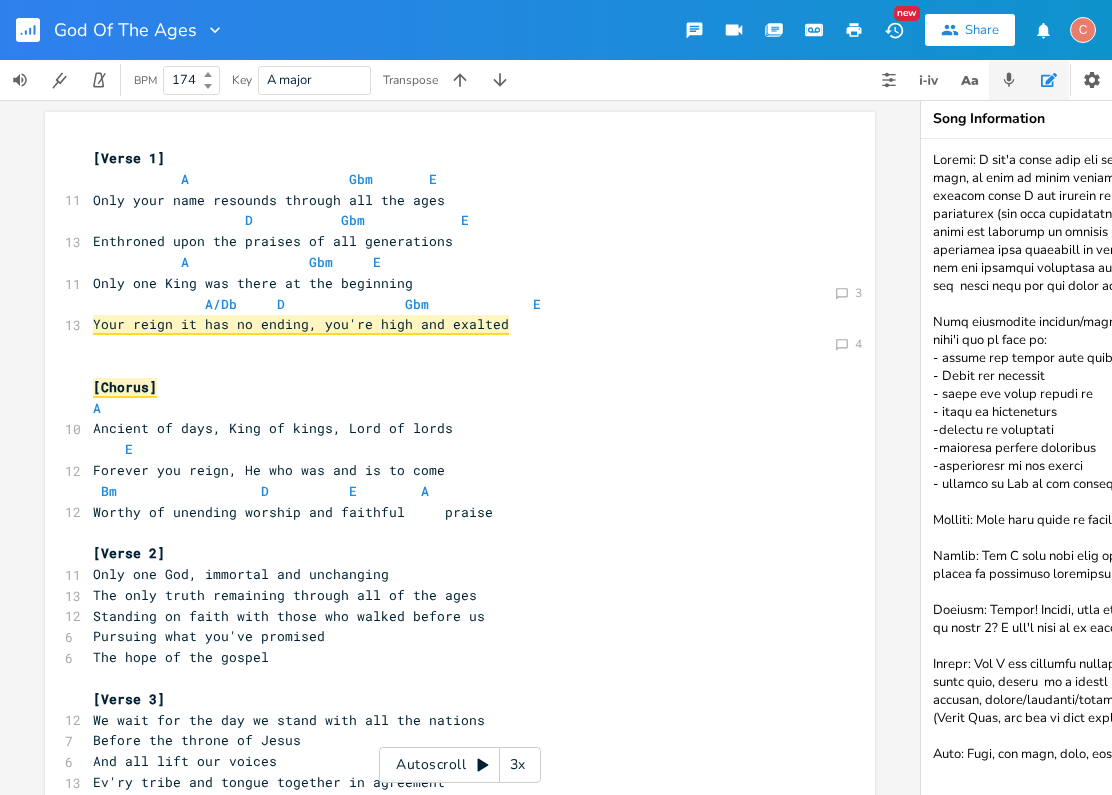 scroll, scrollTop: 0, scrollLeft: 0, axis: both 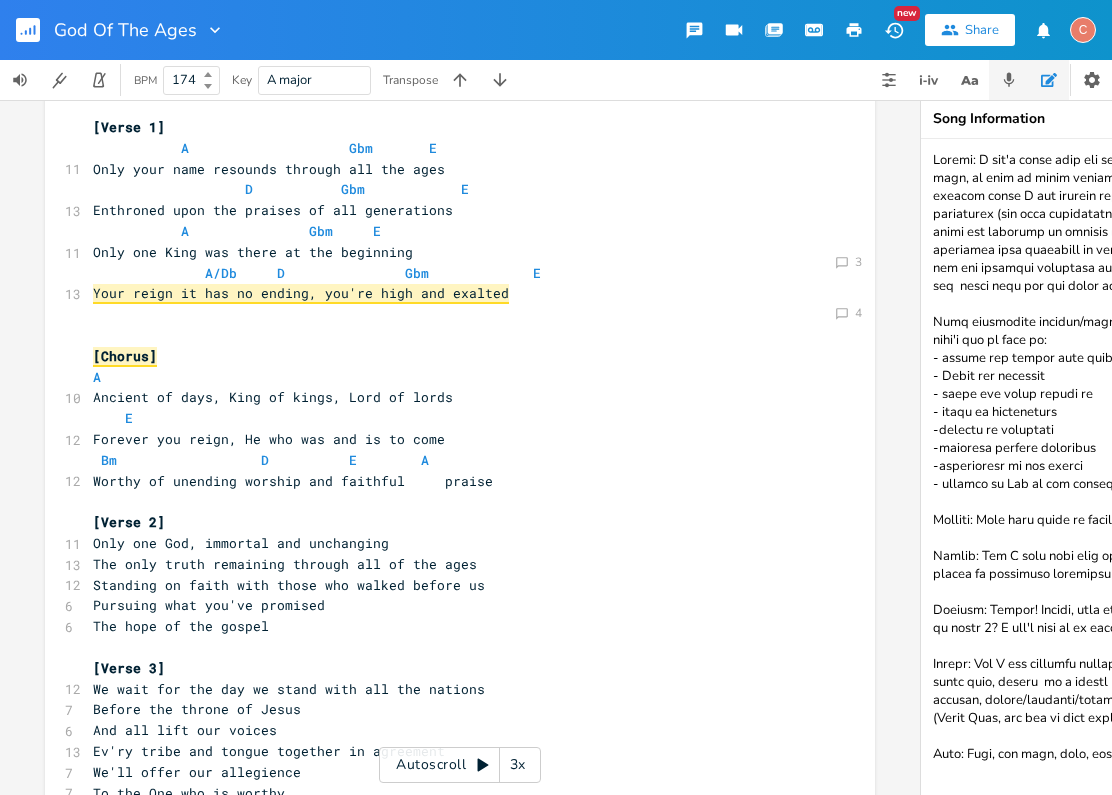 click at bounding box center (1009, 80) 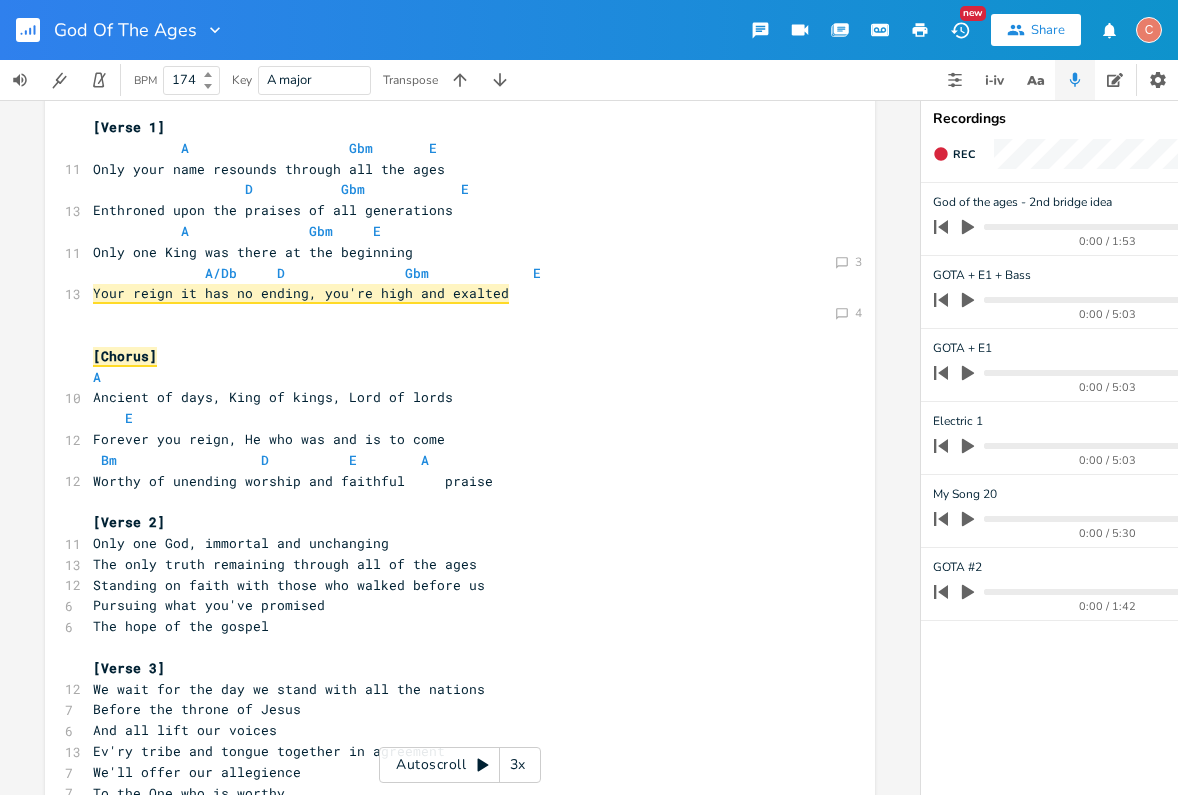 click on "God of the ages - 2nd bridge idea [MONTH] [DAY], [TIME] 0:00 / 1:53" at bounding box center [1121, 219] 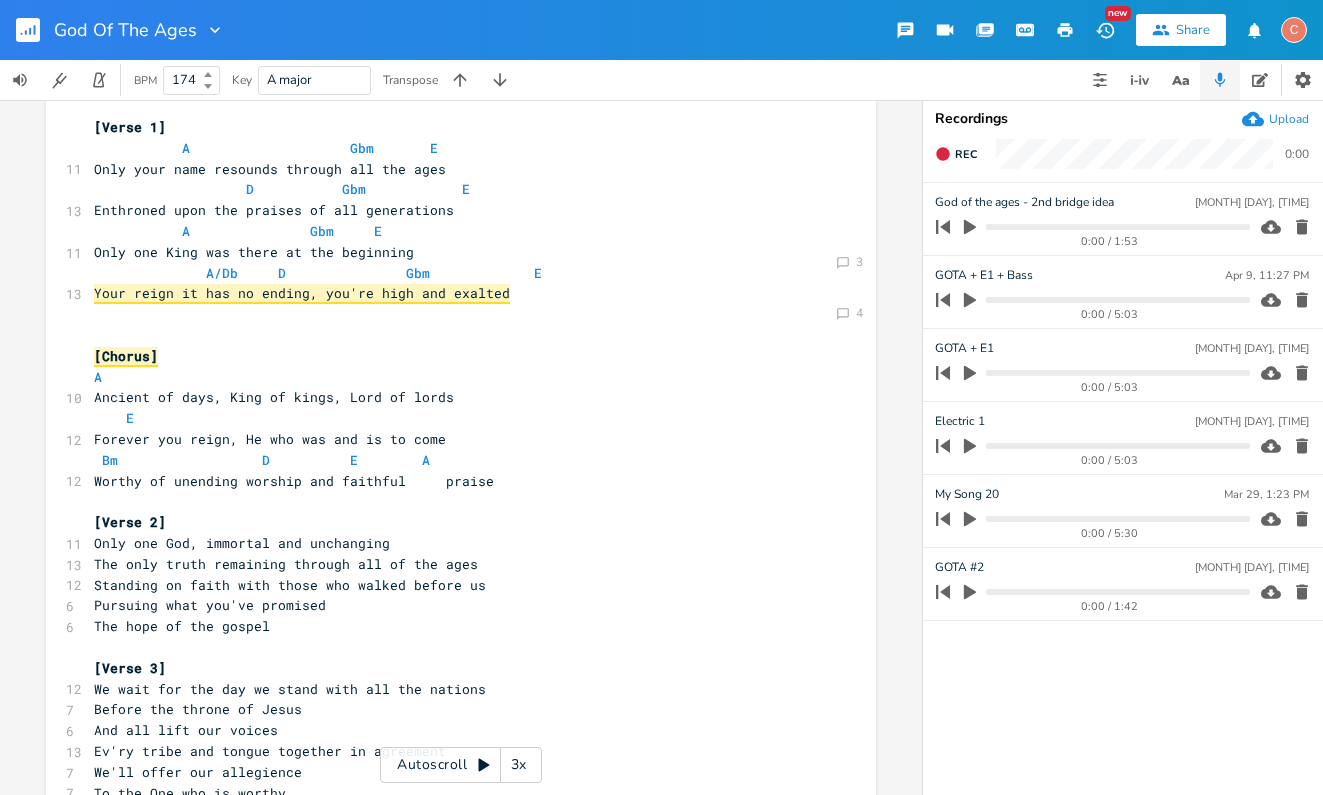 click 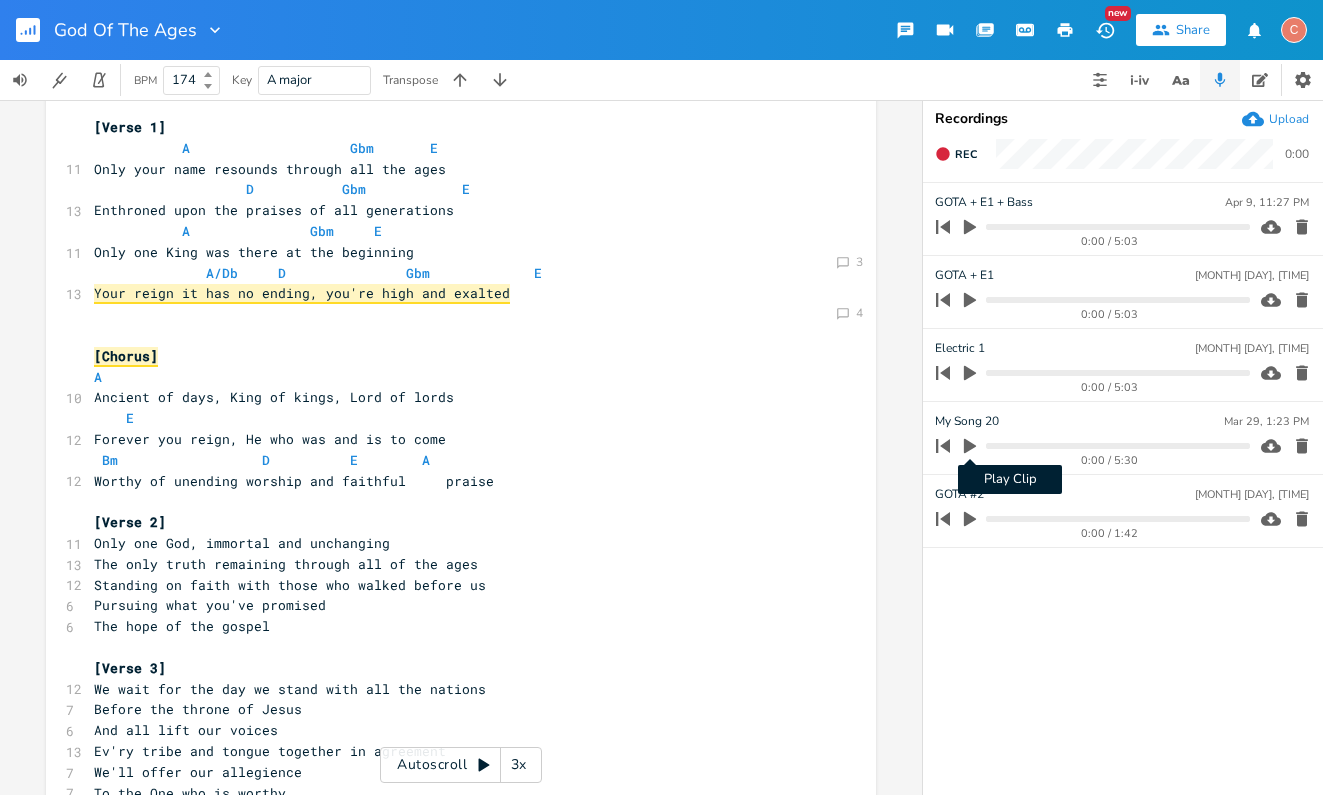 click 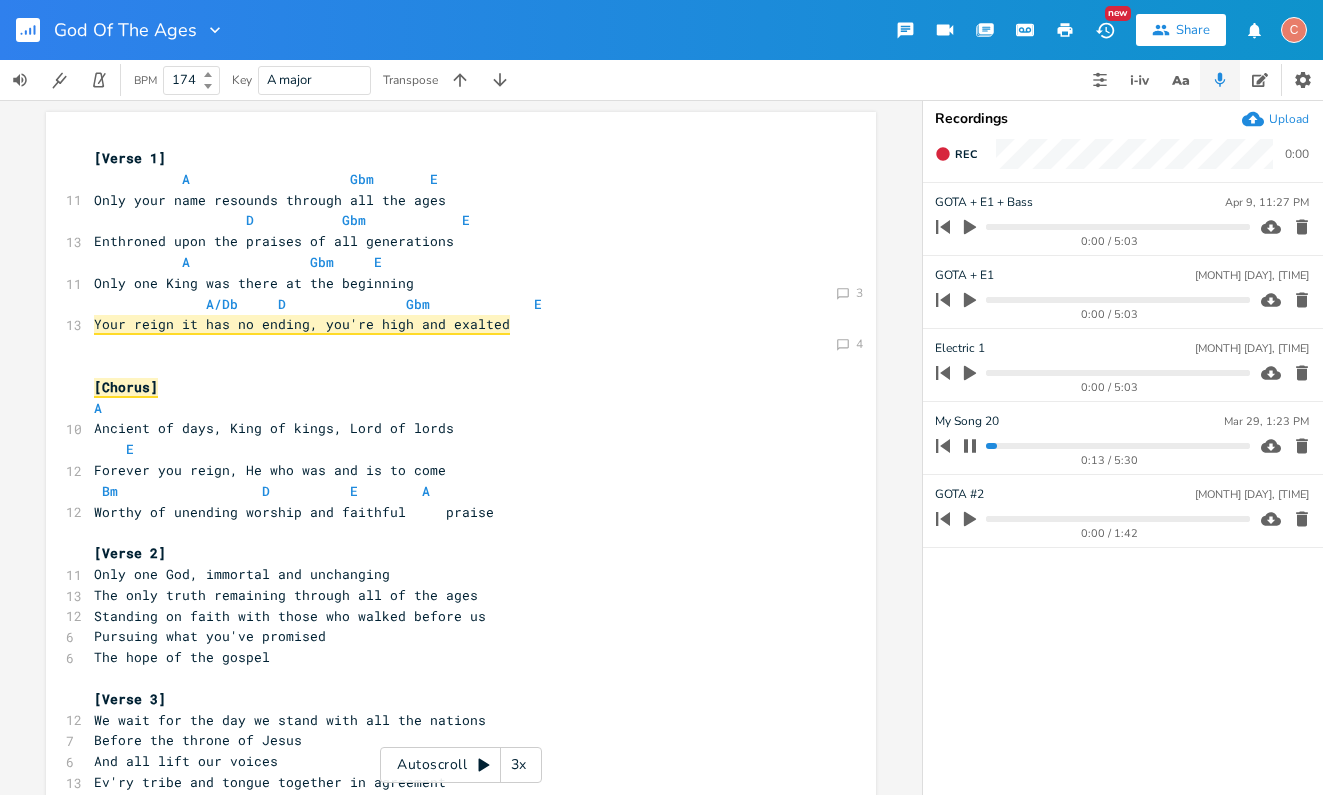 scroll, scrollTop: 0, scrollLeft: 0, axis: both 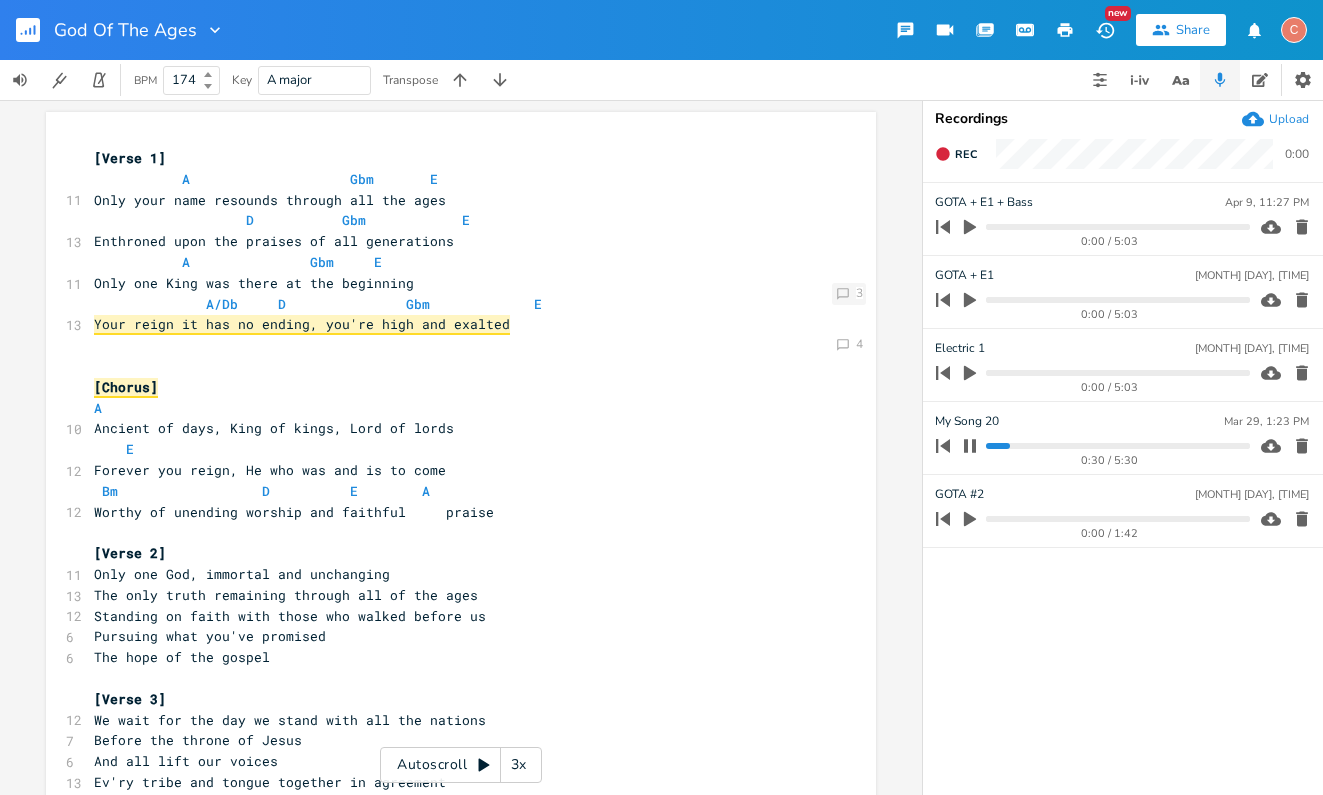 click on "Comment" 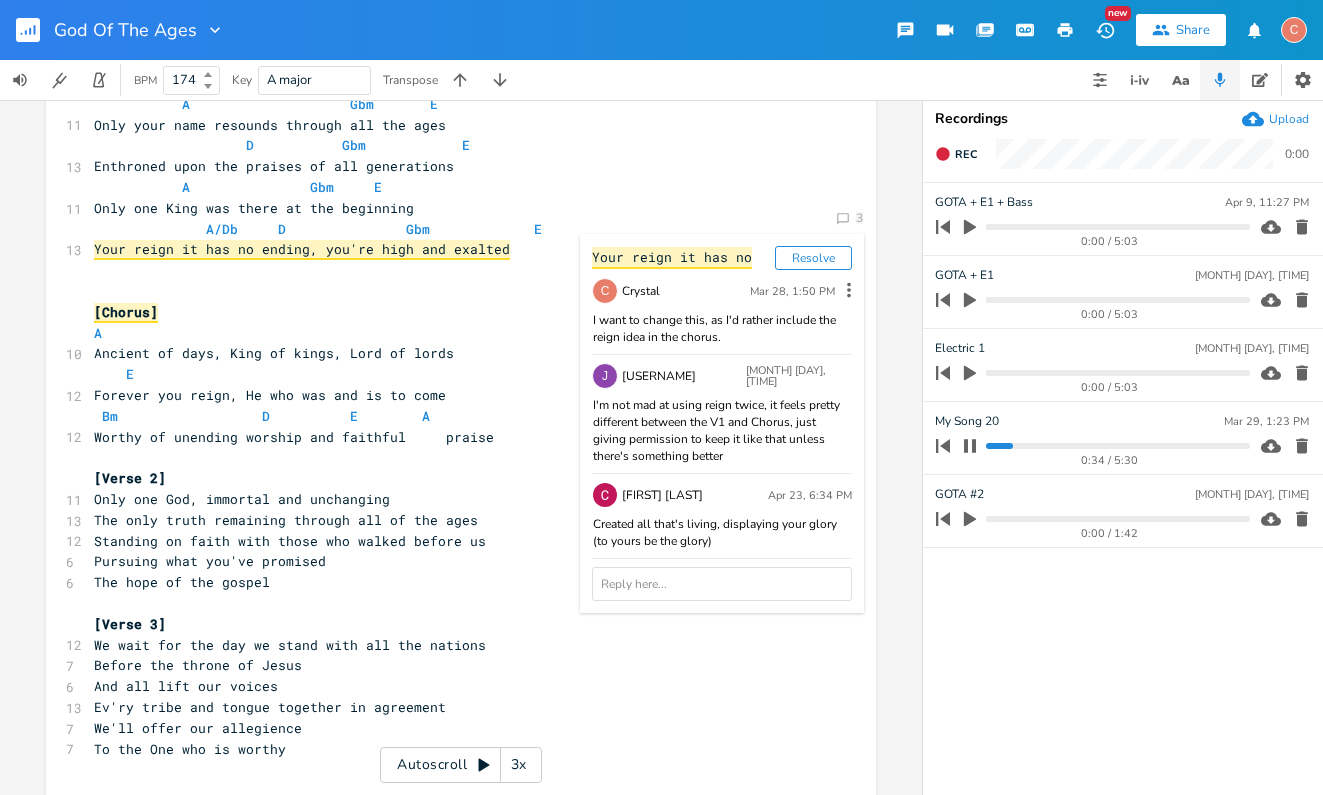 scroll, scrollTop: 76, scrollLeft: 0, axis: vertical 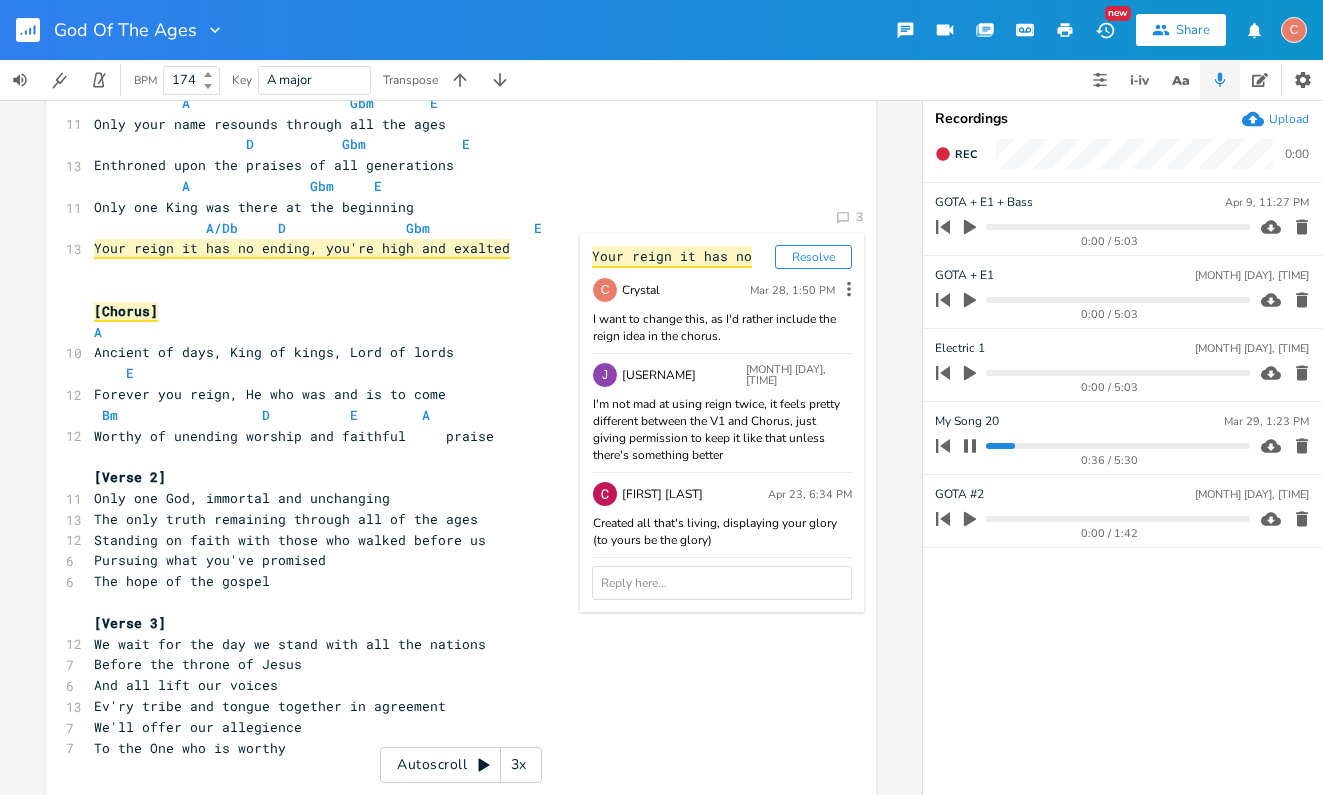 click on "xxxxxxxxxx   [Verse 1]             A                      Gbm         E 11 Only your name resounds through all the ages                     D             Gbm              E 13 Enthroned upon the praises of all generations             A                 Gbm       E 11 Only one King was there at the beginning                A/Db       D                 Gbm               E 13 Your reign it has no ending, you're high and exalted ​ ​ [Chorus] A                  10 Ancient of days, King of kings, Lord of lords      E                     12 Forever you reign, He who was and is to come   Bm                    D            E          A 12 Worthy of unending worship and faithful     praise ​ [Verse 2] 11 Only one God, immortal and unchanging 13 The only truth remaining through all of the ages 12 Standing on faith with those who walked before us 6 Pursuing what you've promised 6 The hope of the gospel 7" at bounding box center [476, 914] 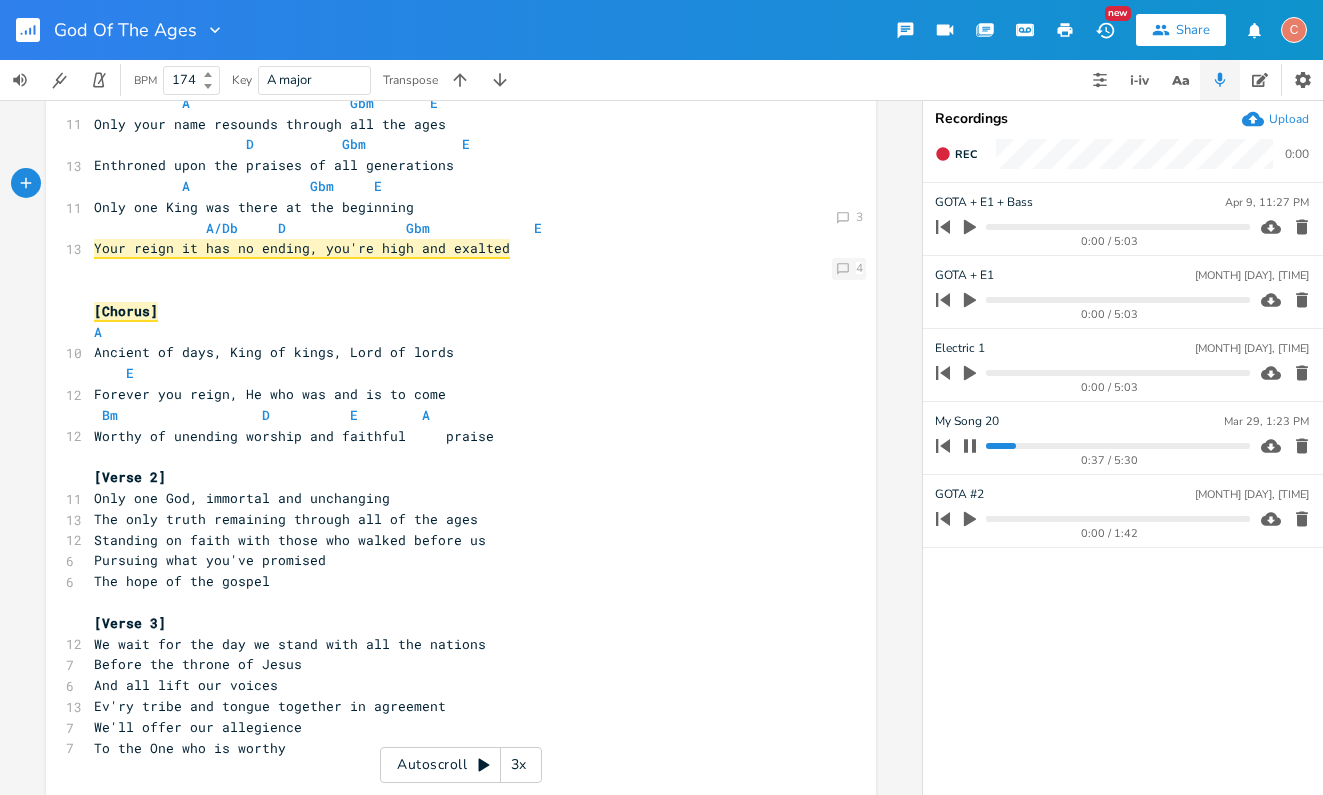 click on "Comment" 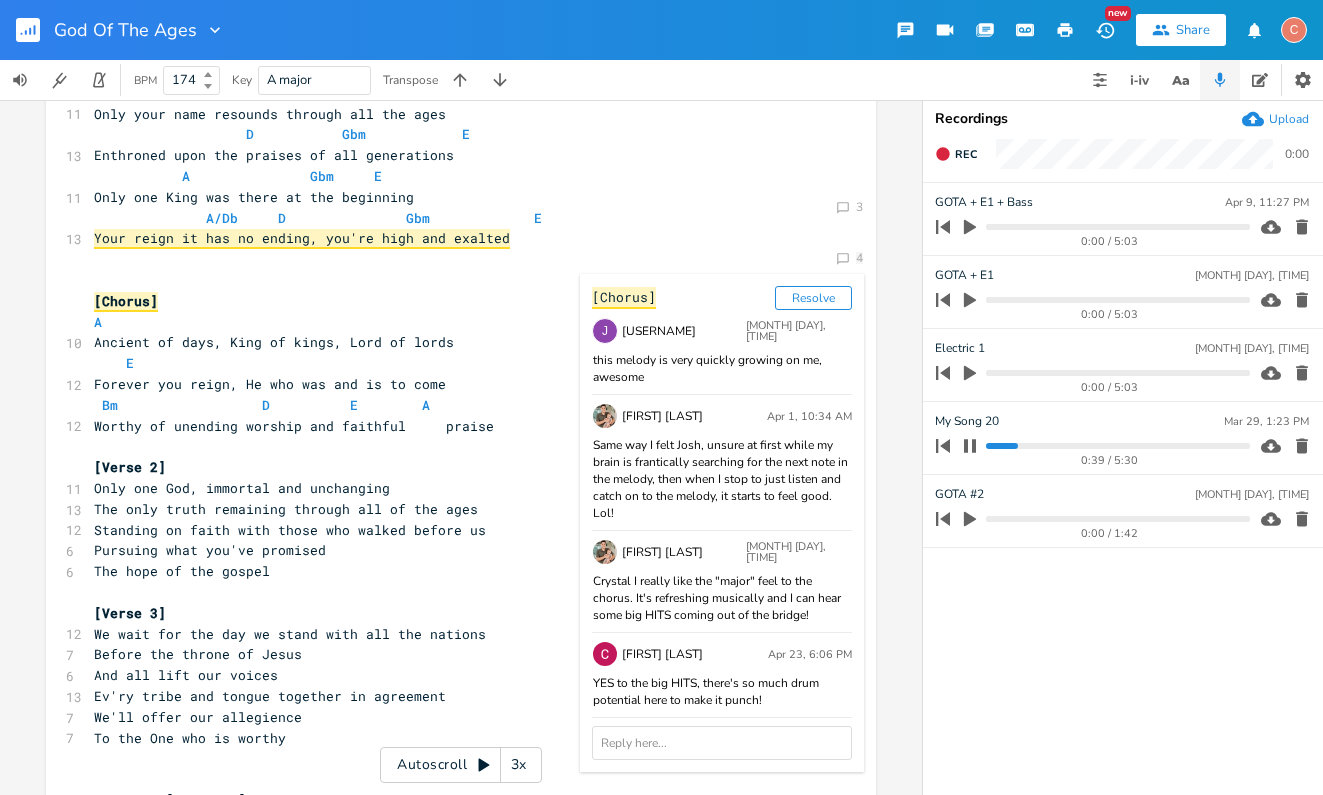 scroll, scrollTop: 88, scrollLeft: 0, axis: vertical 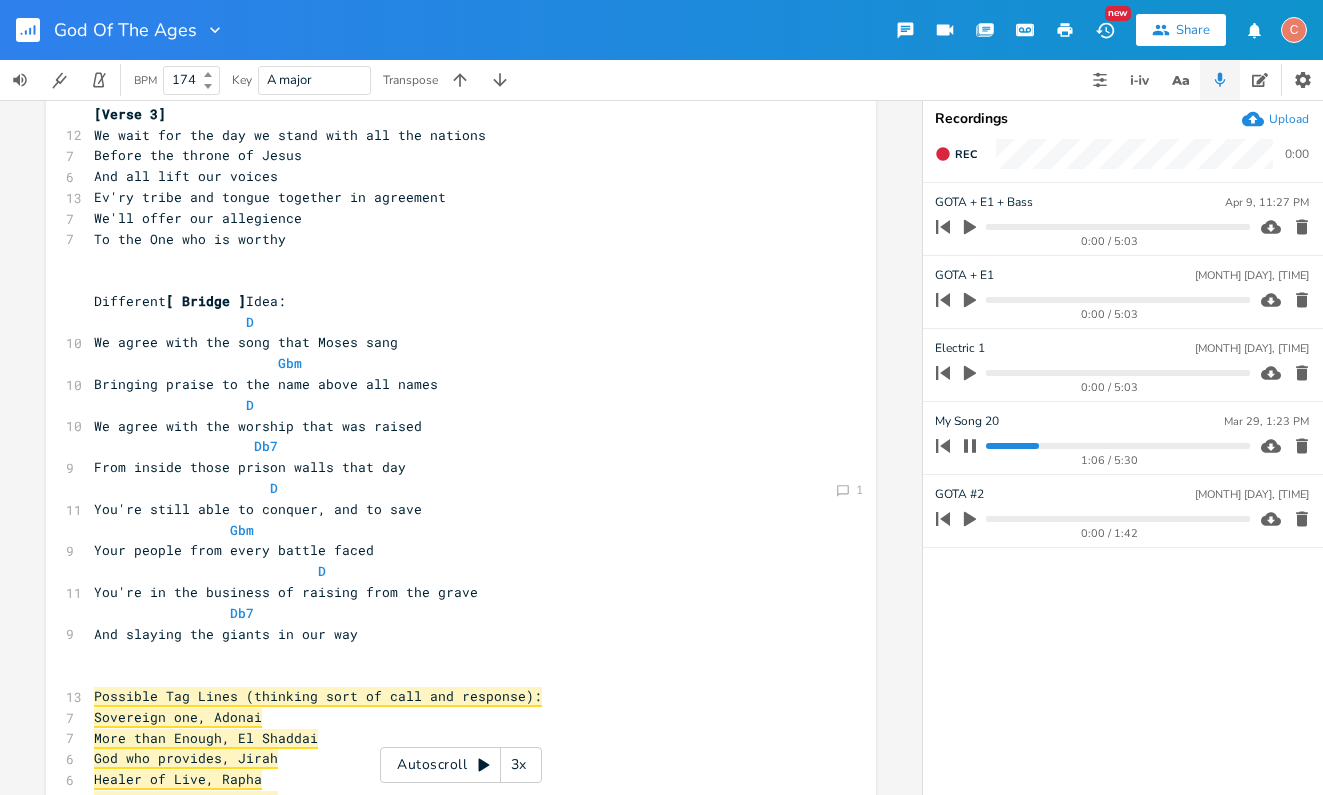 click on "D" at bounding box center [451, 571] 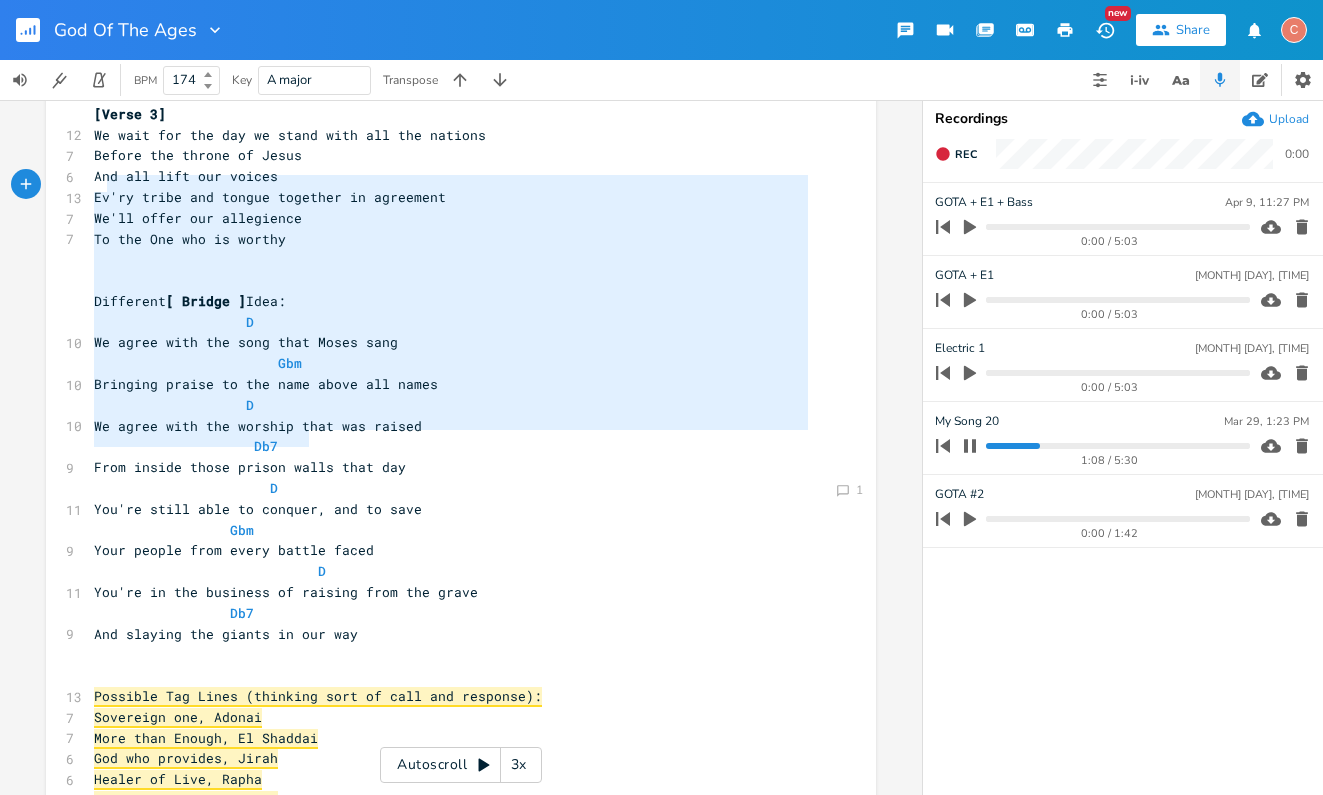 type on "Different [ Bridge ] Idea:
D
We agree with the song that Moses sang
Gbm
Bringing praise to the name above all names
D
We agree with the worship that was raised
Db7
From inside those prison walls that day
D
You're still able to conquer, and to save
Gbm
Your people from every battle faced
D
You're in the business of raising from the grave
Db7
And slaying the giants in our way" 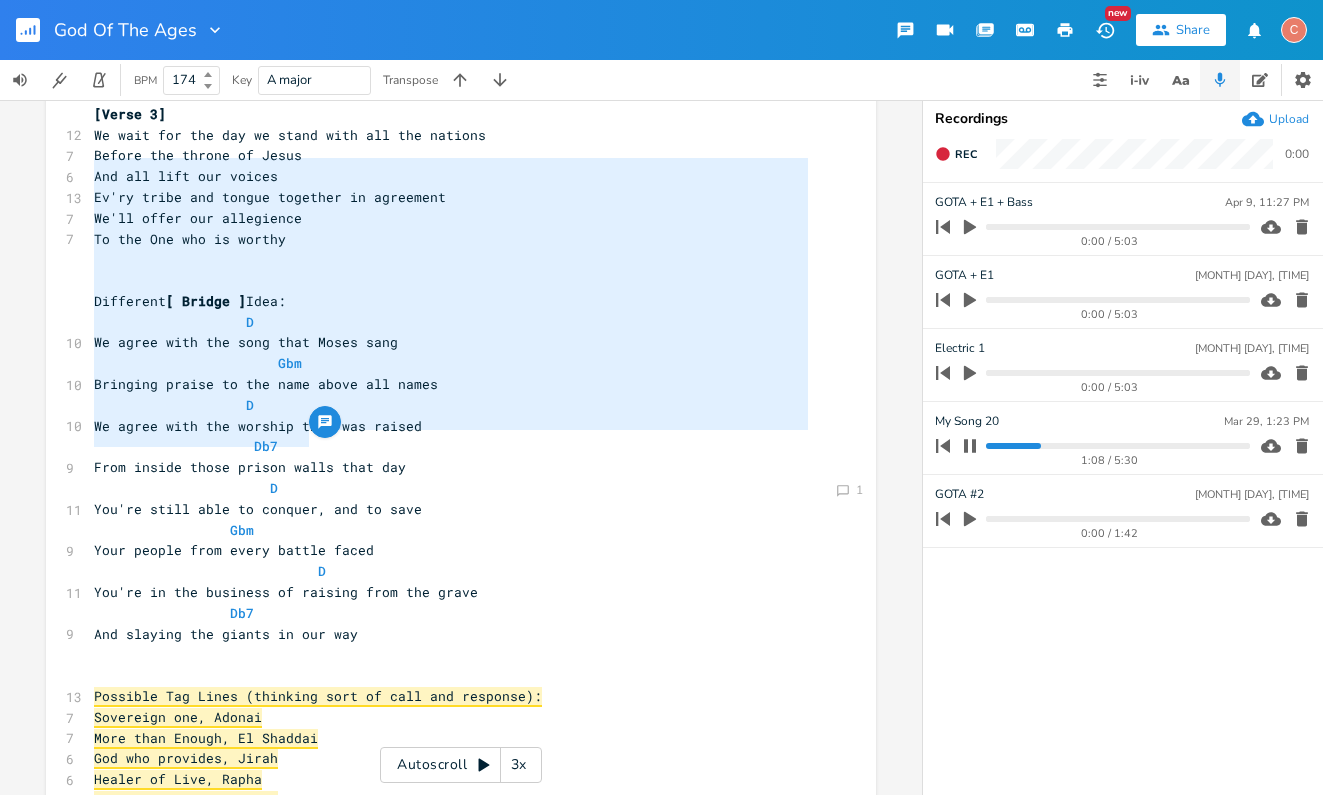 drag, startPoint x: 347, startPoint y: 443, endPoint x: 59, endPoint y: 163, distance: 401.67648 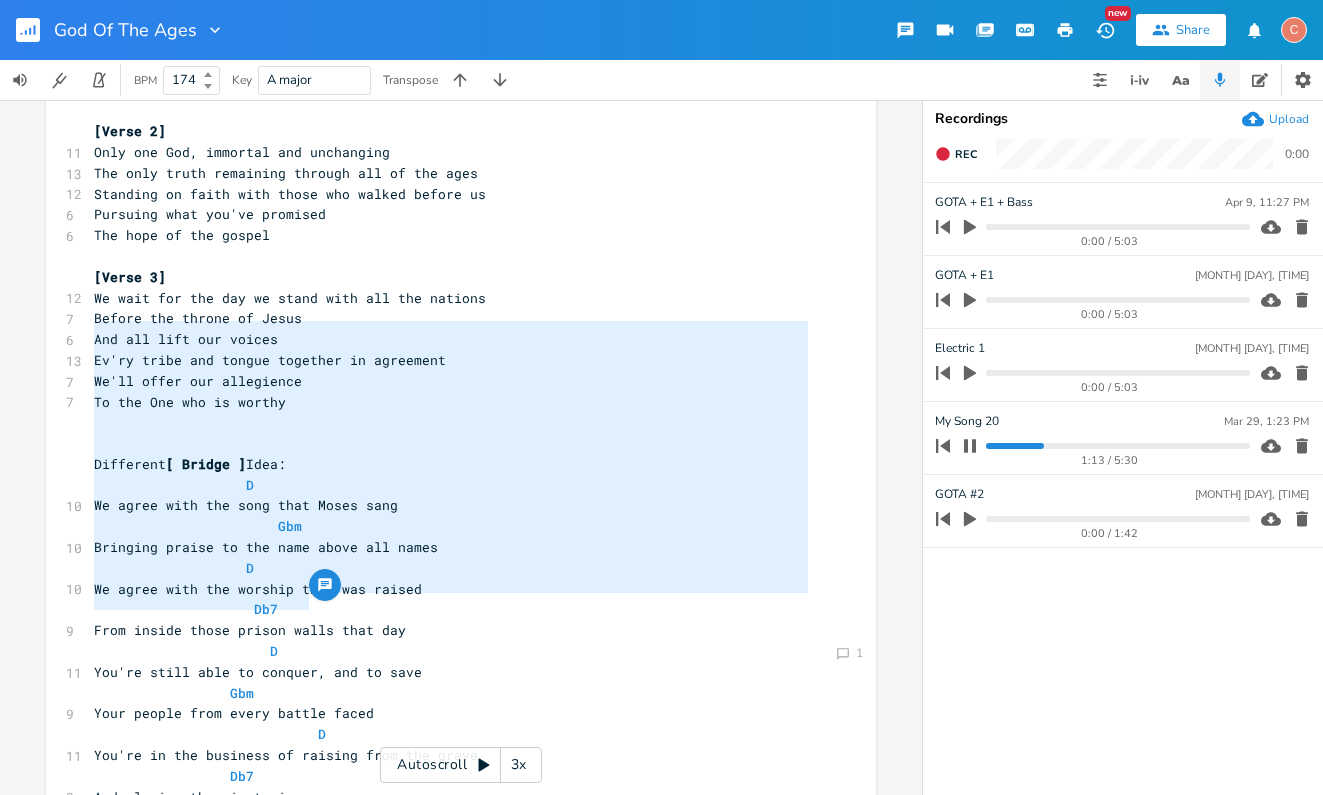 scroll, scrollTop: 420, scrollLeft: 0, axis: vertical 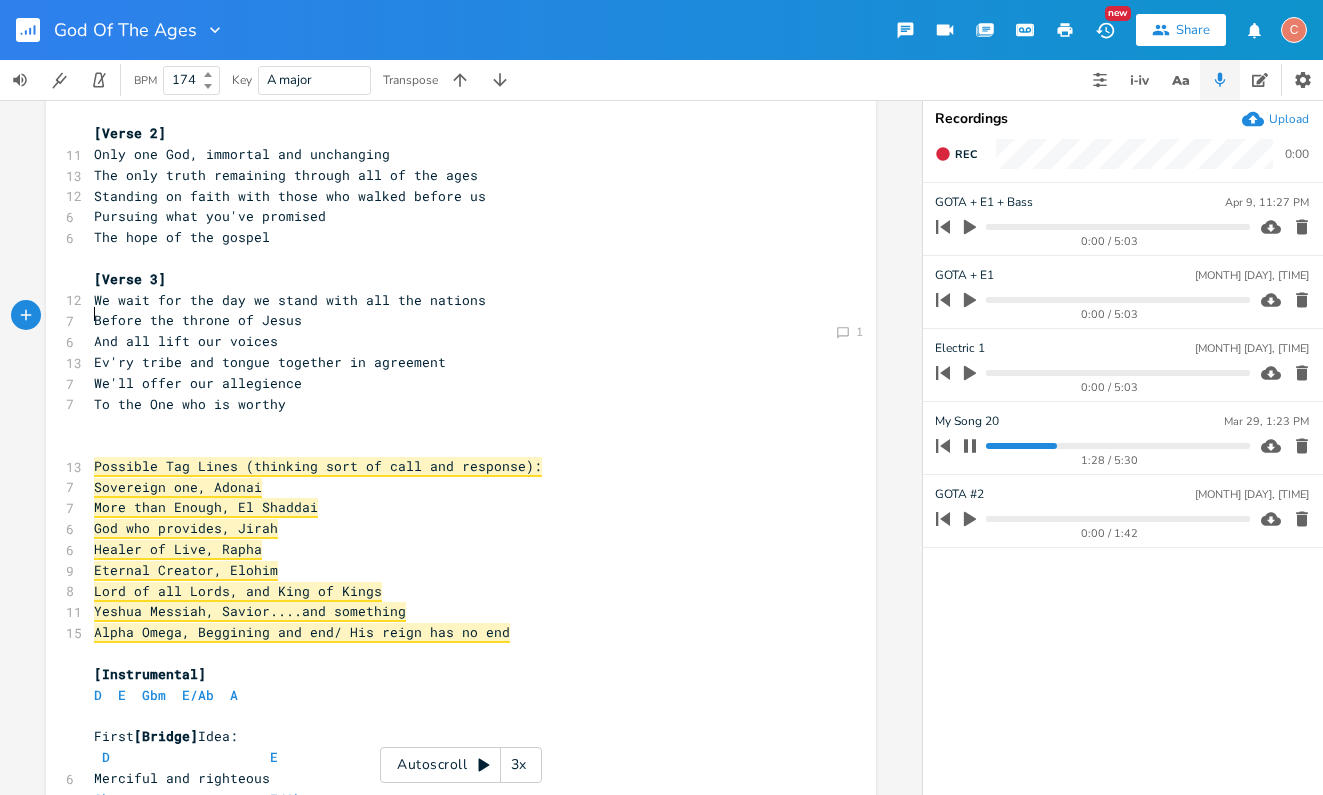 click on "​" at bounding box center (451, 445) 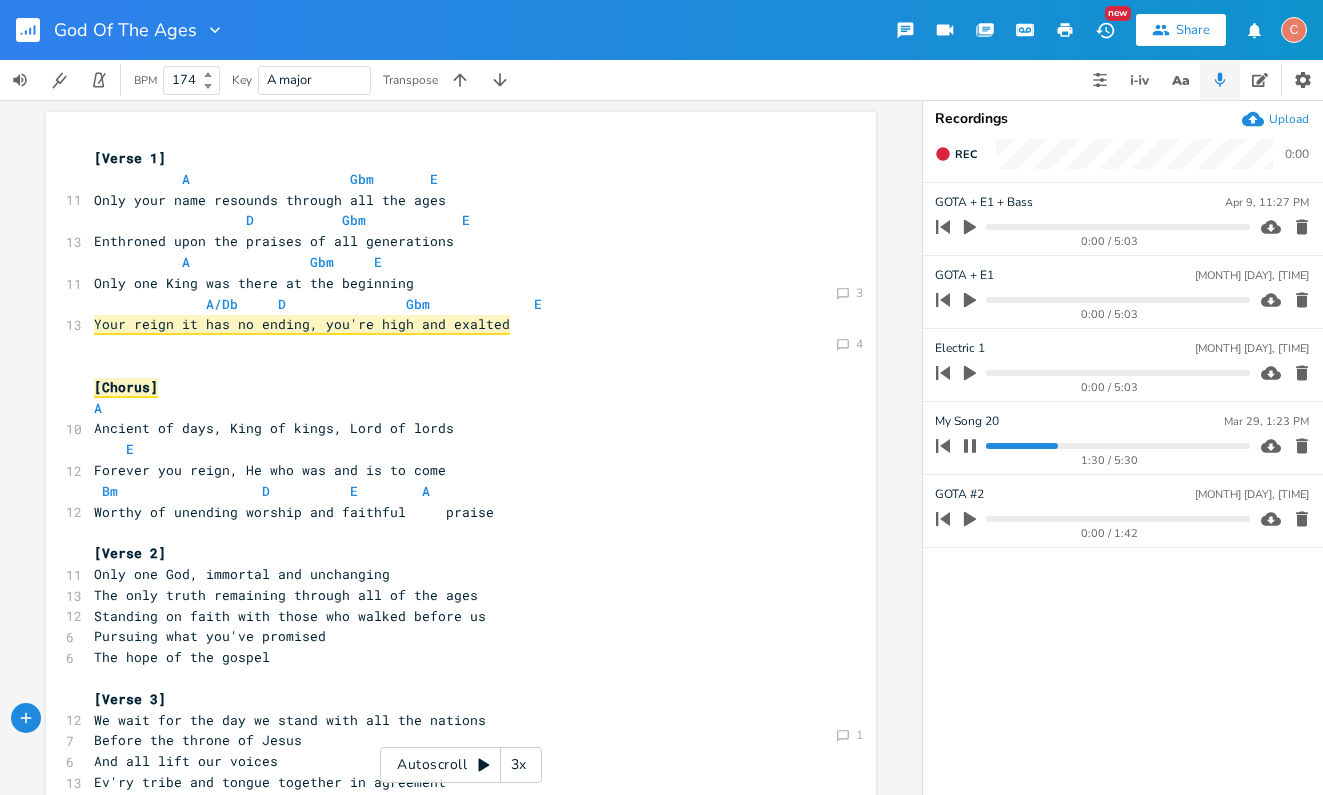 scroll, scrollTop: 0, scrollLeft: 0, axis: both 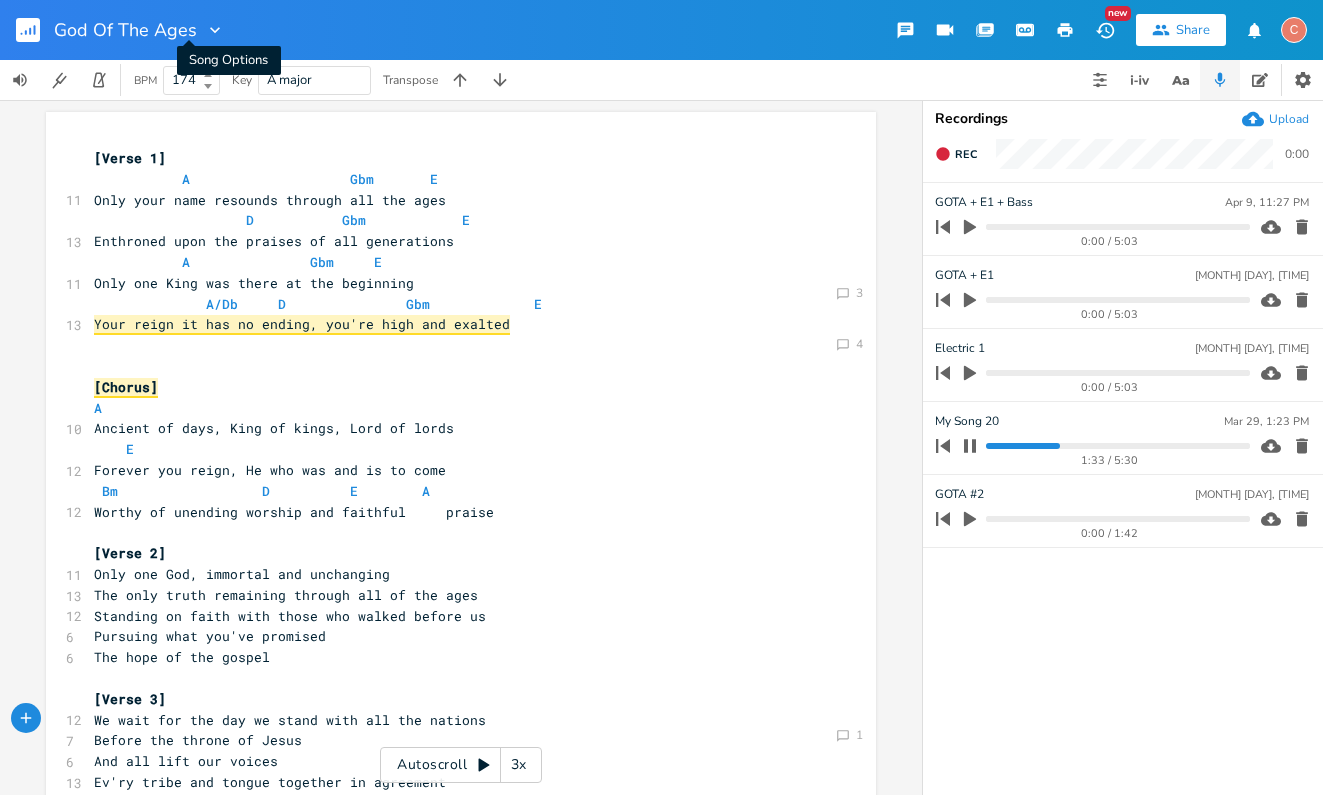 type 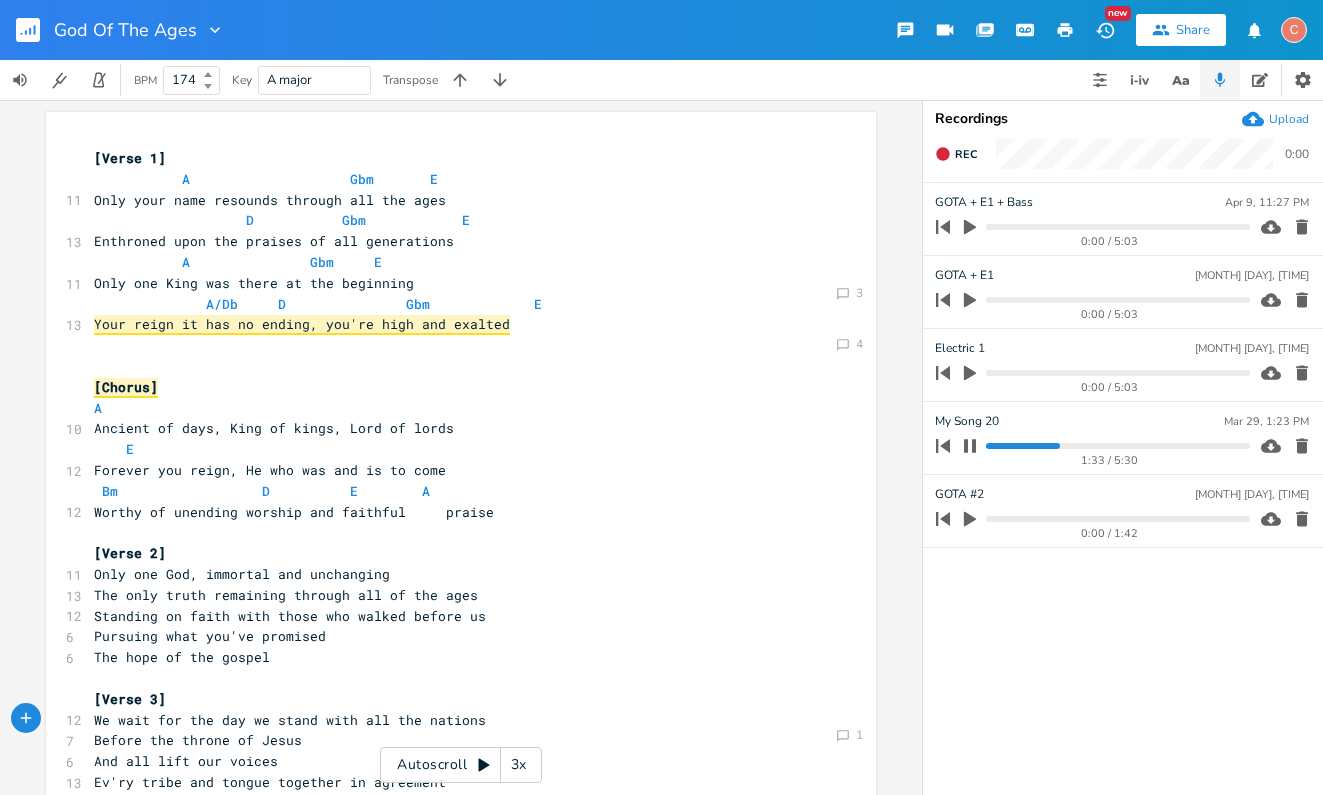 click 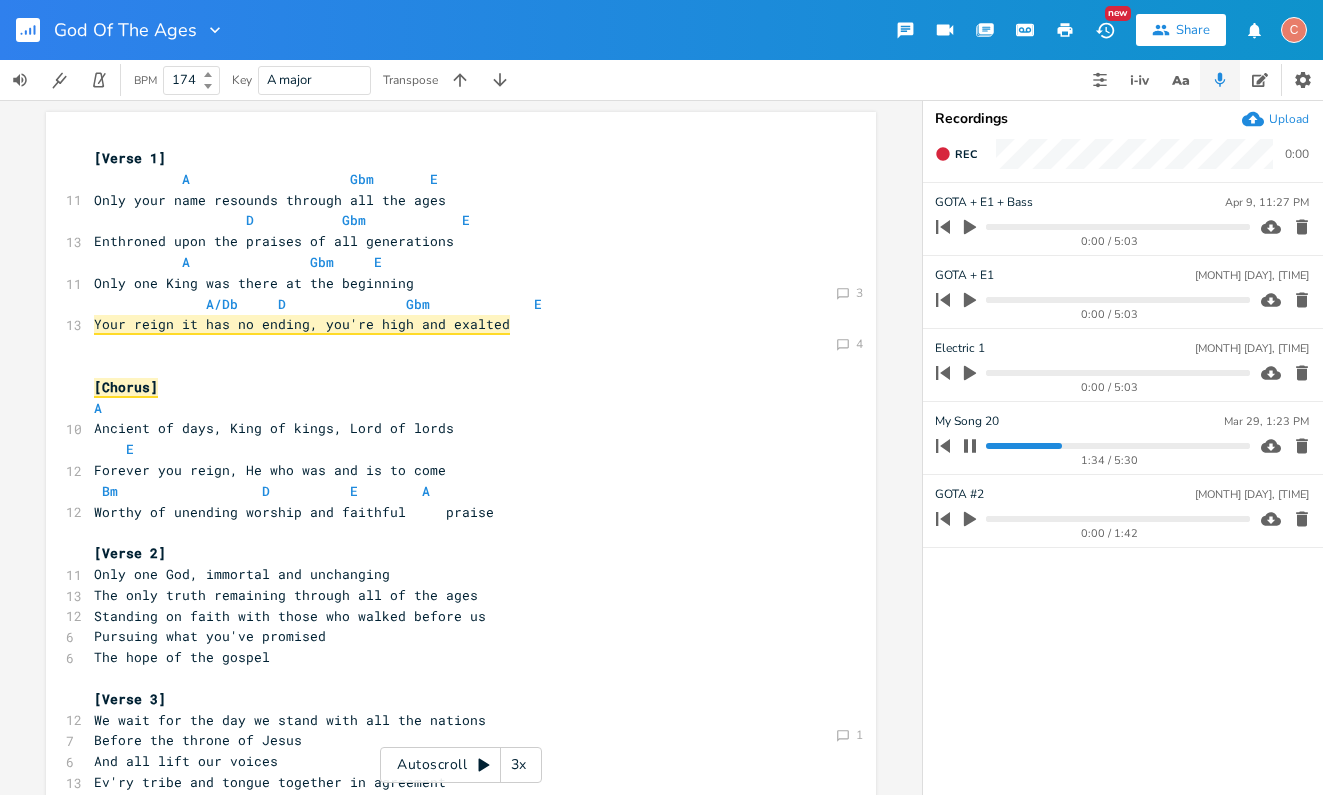 click on "God Of The Ages New Share C" at bounding box center (661, 30) 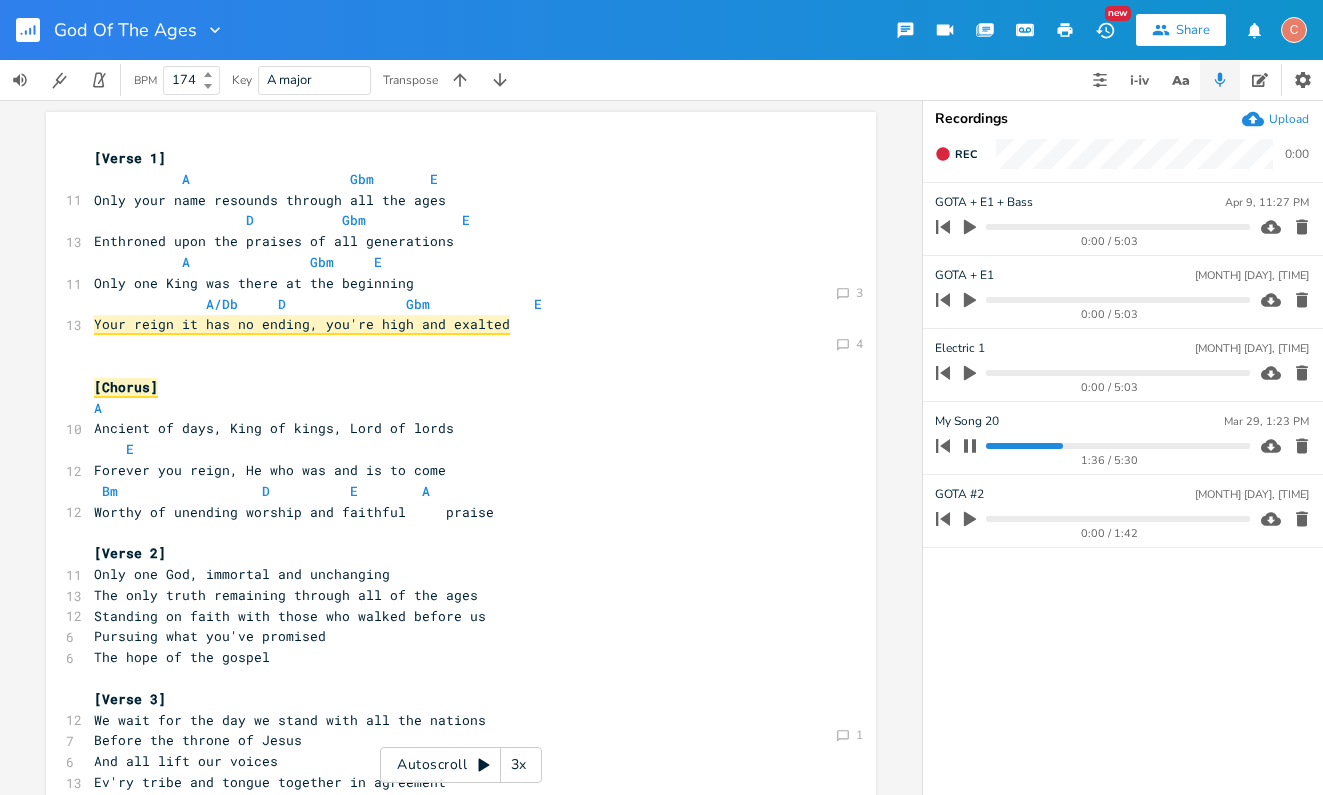 scroll, scrollTop: 0, scrollLeft: 0, axis: both 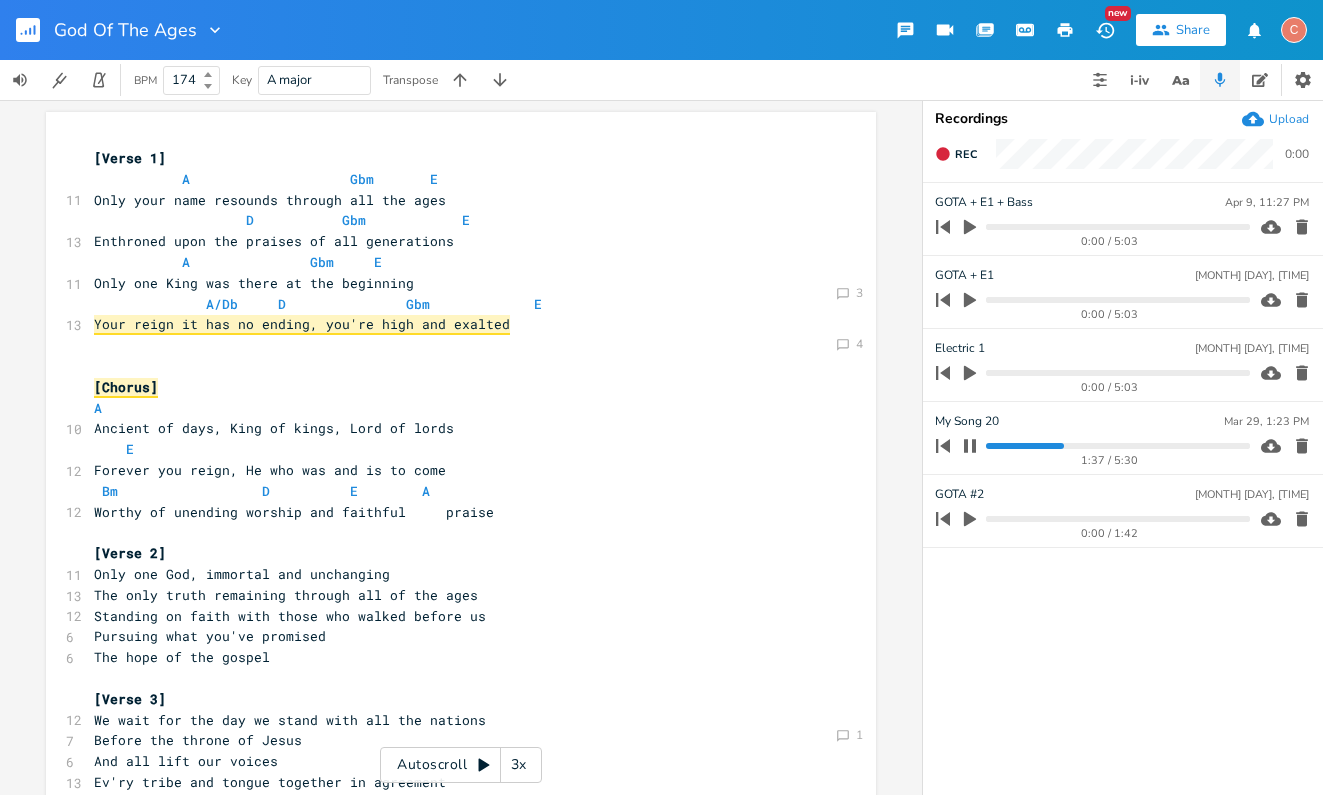 click at bounding box center [36, 30] 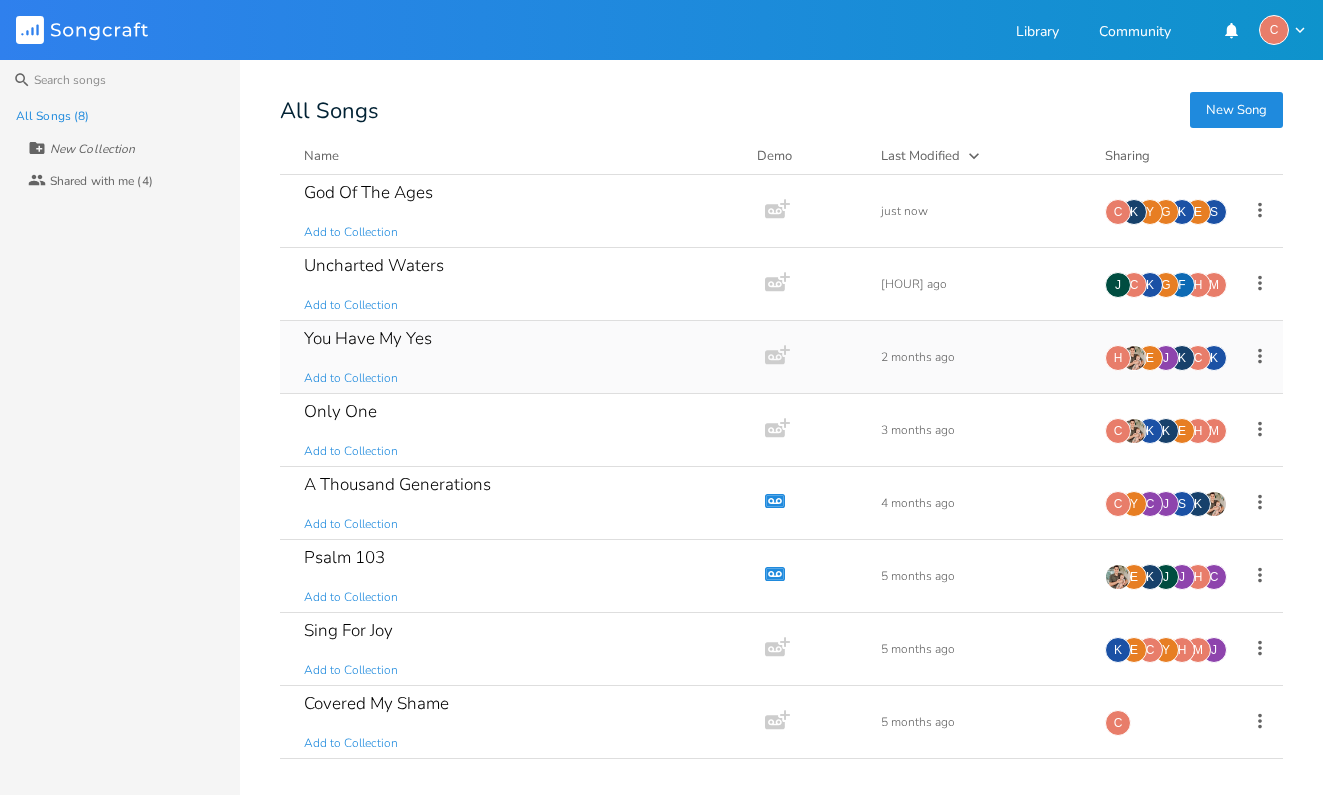 scroll, scrollTop: 0, scrollLeft: 0, axis: both 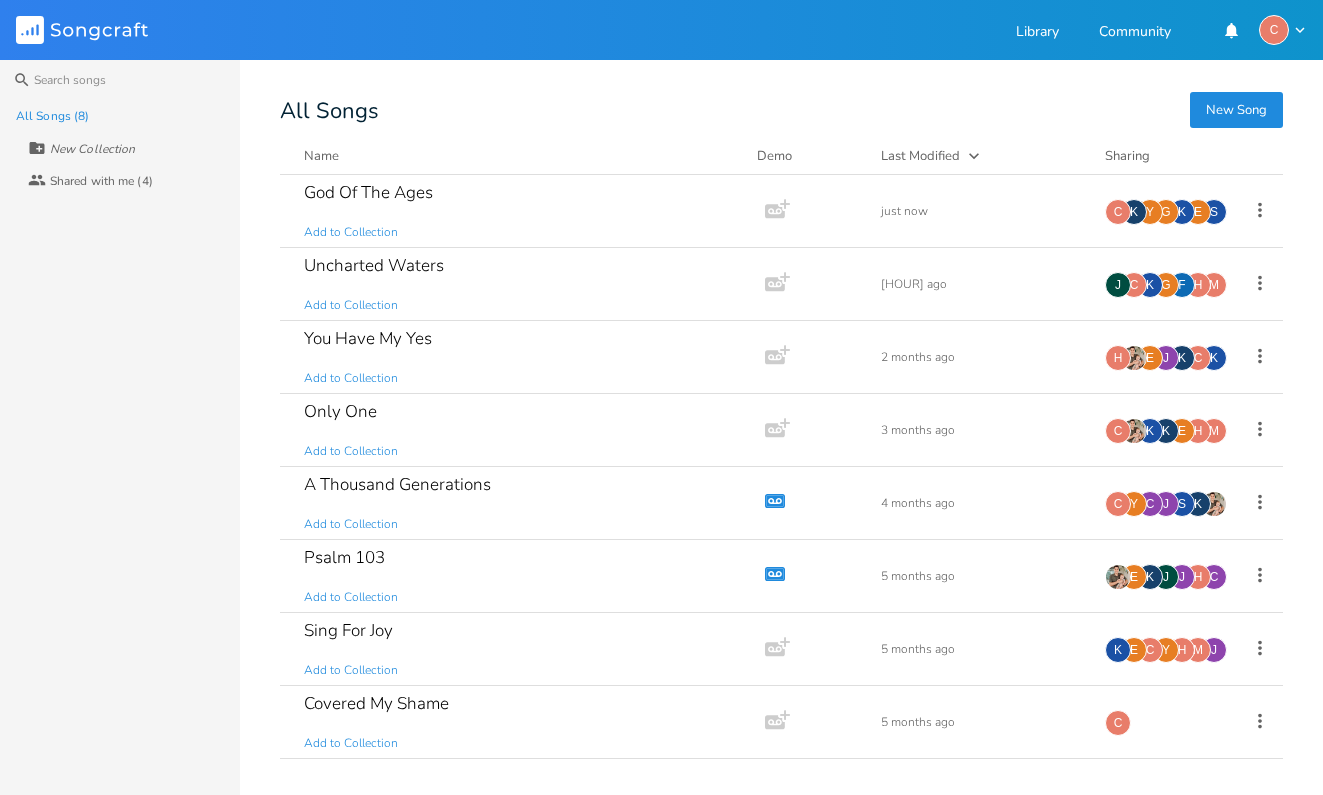 click on "New Song" at bounding box center (1236, 110) 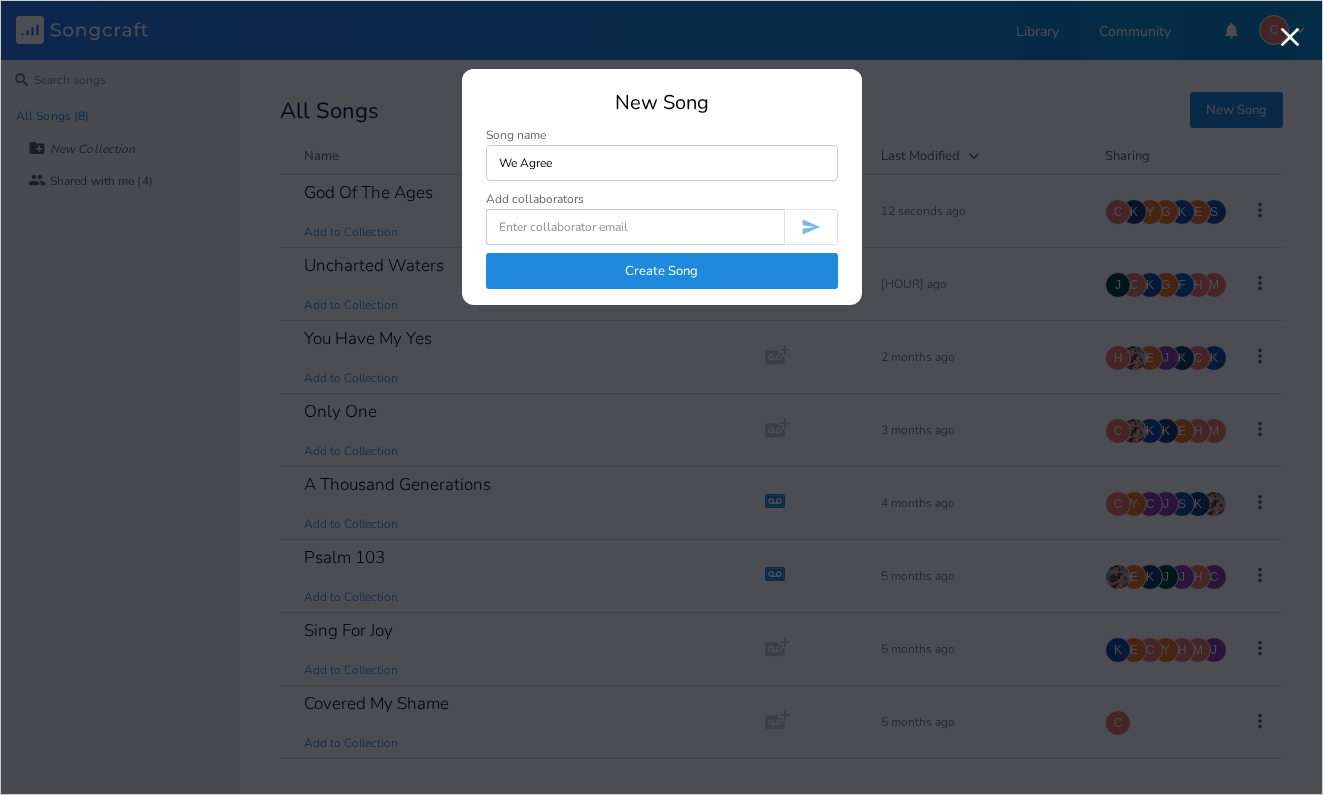 type on "We Agree" 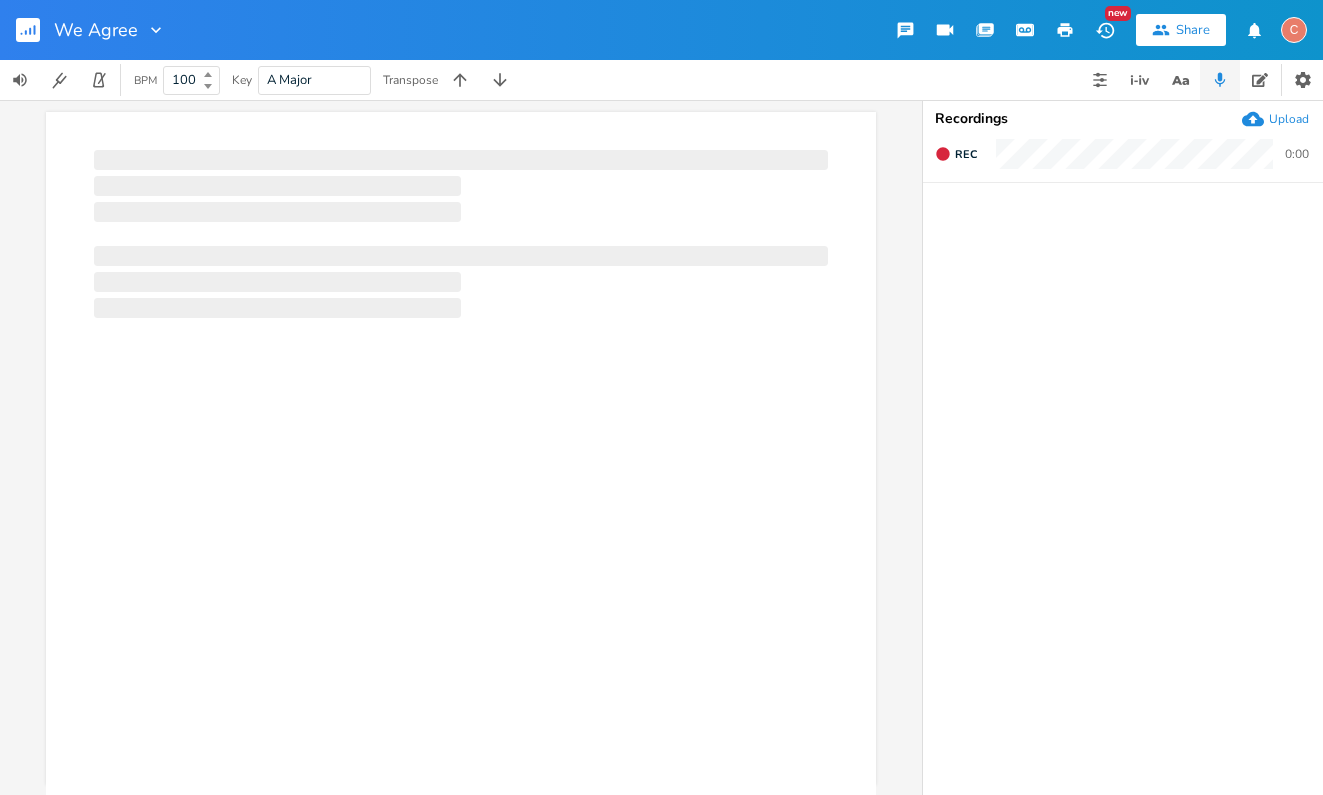 scroll, scrollTop: 0, scrollLeft: 1, axis: horizontal 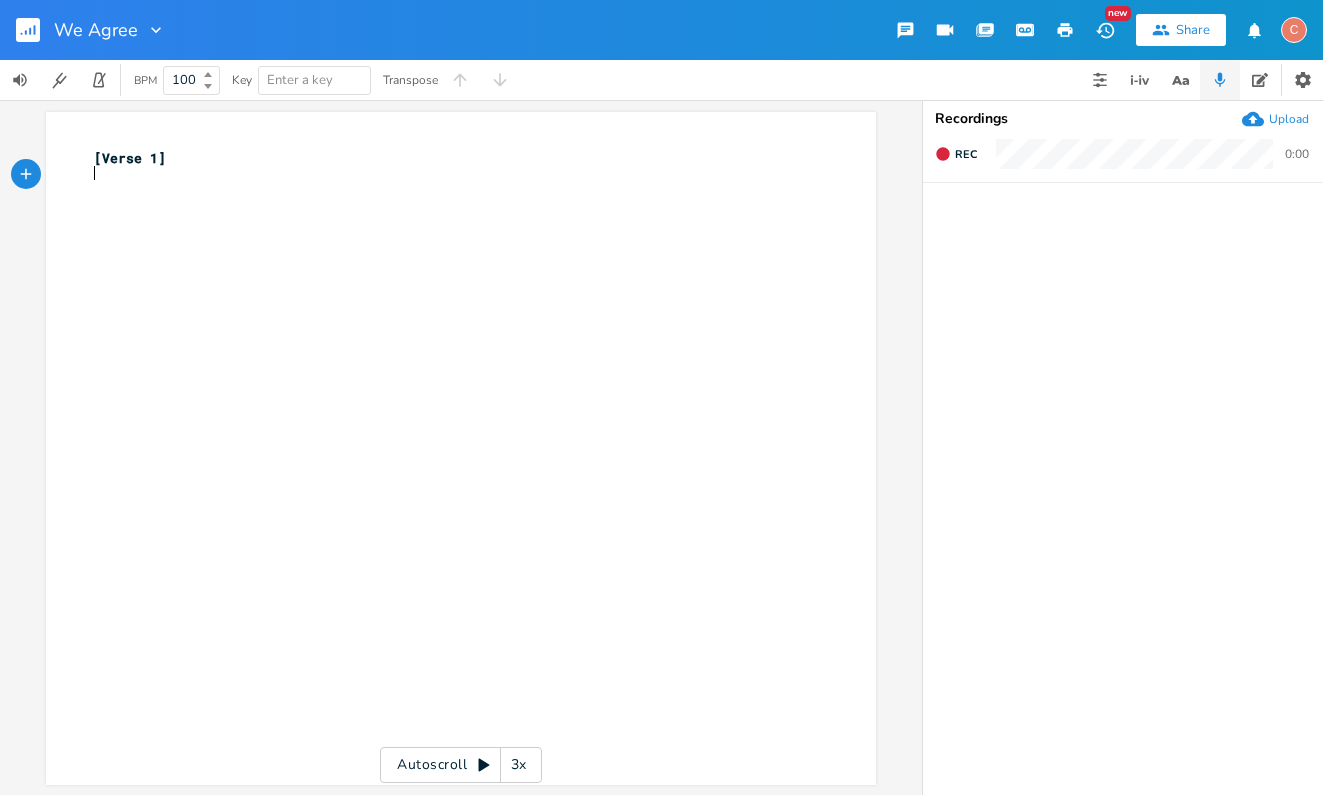 click on "xxxxxxxxxx   [Verse 1] ​" at bounding box center (476, 467) 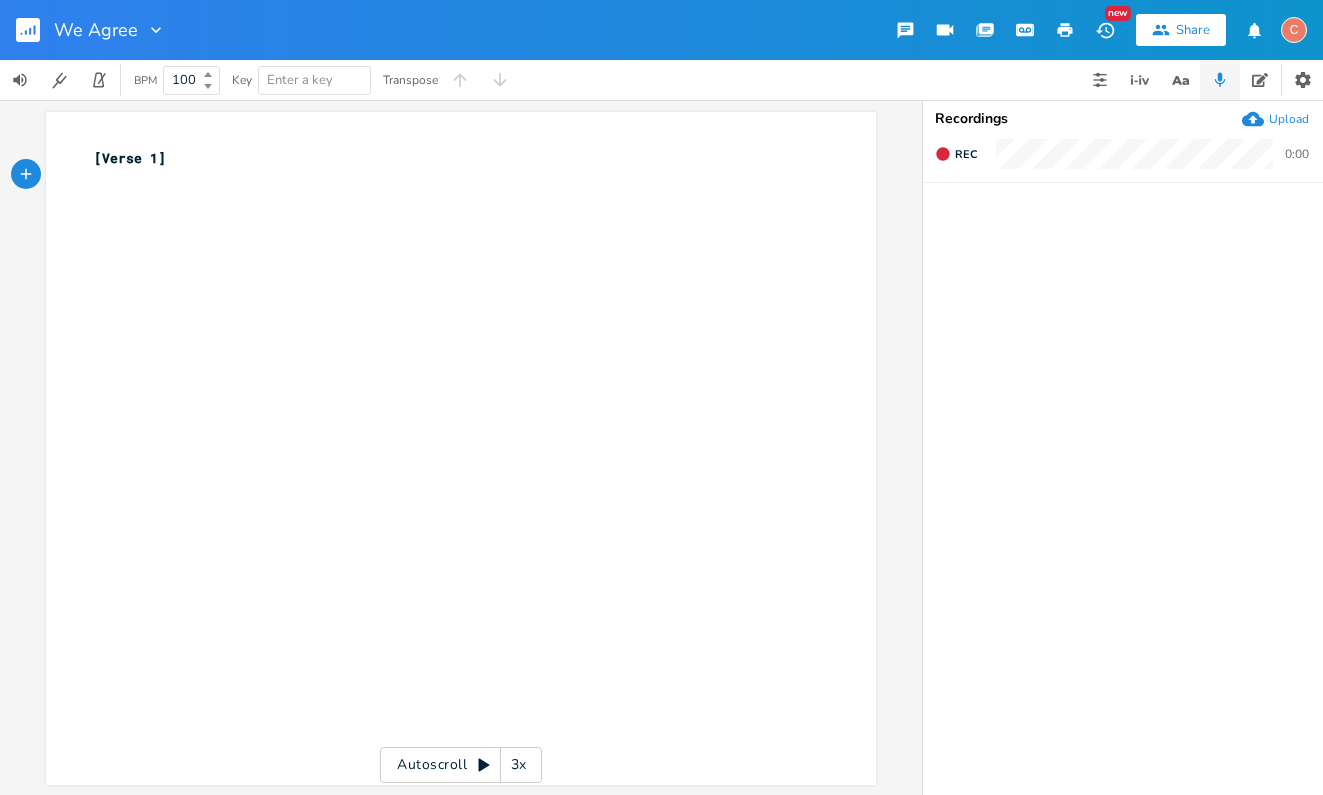 paste 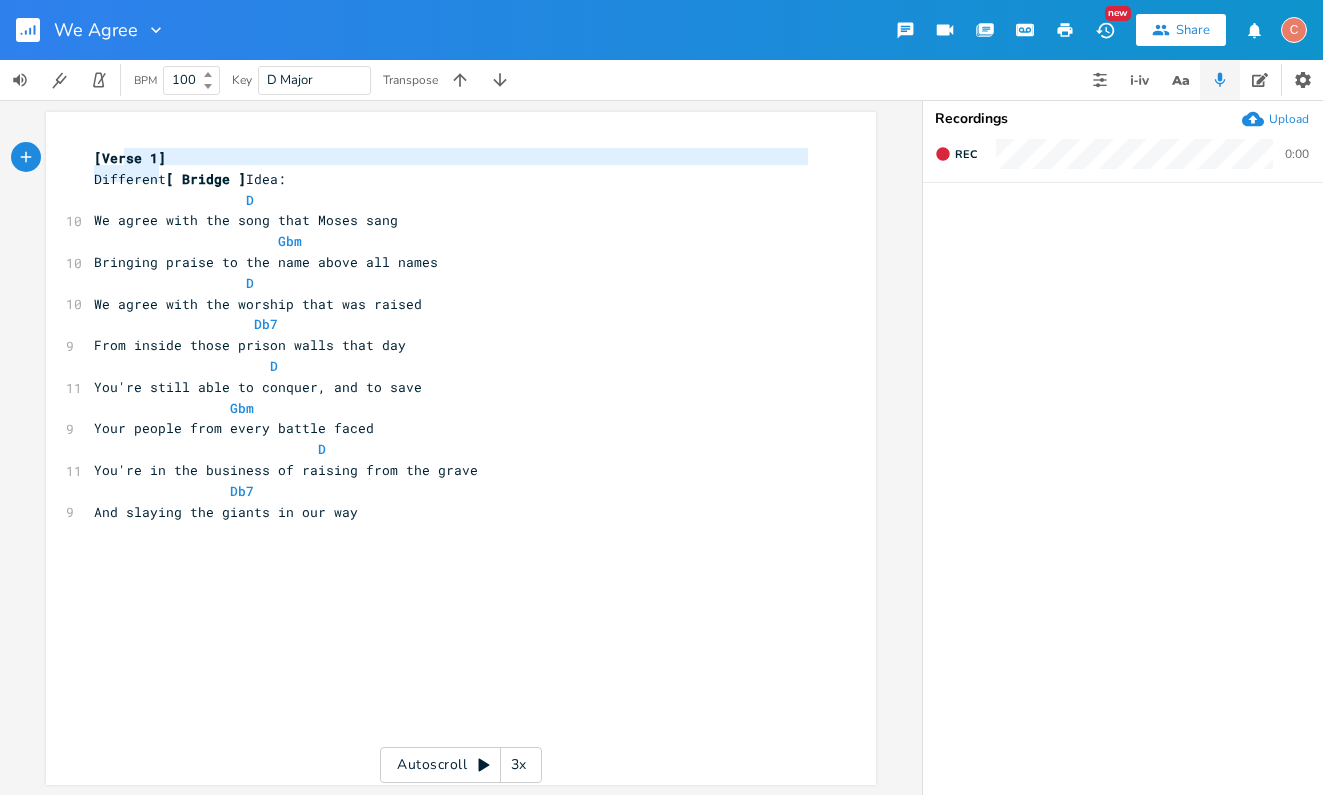 type on "[Verse 1]
Different" 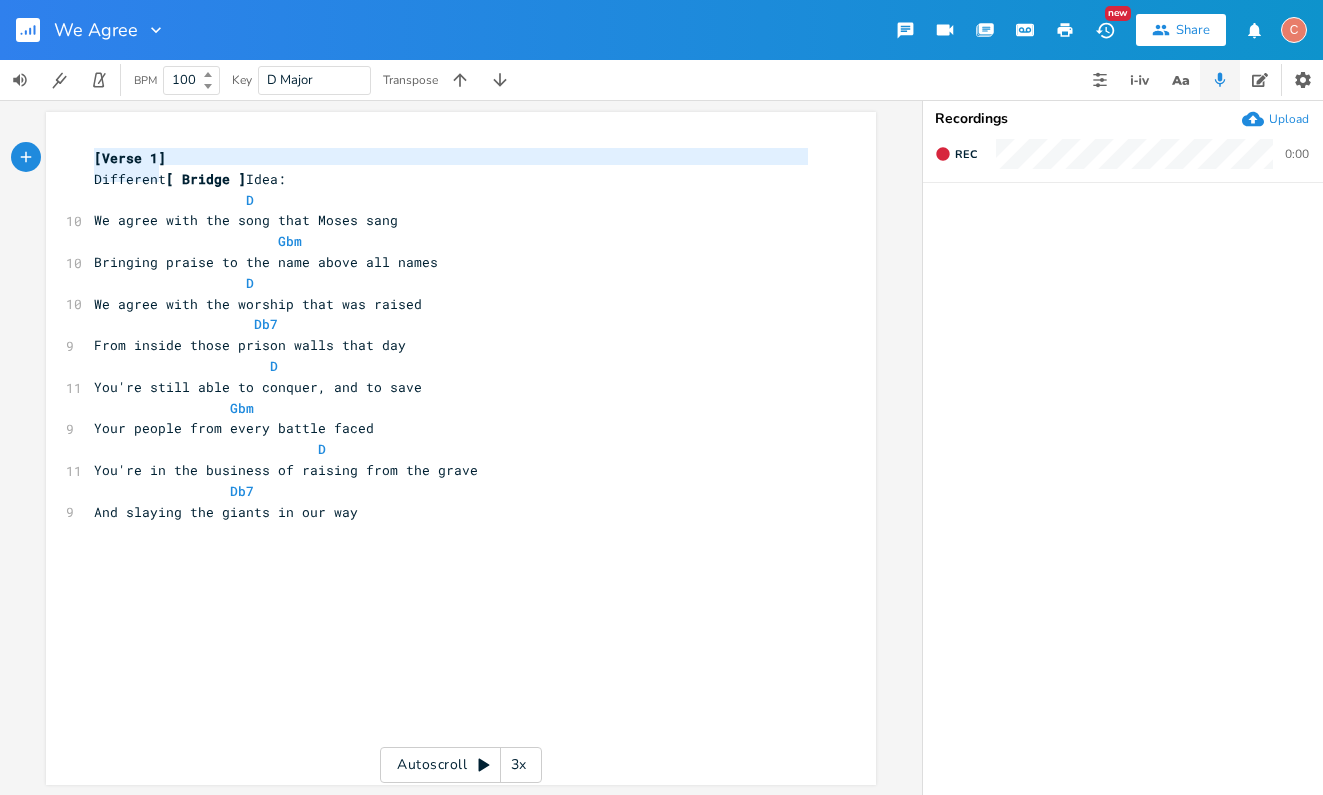 drag, startPoint x: 150, startPoint y: 170, endPoint x: 45, endPoint y: 155, distance: 106.06602 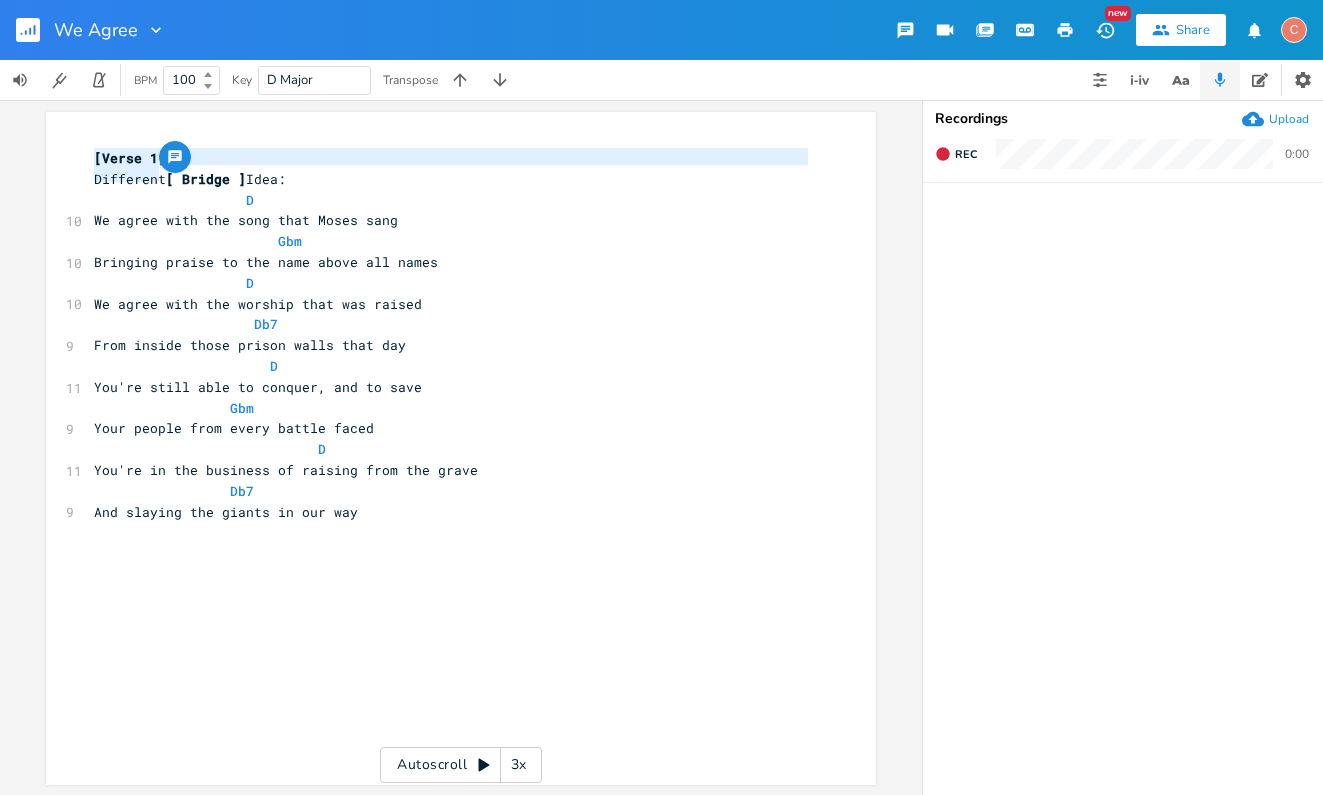 type 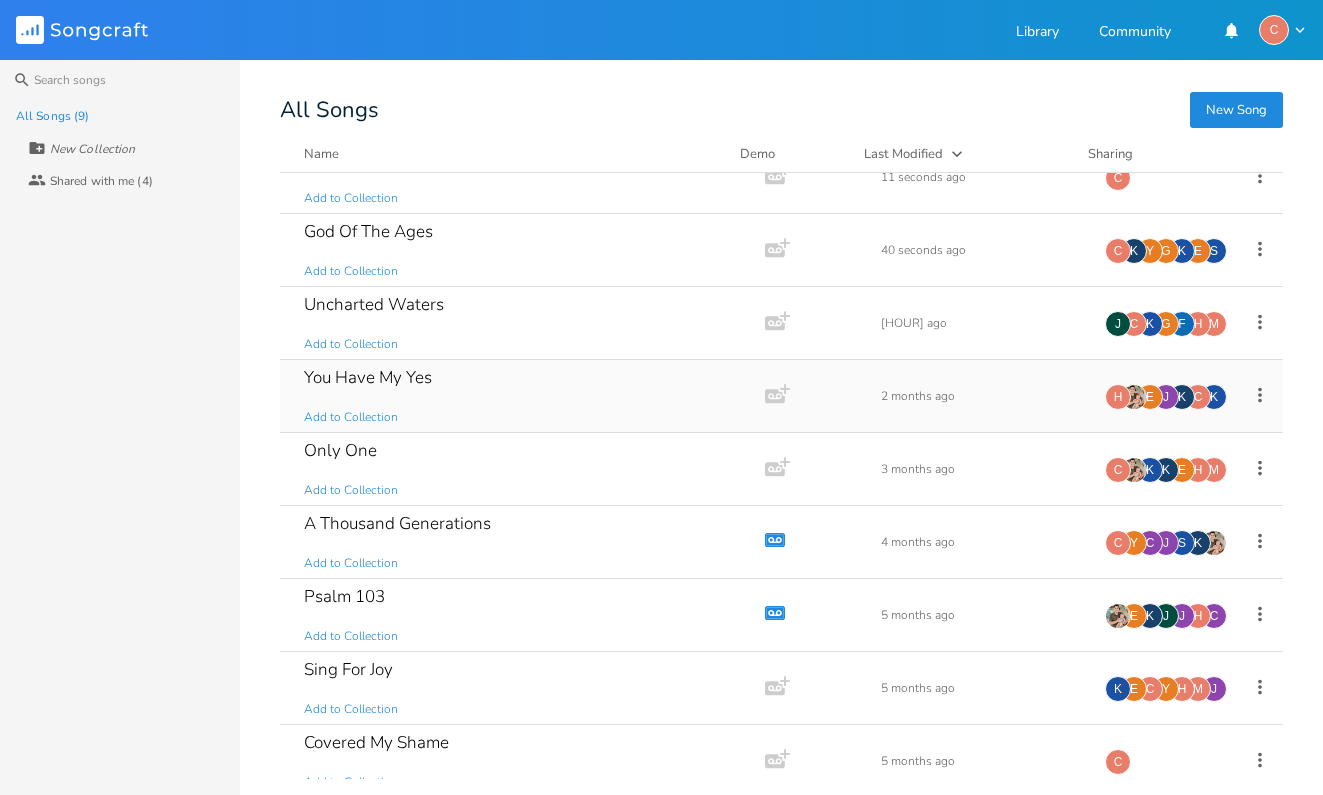 scroll, scrollTop: 51, scrollLeft: 0, axis: vertical 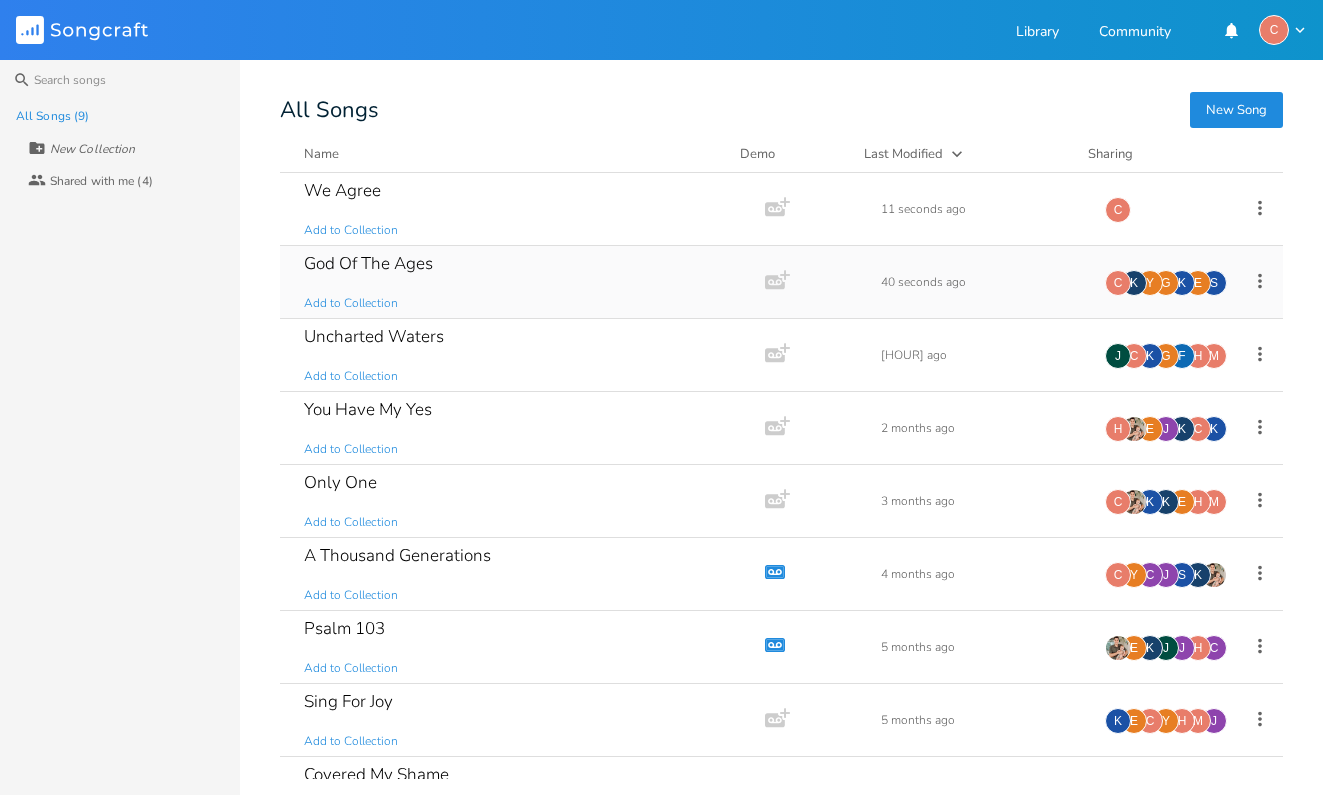 click on "God Of The Ages" at bounding box center [368, 263] 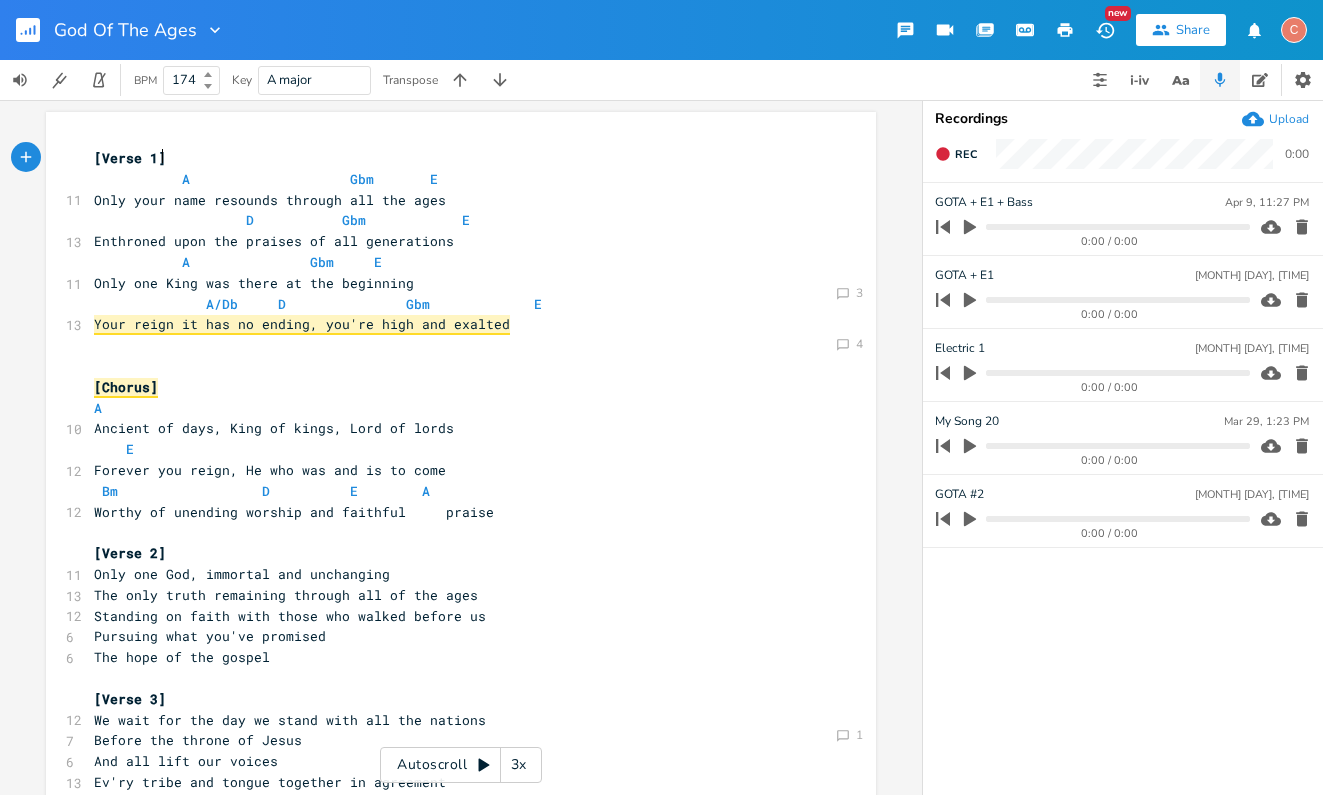 scroll, scrollTop: 0, scrollLeft: 1, axis: horizontal 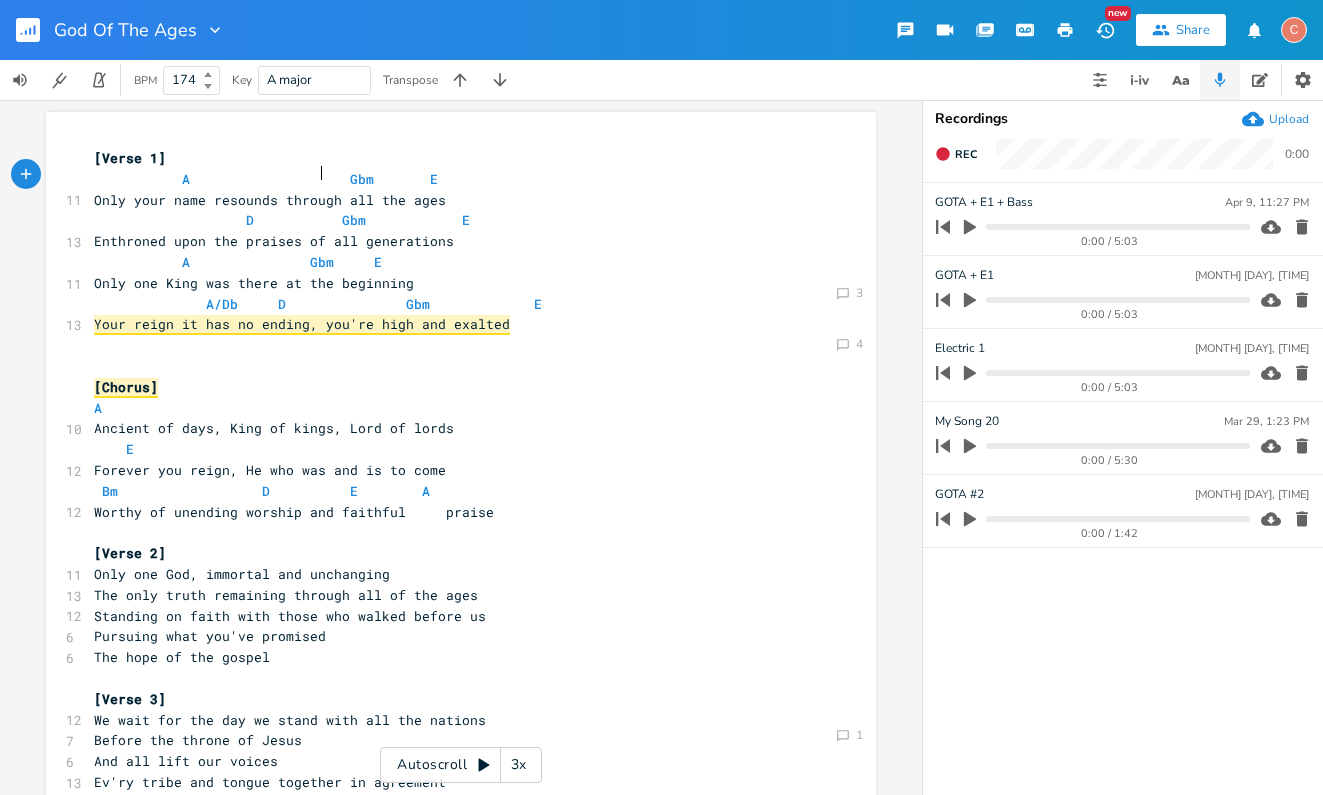 click on "A                      Gbm         E" at bounding box center (266, 179) 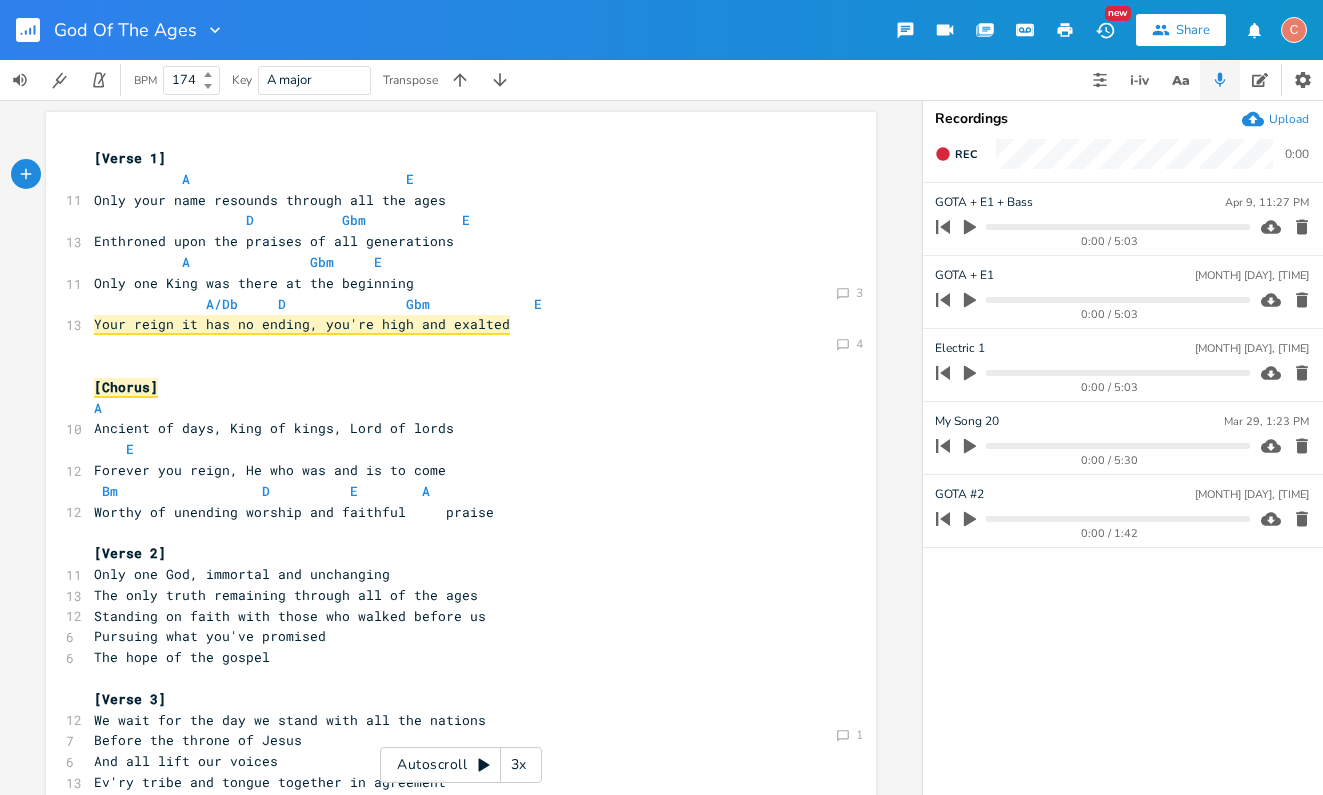 scroll, scrollTop: 0, scrollLeft: 5, axis: horizontal 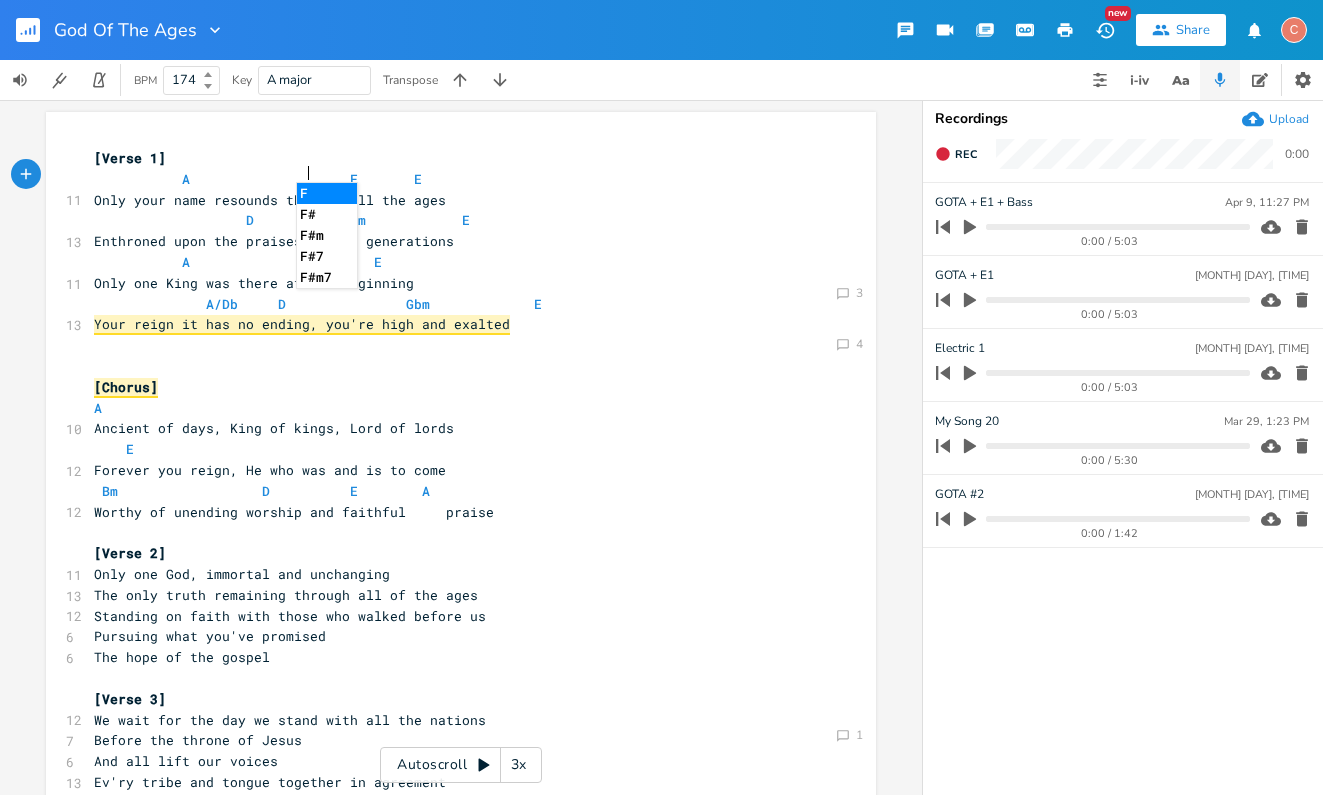type on "F" 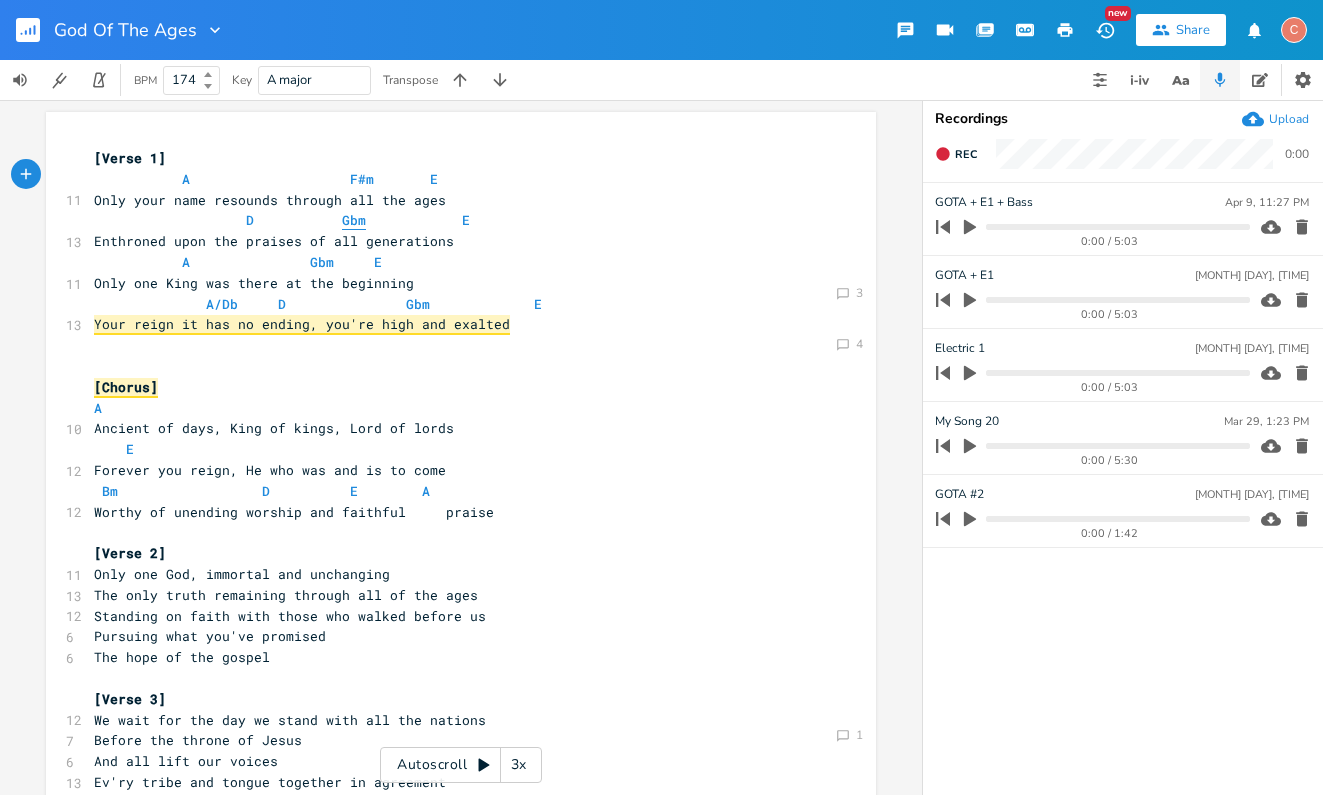 click on "Gbm" at bounding box center (354, 220) 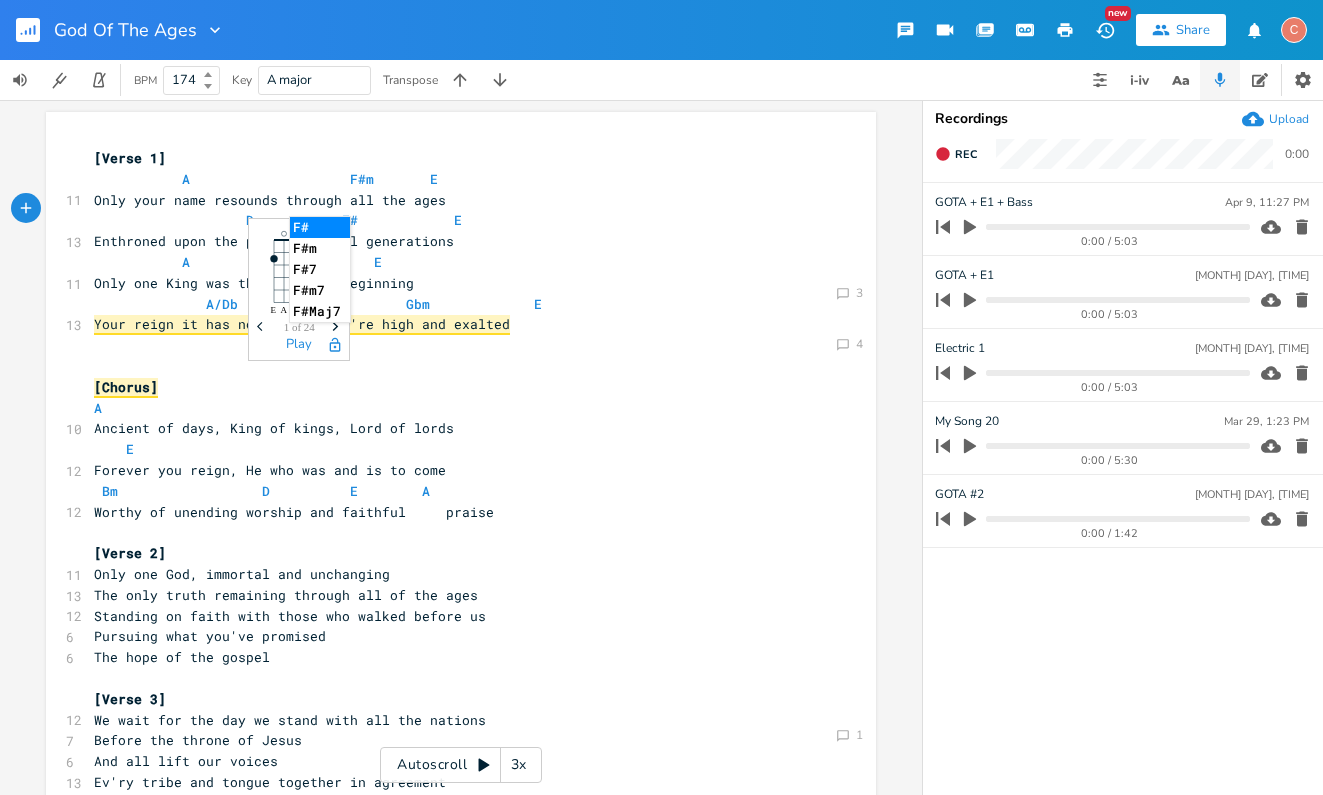 type on "F#m" 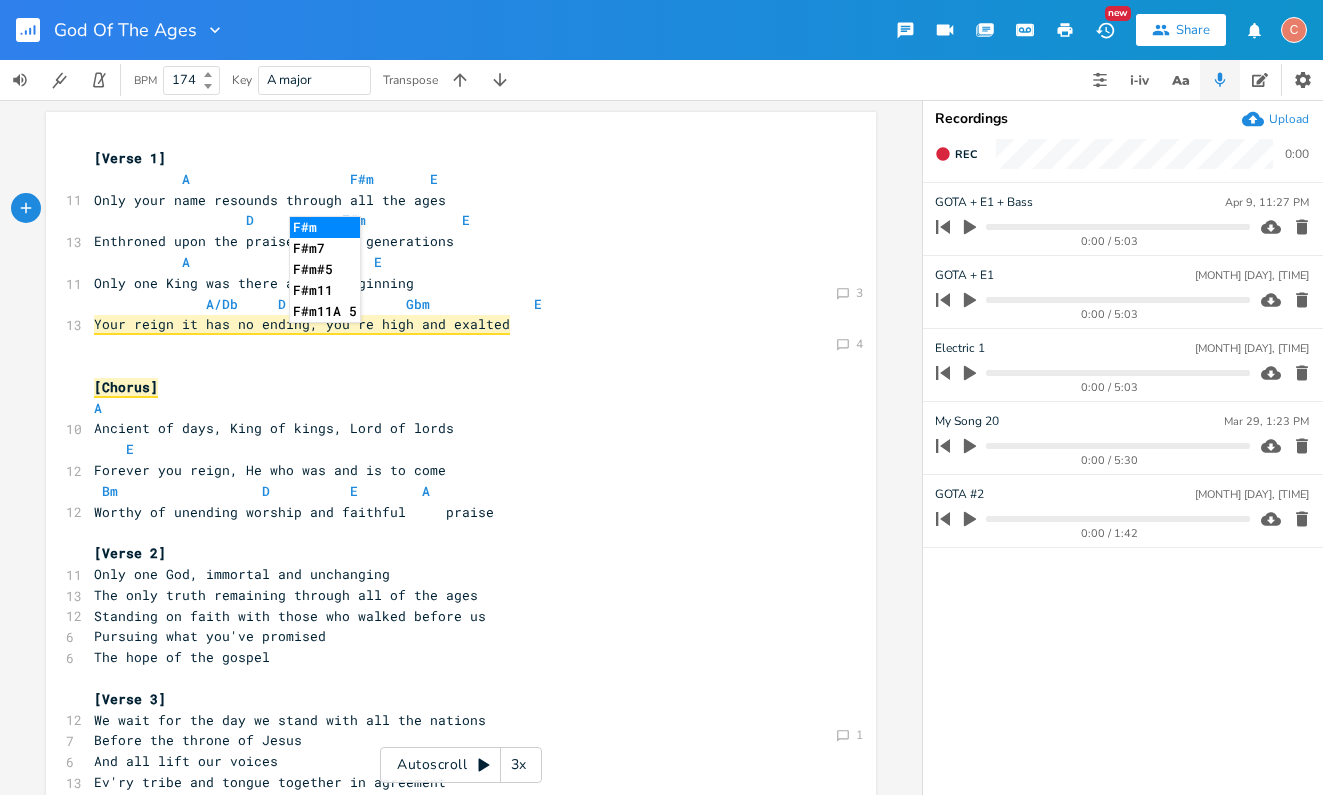 click on "[Chorus]" at bounding box center [451, 387] 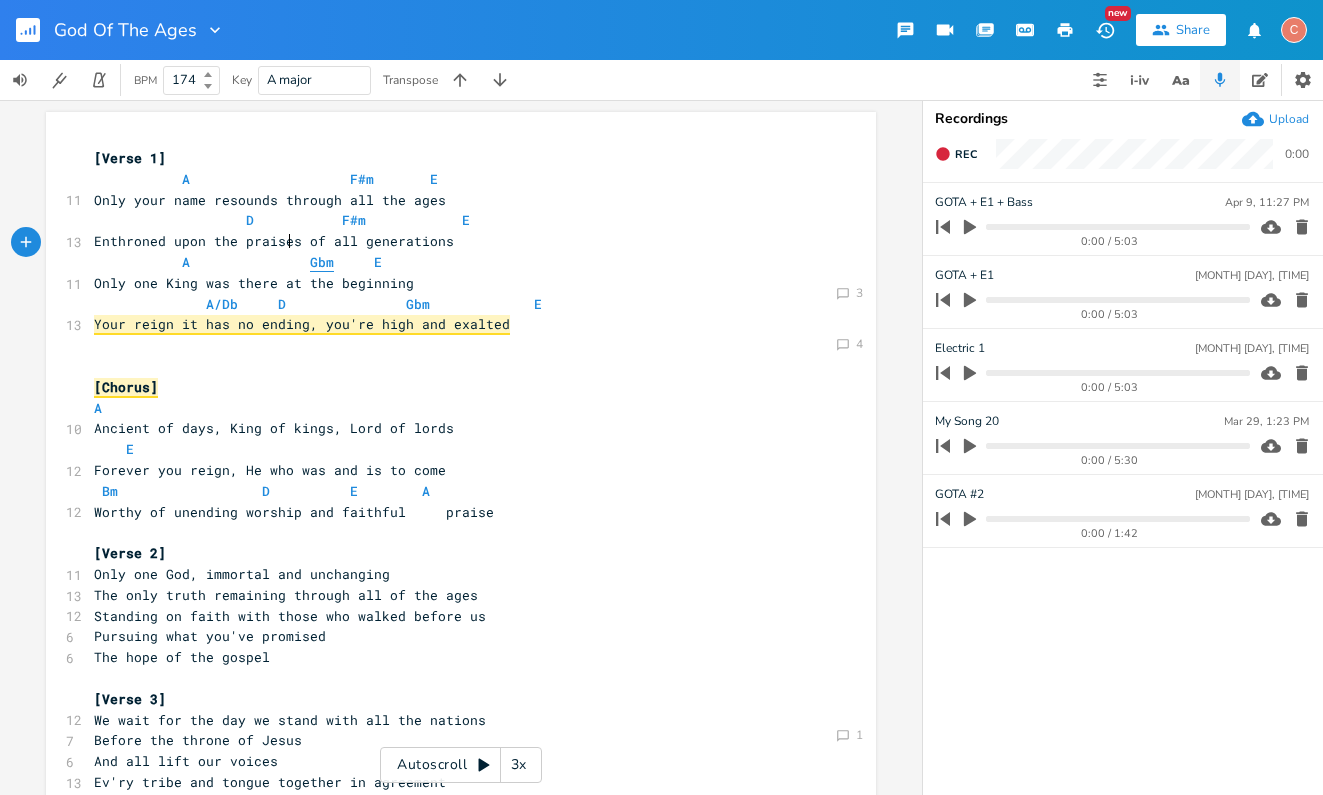 click on "Gbm" at bounding box center [322, 262] 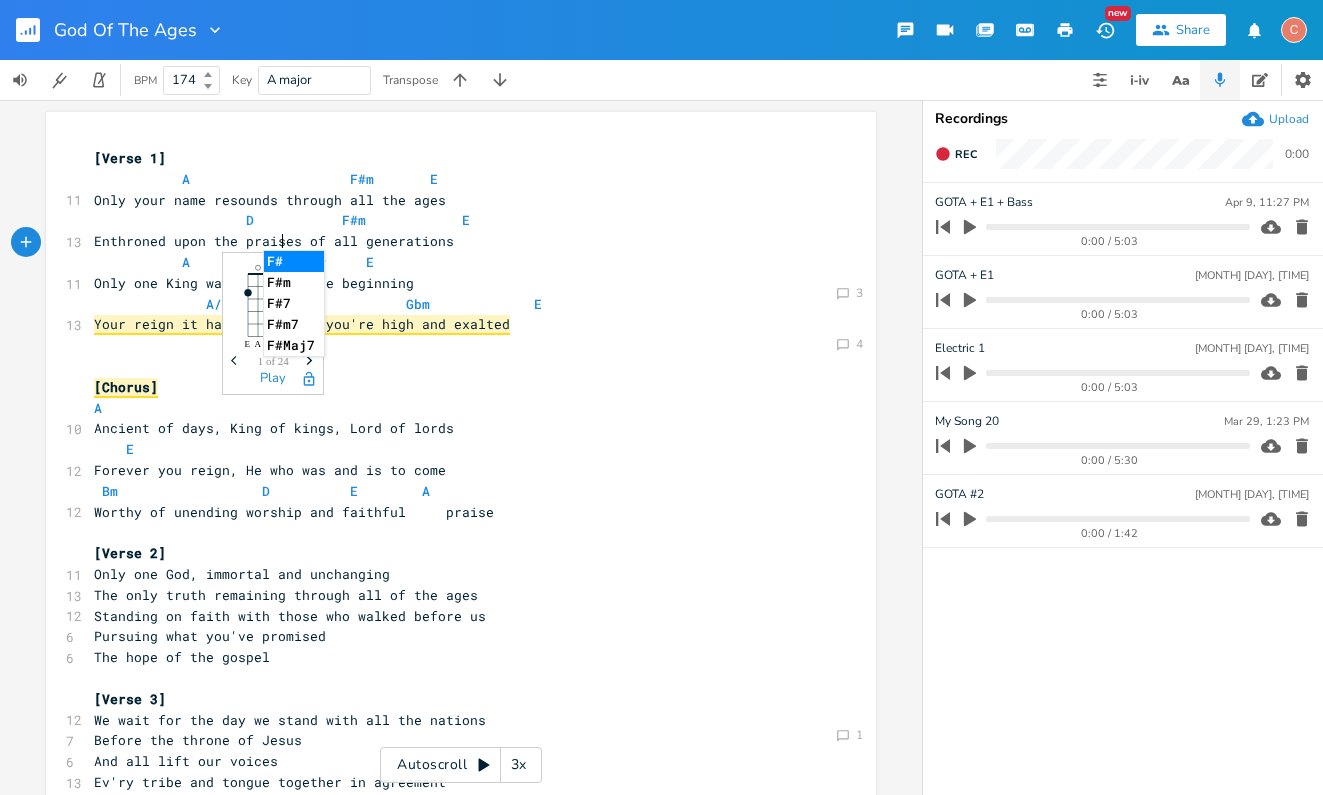 type on "F#m" 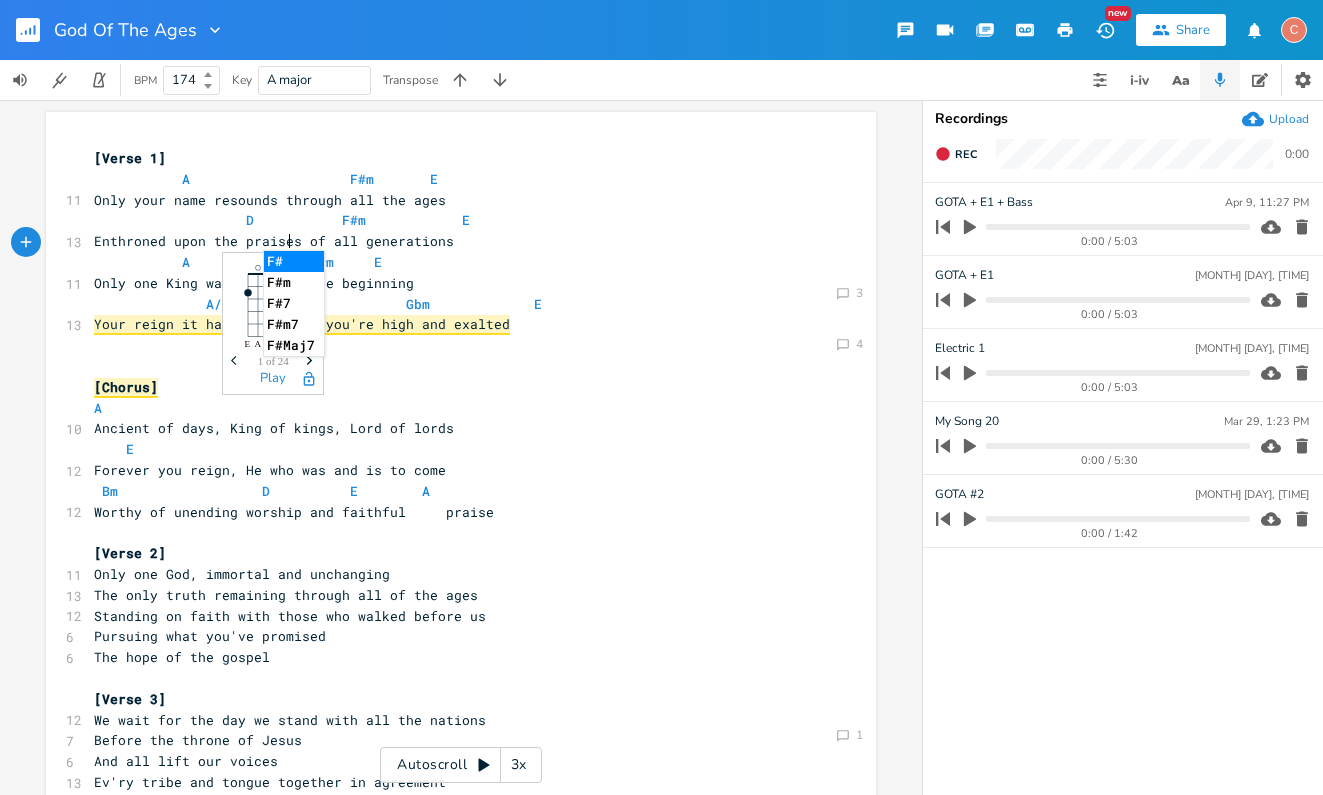 scroll, scrollTop: 0, scrollLeft: 19, axis: horizontal 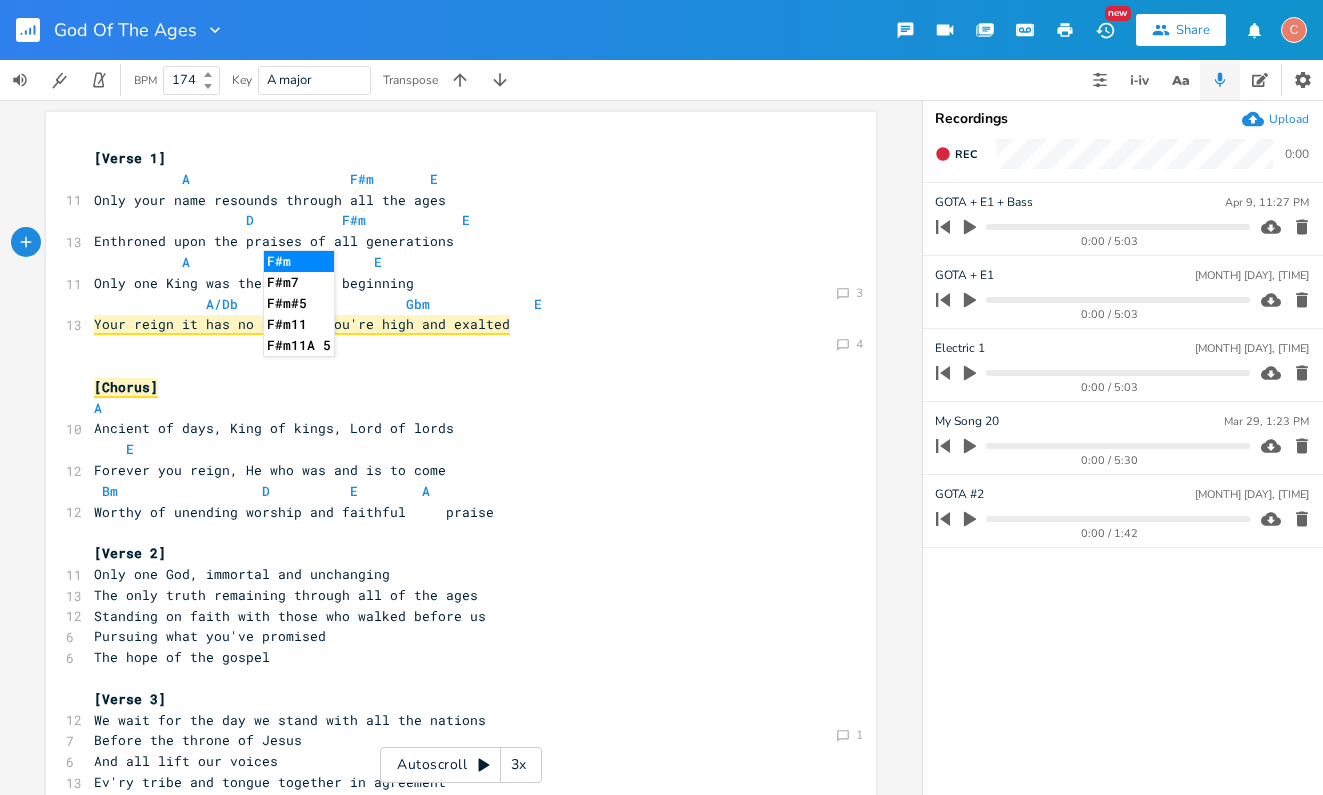 click on "Forever you reign, He who was and is to come" at bounding box center (451, 470) 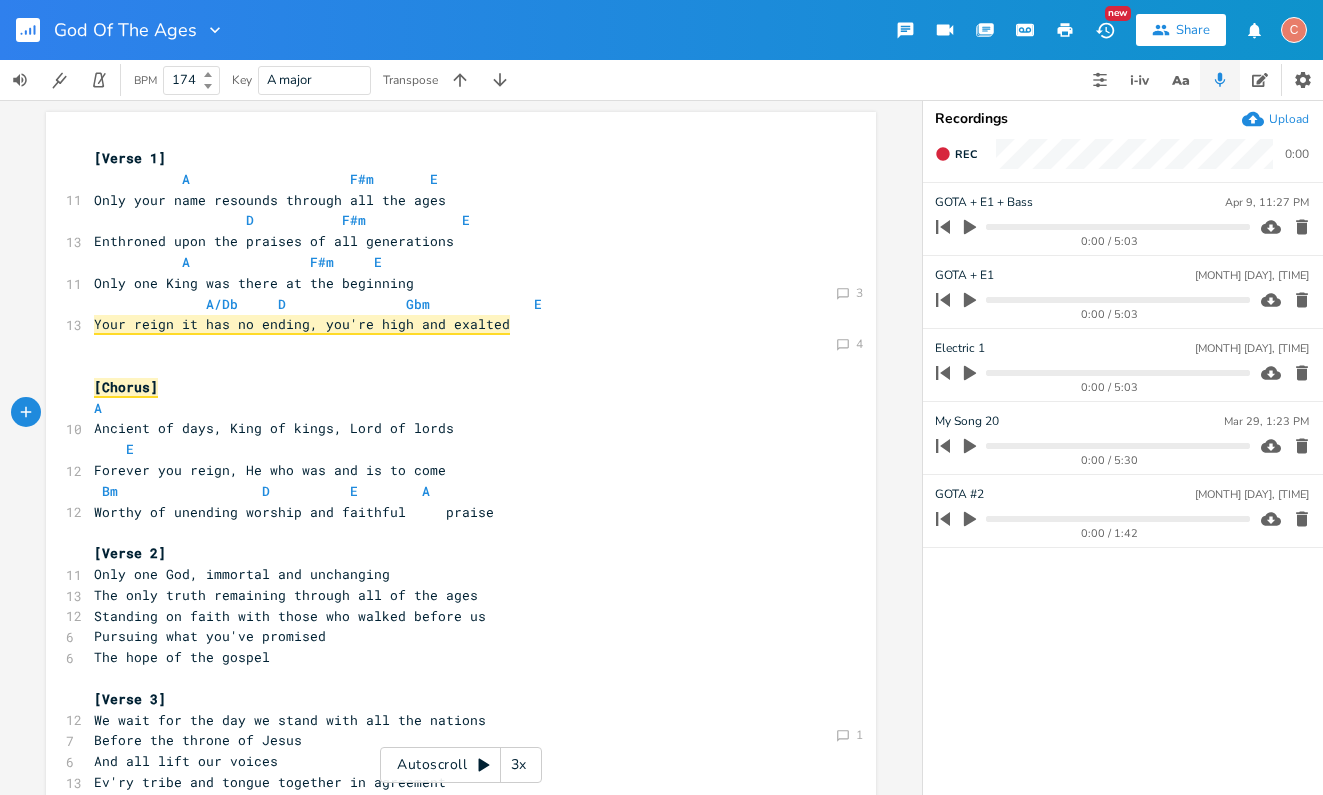click on "A/Db       D                 Gbm               E" at bounding box center (318, 304) 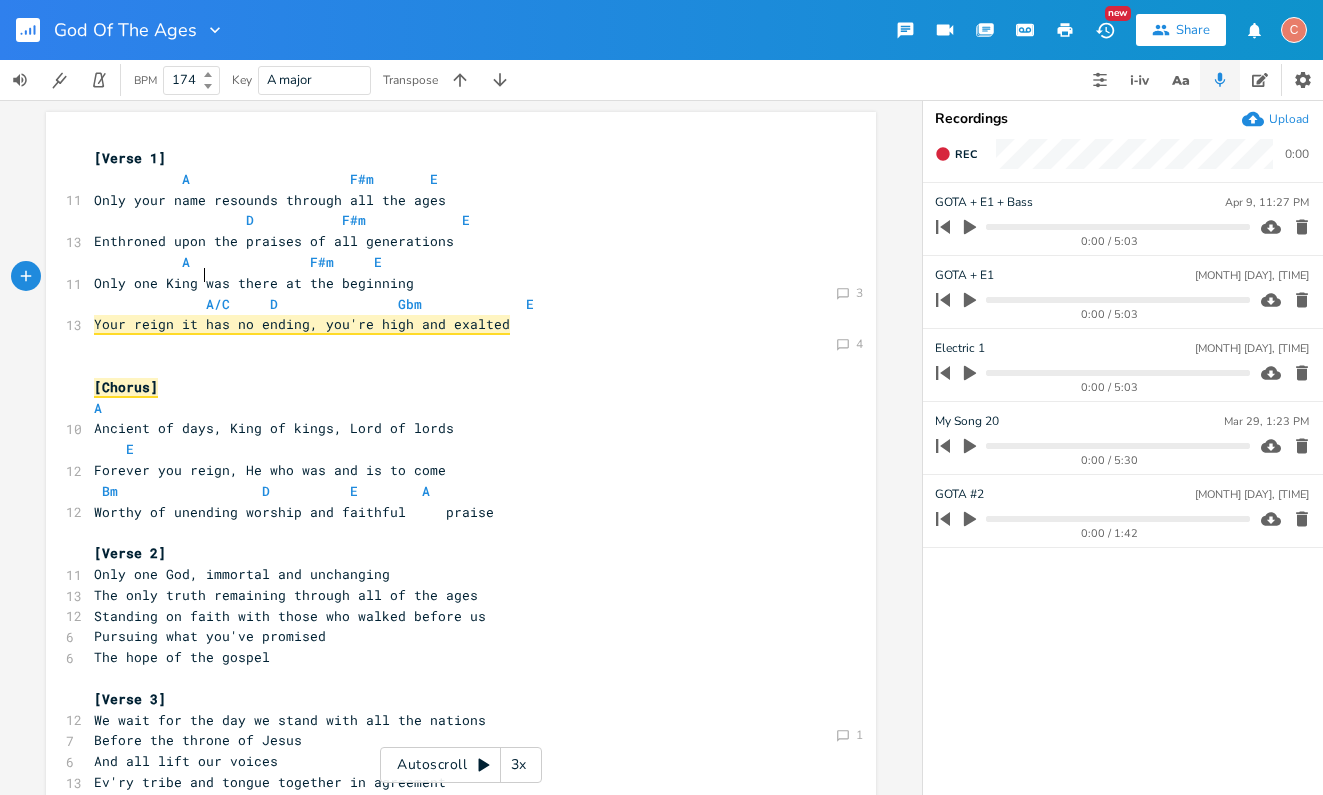 scroll, scrollTop: 0, scrollLeft: 5, axis: horizontal 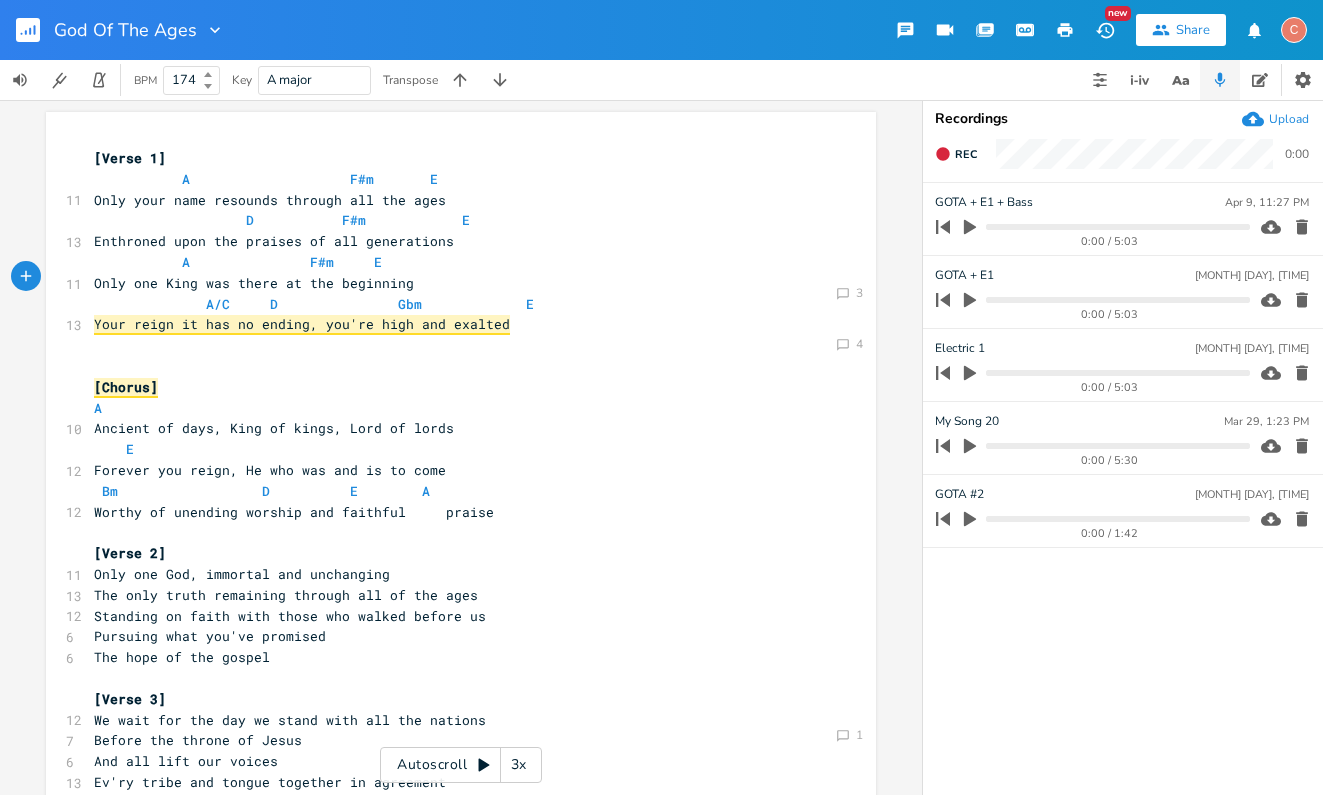 type on "C#" 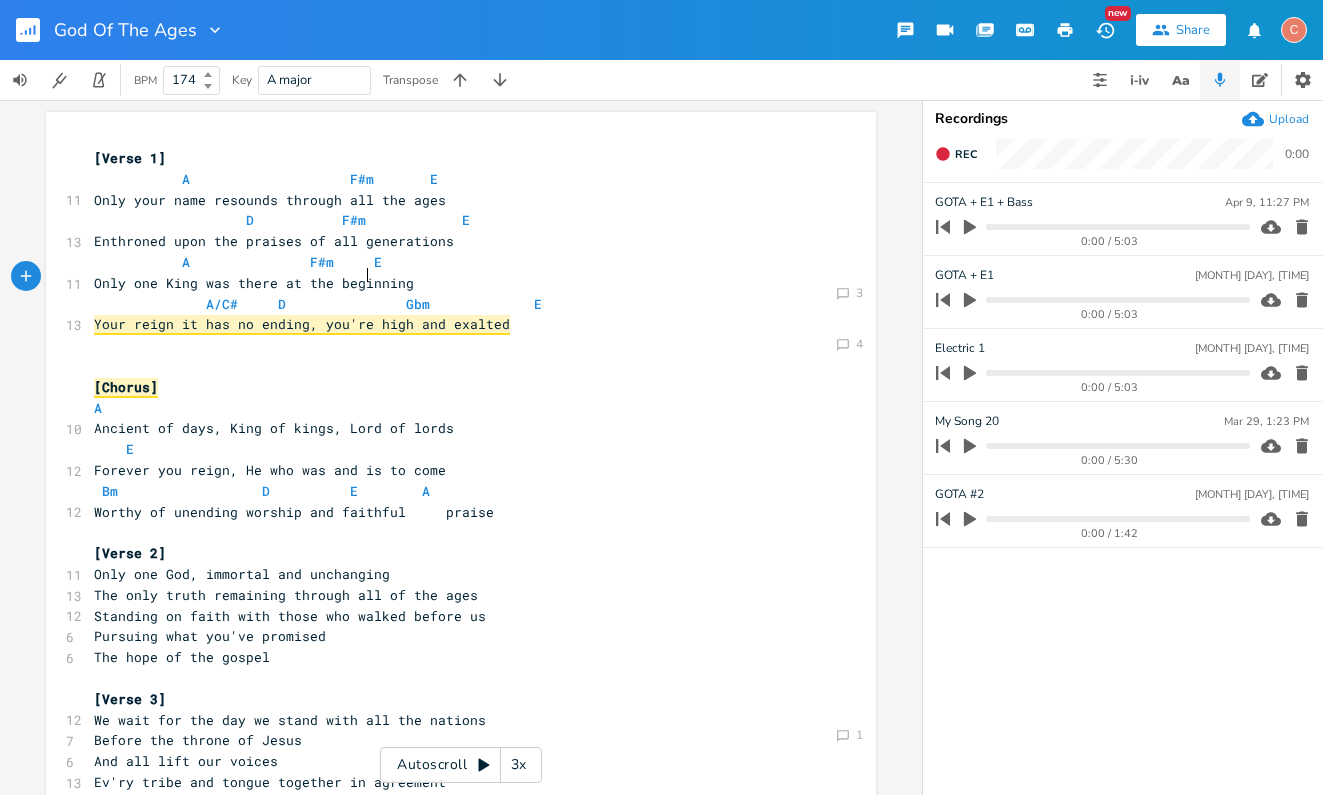 click on "A/C#       D                 Gbm               E" at bounding box center (318, 304) 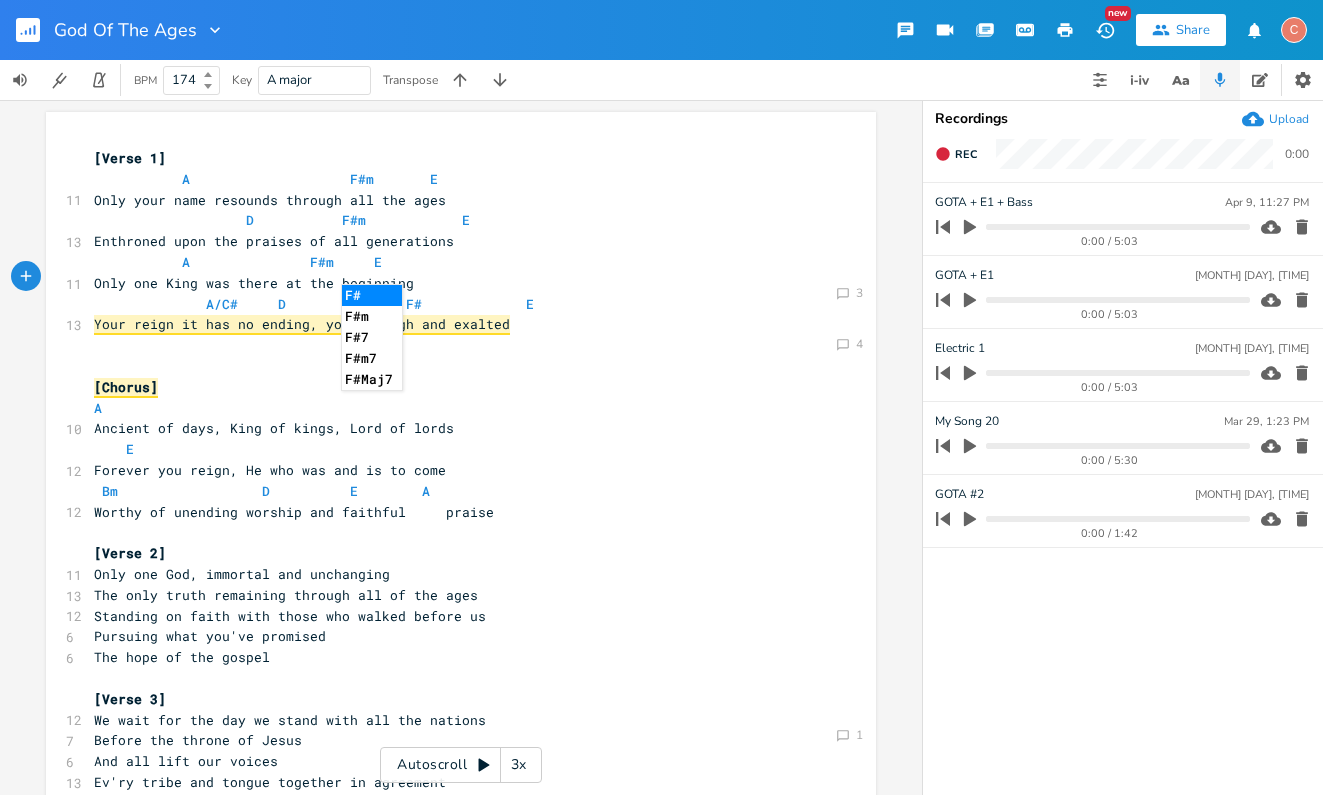 type on "F#m" 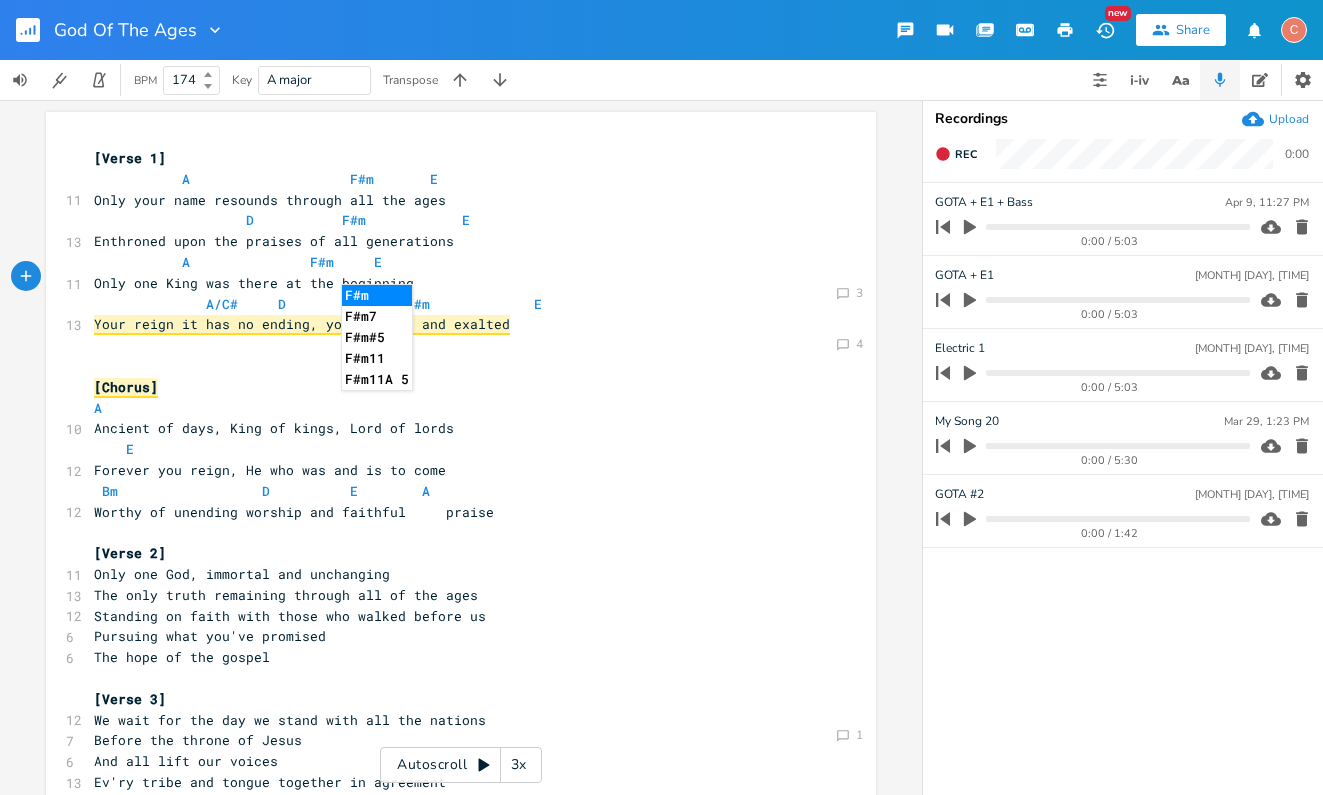 click on "xxxxxxxxxx   [Verse 1]             A                      F#m         E 11 Only your name resounds through all the ages                     D             F#m              E 13 Enthroned upon the praises of all generations             A                 F#m       E 11 Only one King was there at the beginning                A/C#       D                 F#m               E 13 Your reign it has no ending, you're high and exalted ​ ​ [Chorus] A                  10 Ancient of days, King of kings, Lord of lords      E                     12 Forever you reign, He who was and is to come   Bm                    D            E          A 12 Worthy of unending worship and faithful     praise ​ [Verse 2] 11 Only one God, immortal and unchanging 13 The only truth remaining through all of the ages 12 Standing on faith with those who walked before us 6 Pursuing what you've promised 6 The hope of the gospel 7" at bounding box center [476, 782] 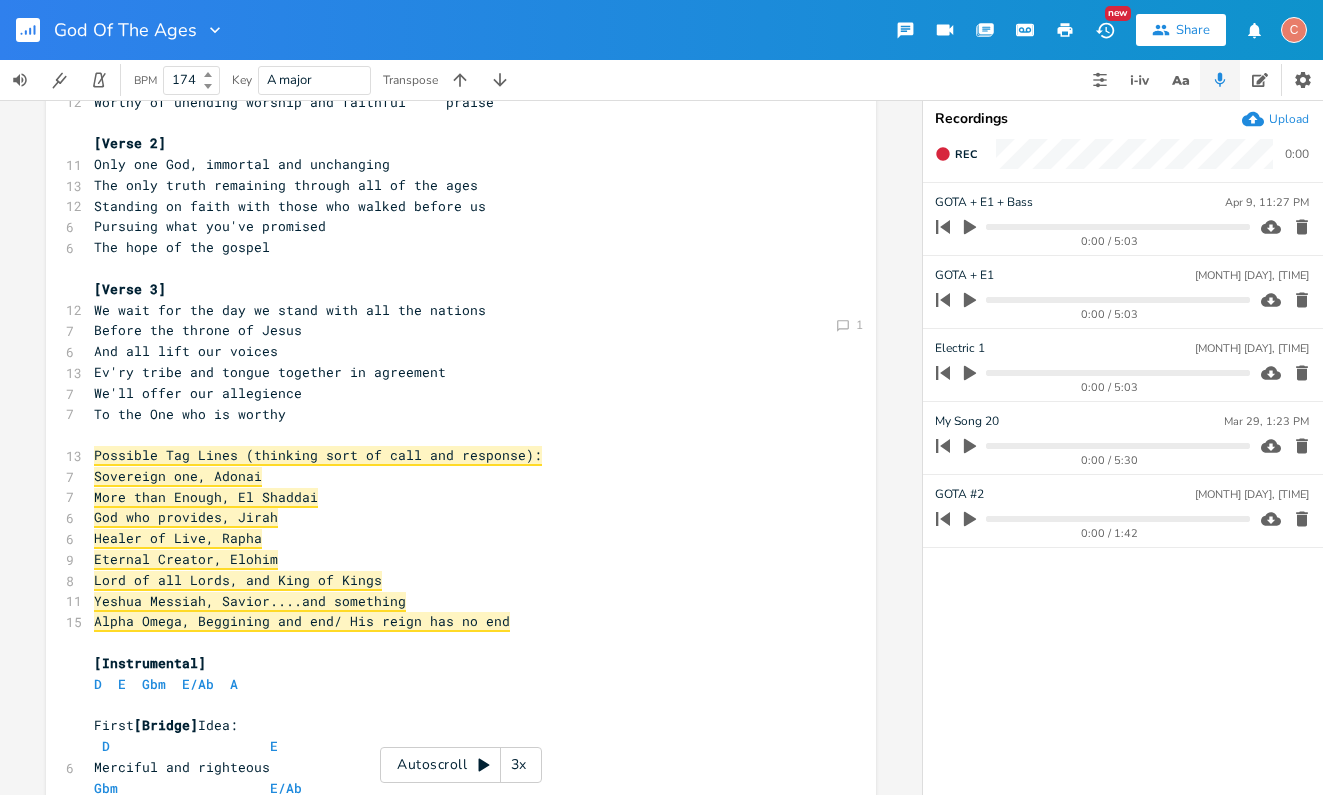 scroll, scrollTop: 415, scrollLeft: 0, axis: vertical 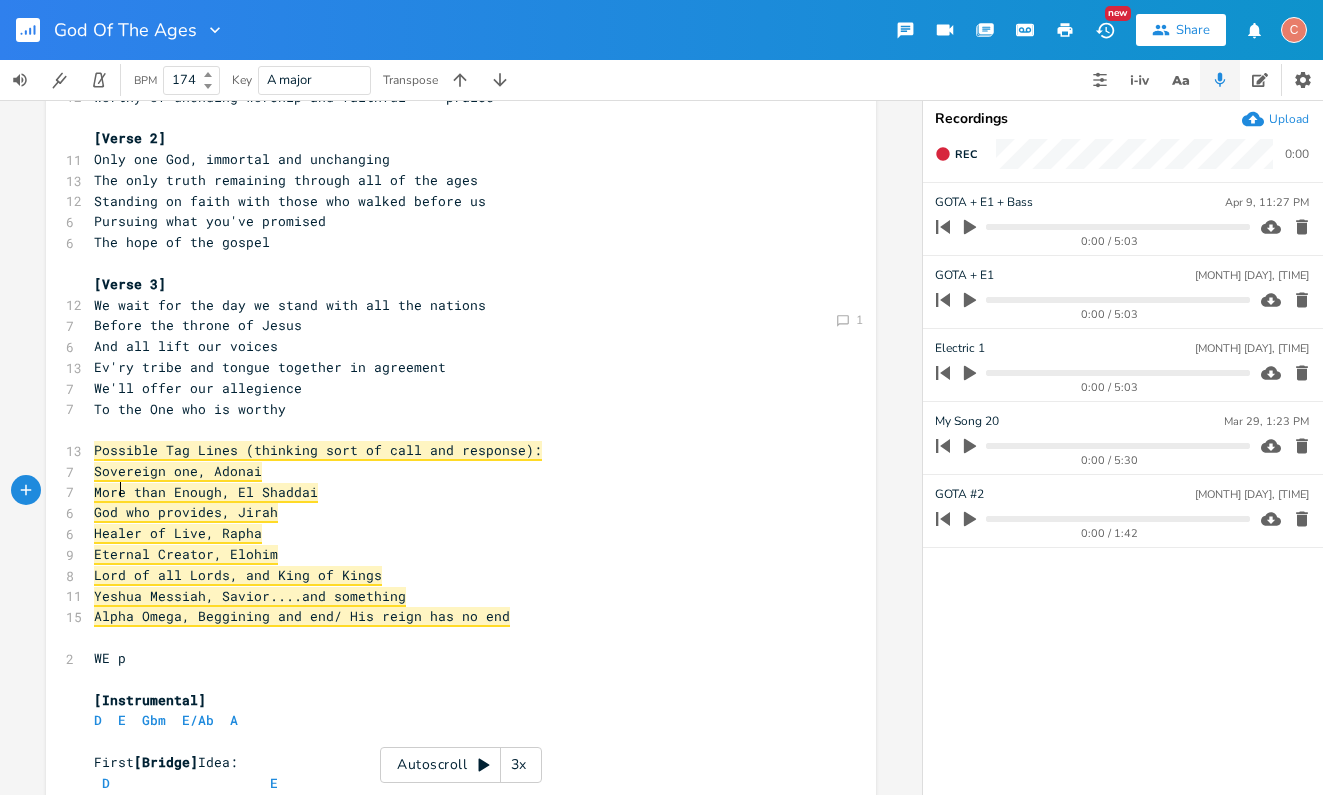type on "WE pra" 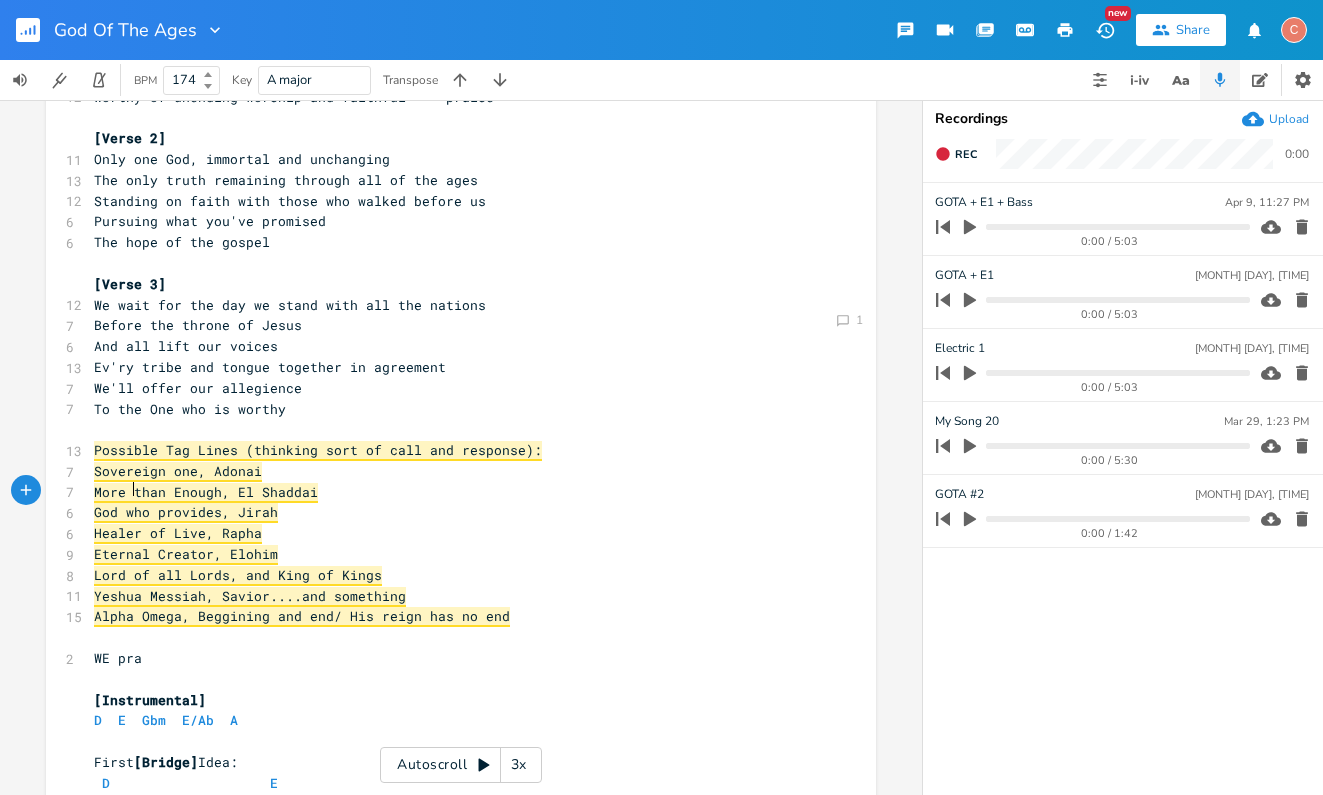 scroll, scrollTop: 0, scrollLeft: 31, axis: horizontal 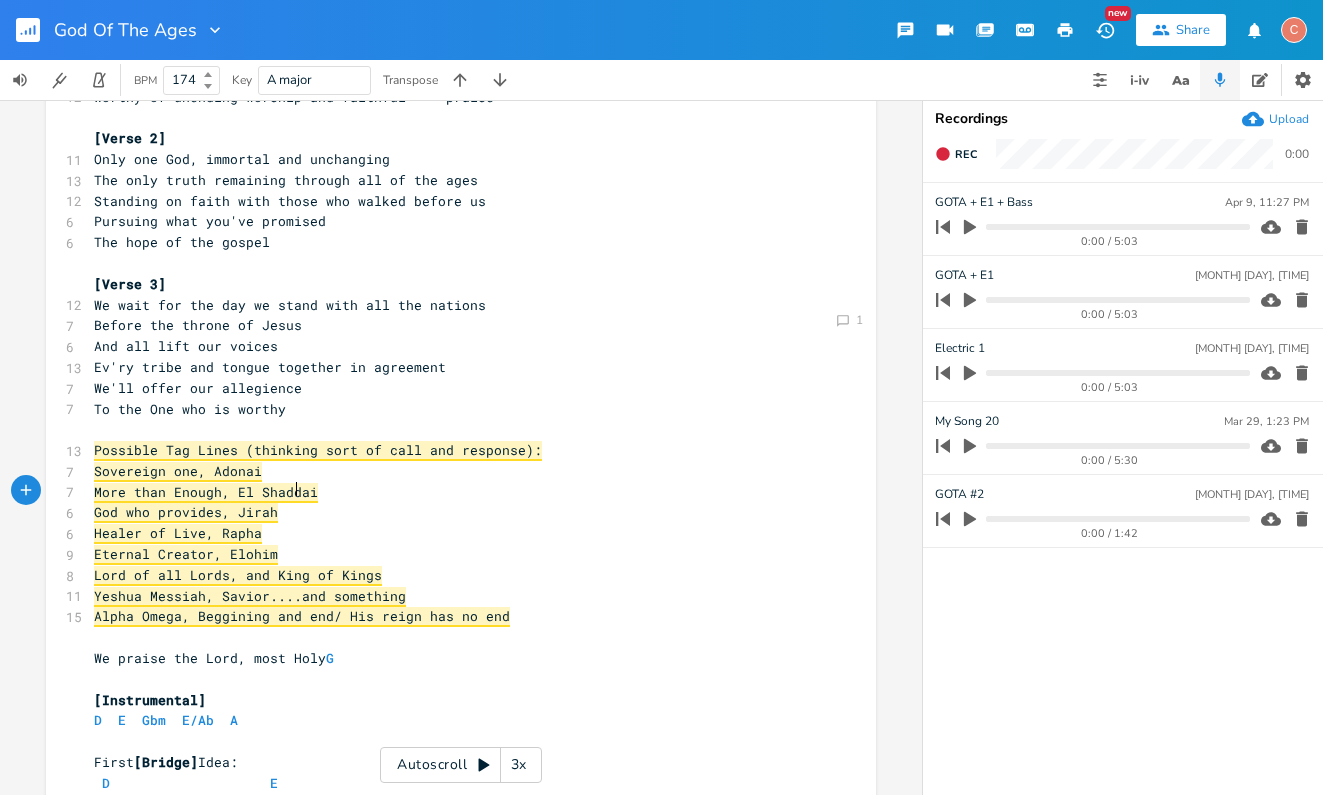 type on "e praise the Lord, most Holy God" 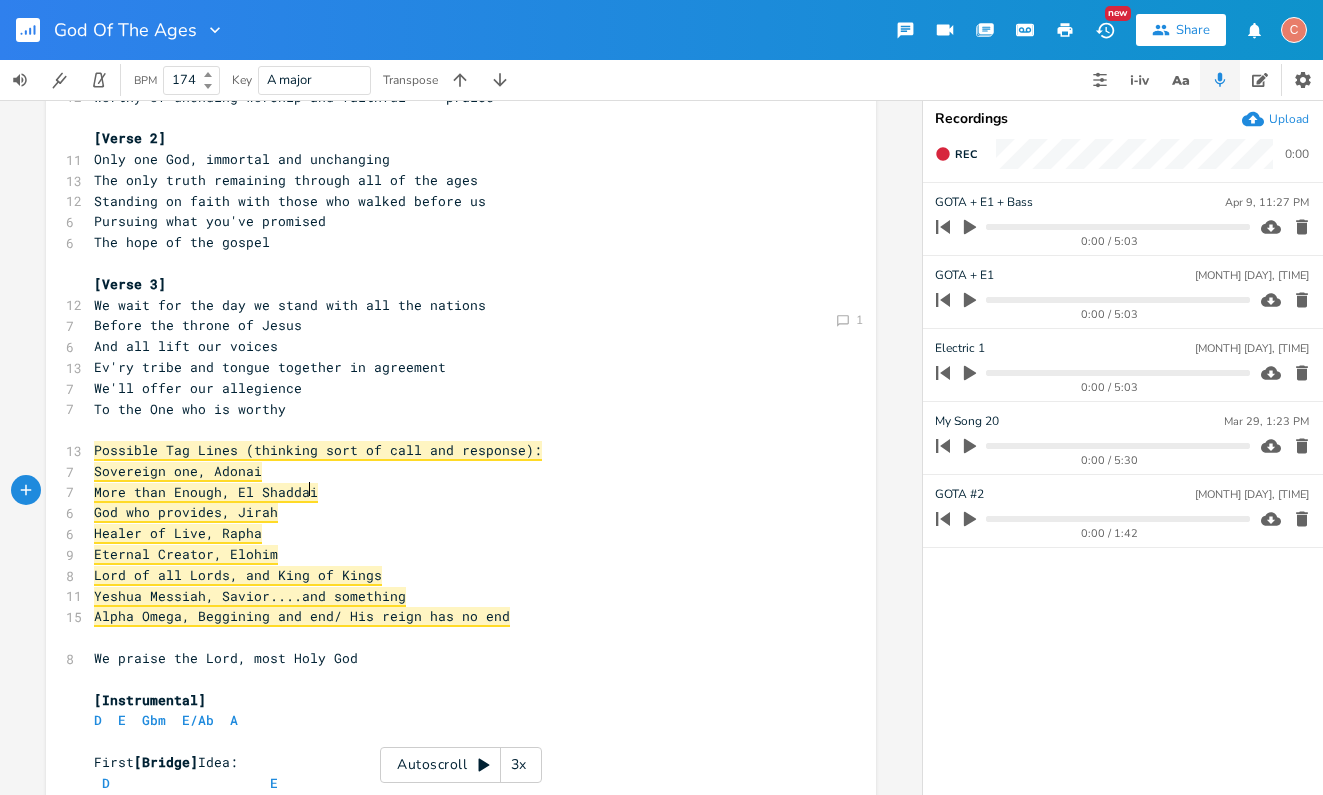 scroll, scrollTop: 0, scrollLeft: 134, axis: horizontal 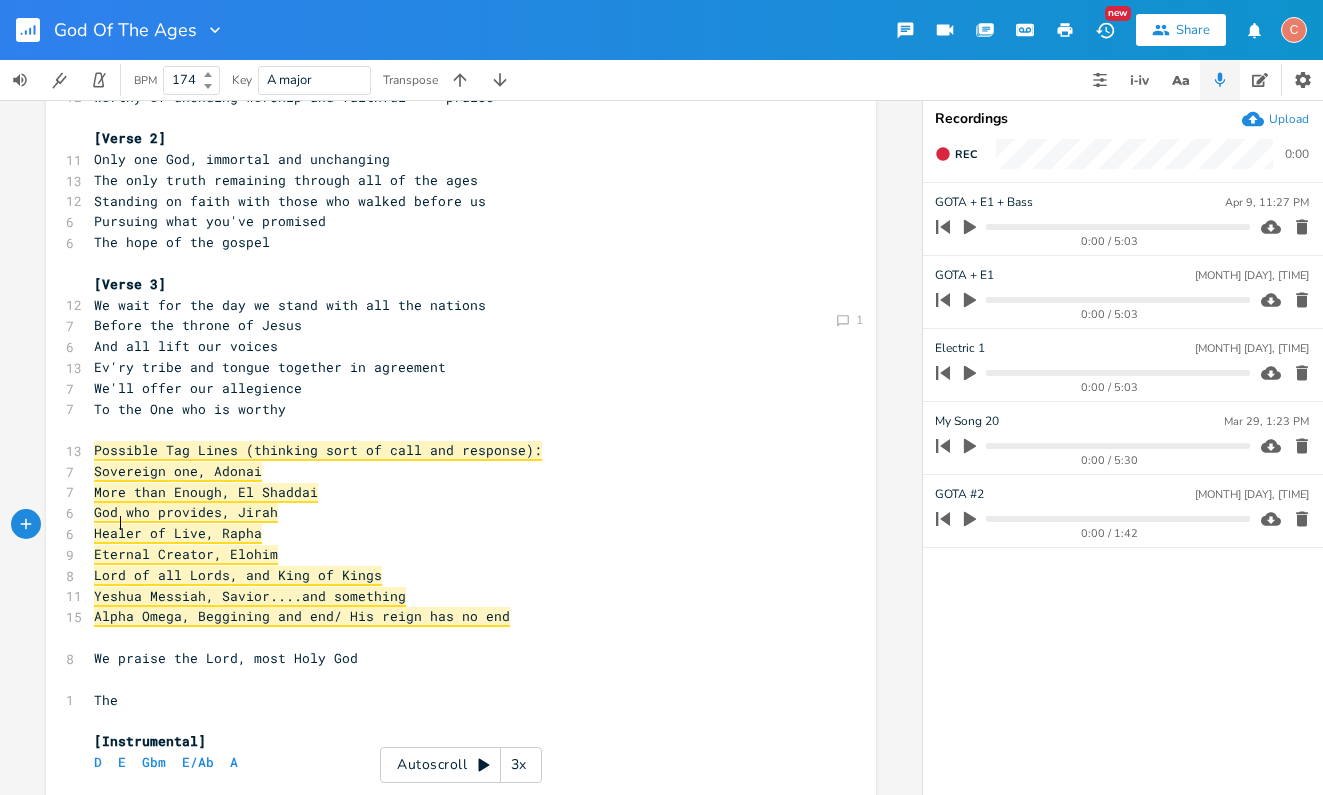 type on "The o" 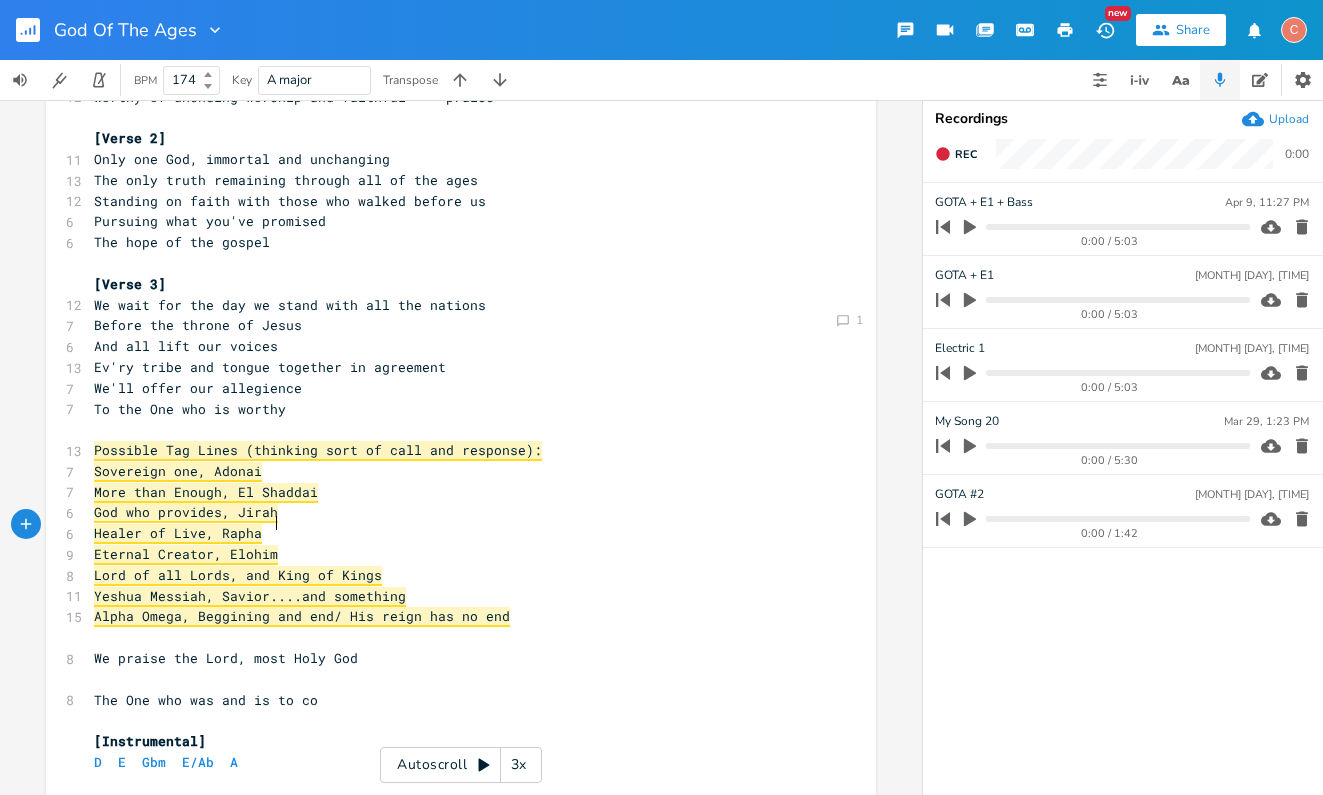 type on "One who was and is to come" 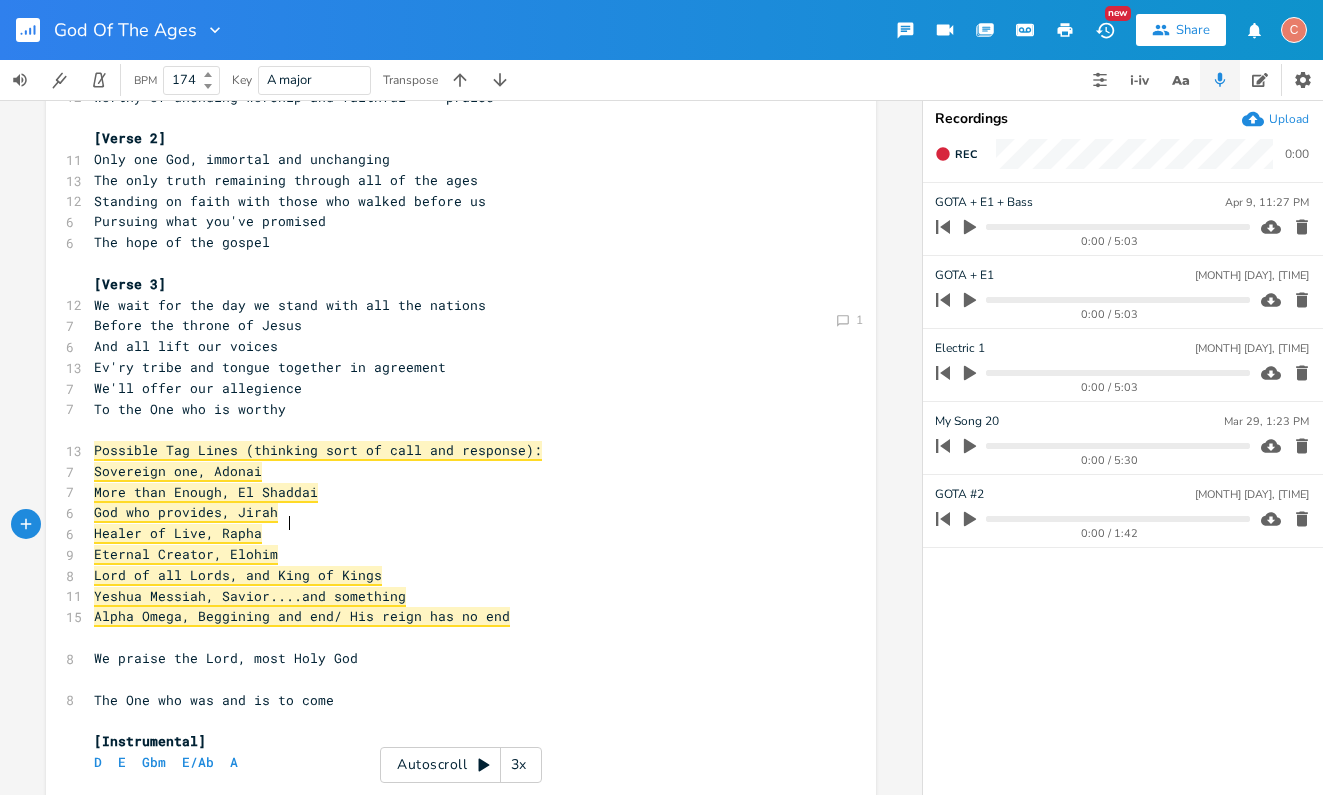 scroll, scrollTop: 0, scrollLeft: 119, axis: horizontal 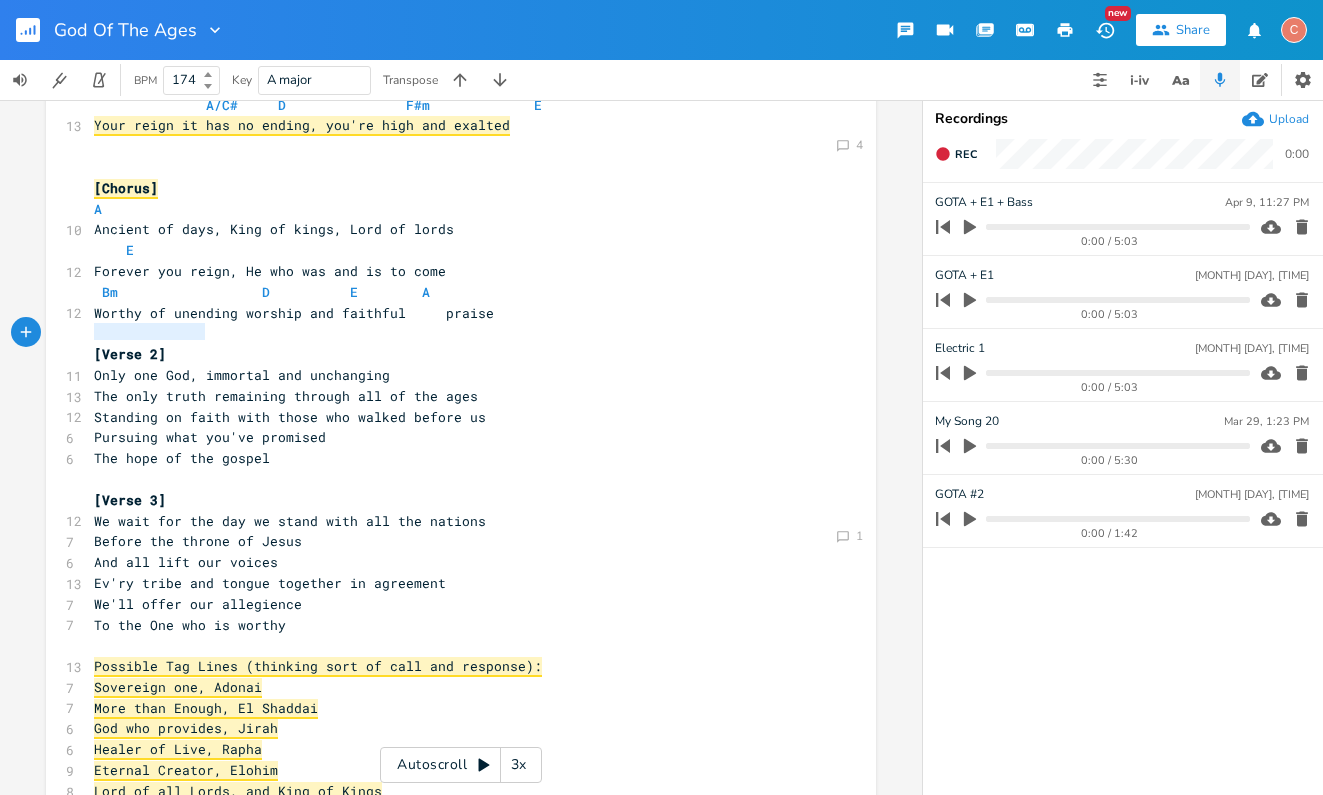 drag, startPoint x: 196, startPoint y: 336, endPoint x: 86, endPoint y: 327, distance: 110.36757 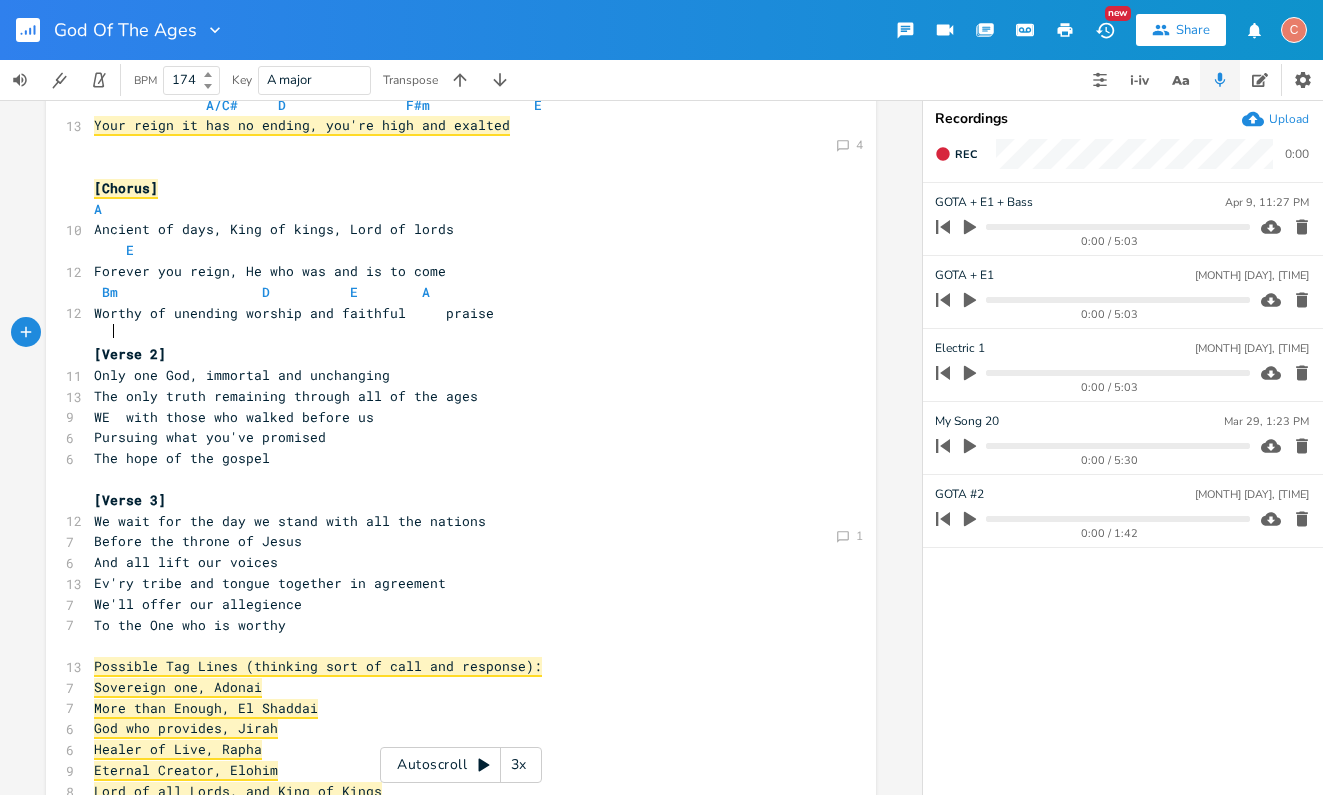 type on "WE sta" 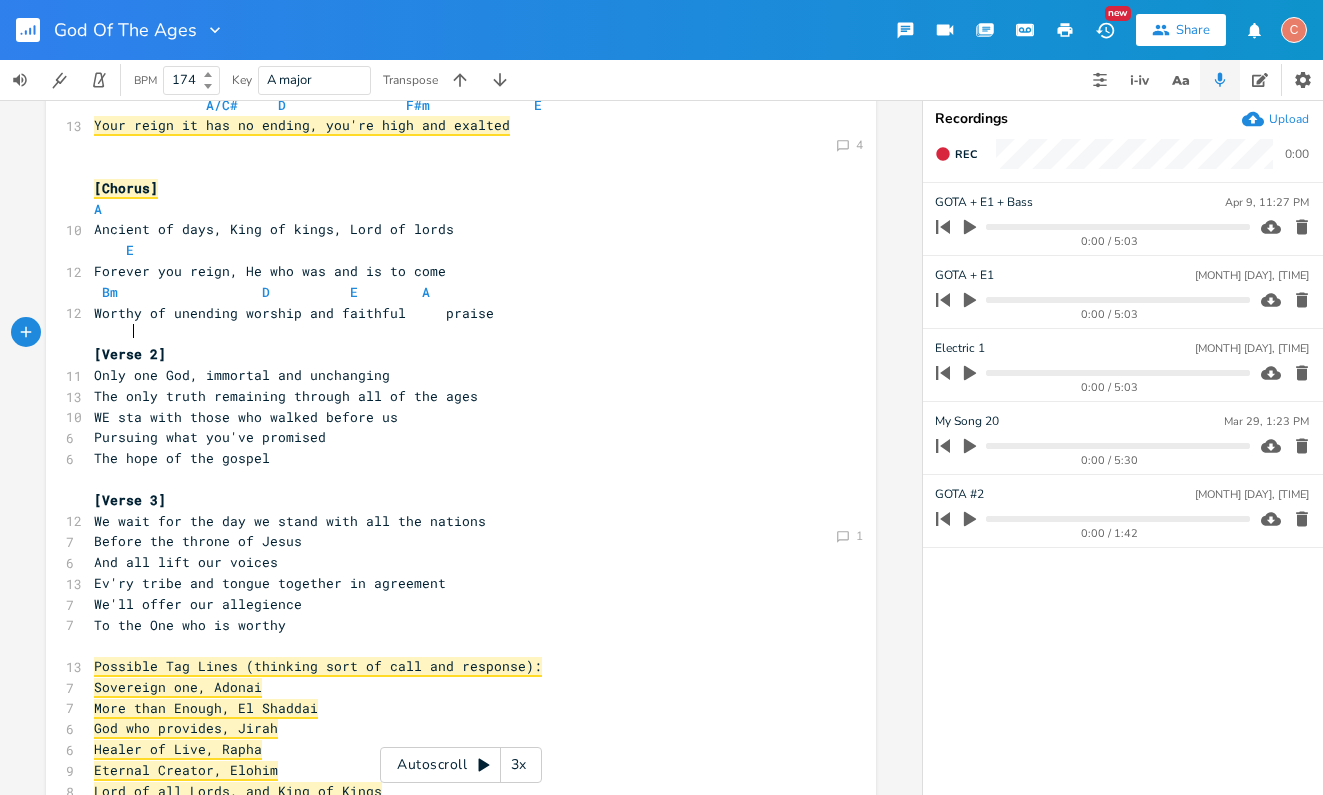 scroll, scrollTop: 0, scrollLeft: 30, axis: horizontal 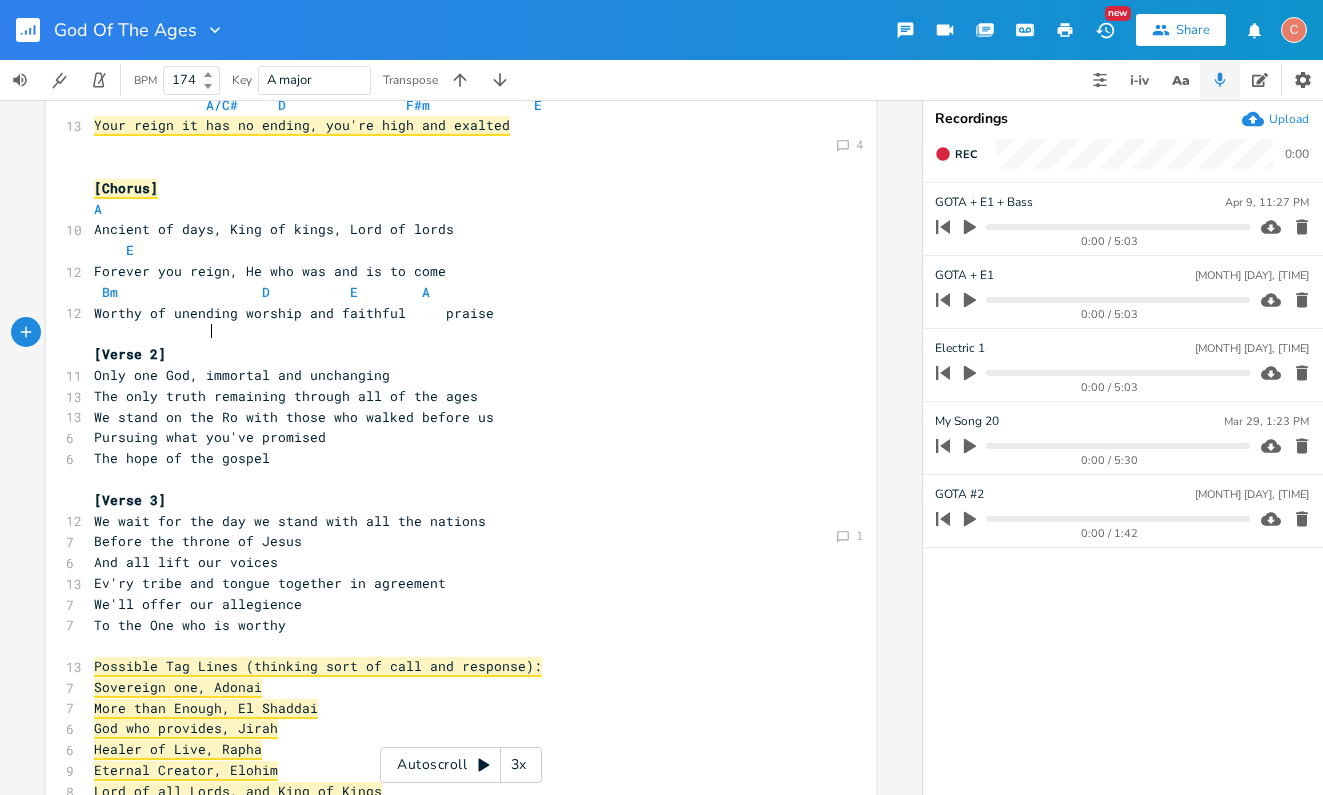 type on "e stand on the Rock" 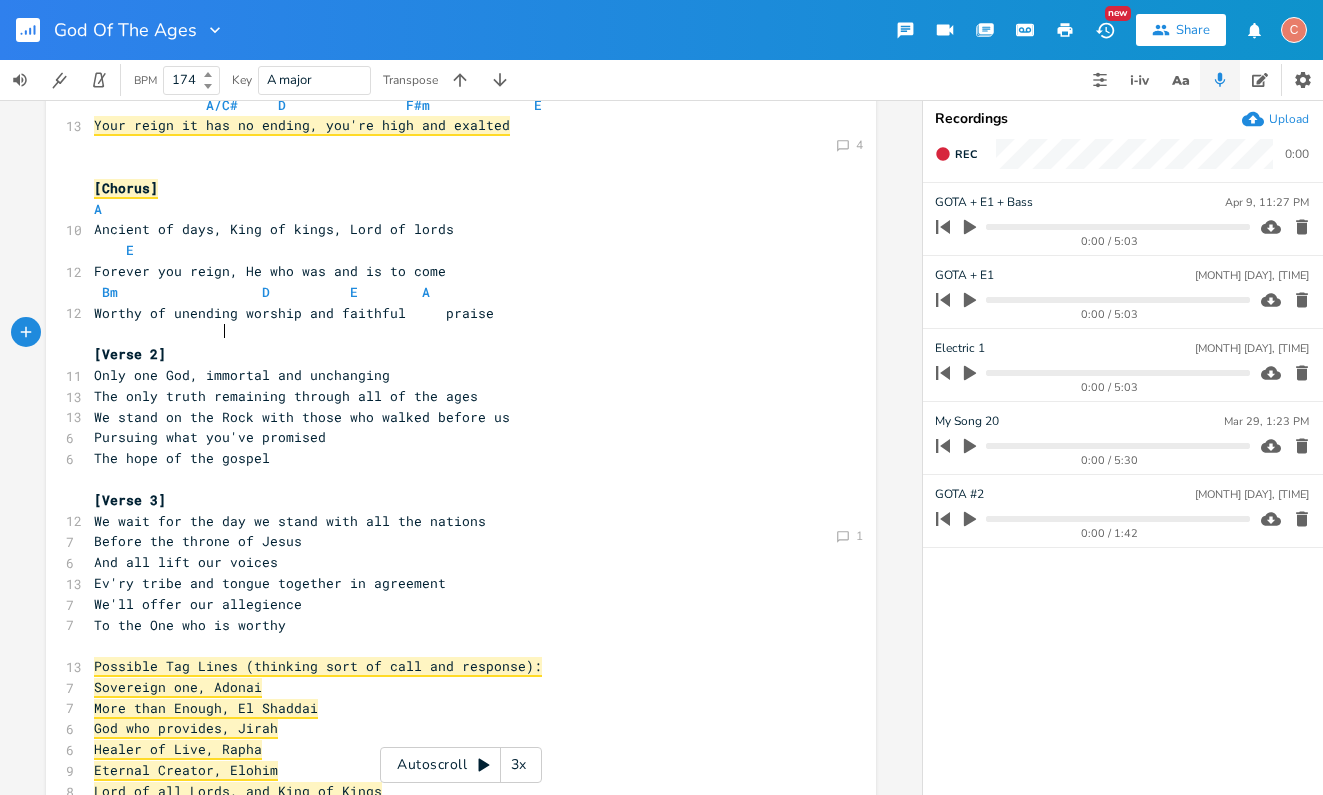scroll, scrollTop: 0, scrollLeft: 81, axis: horizontal 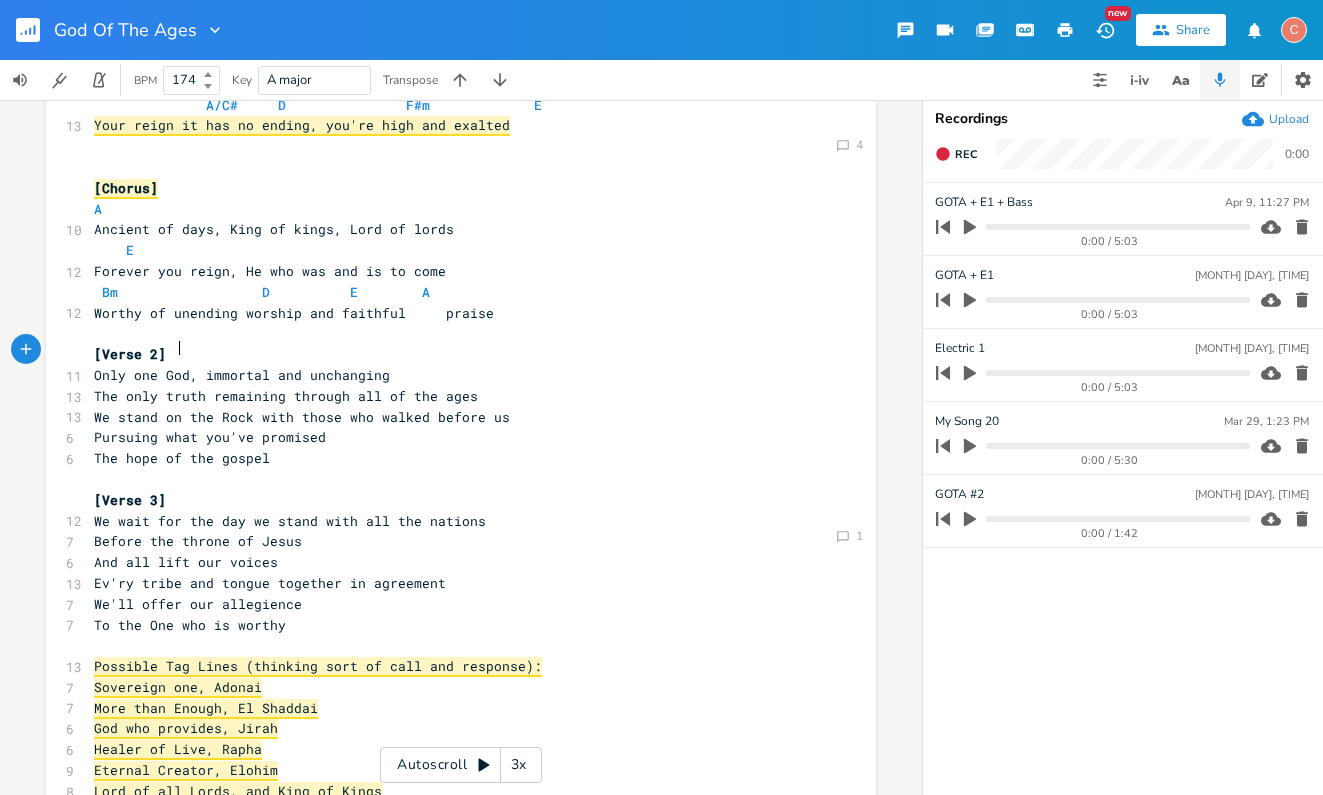 click on "Pursuing what you've promised" at bounding box center [210, 437] 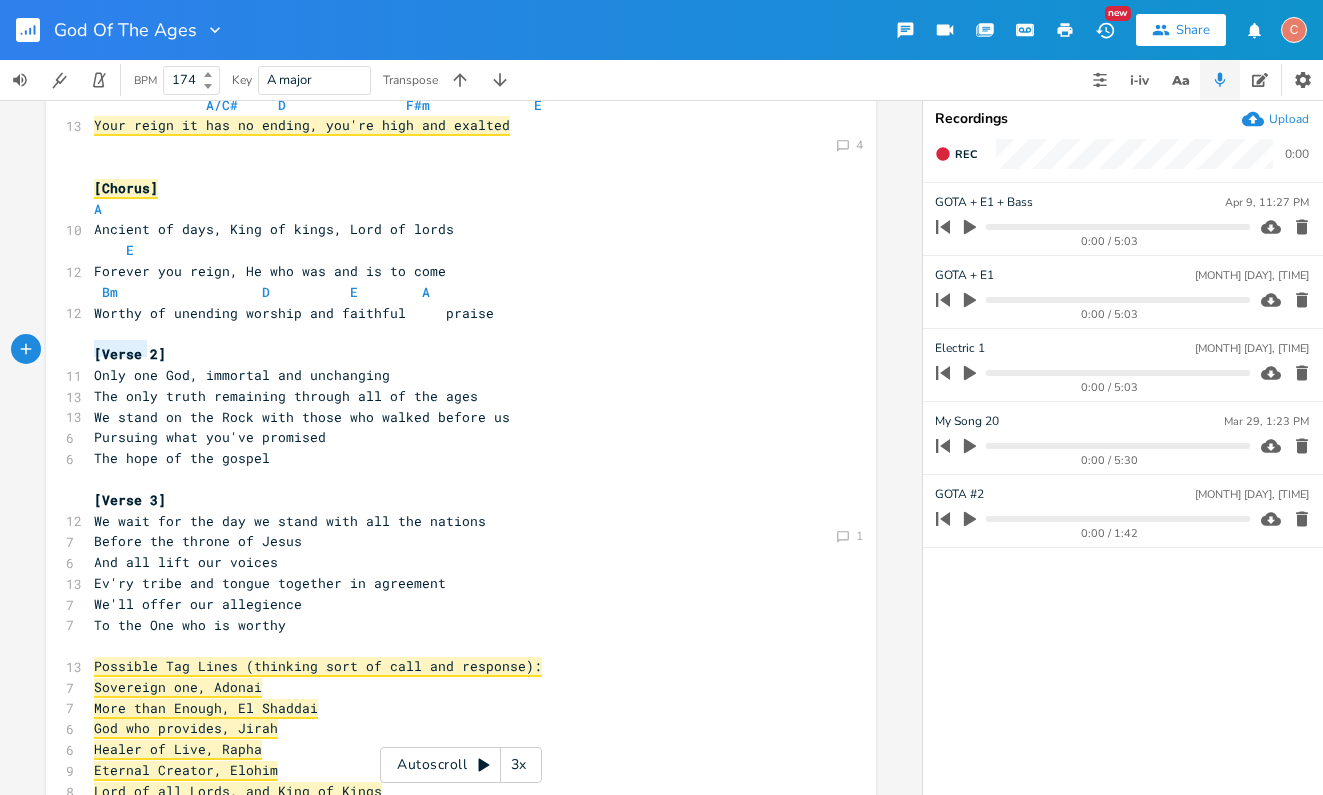 drag, startPoint x: 138, startPoint y: 348, endPoint x: 87, endPoint y: 348, distance: 51 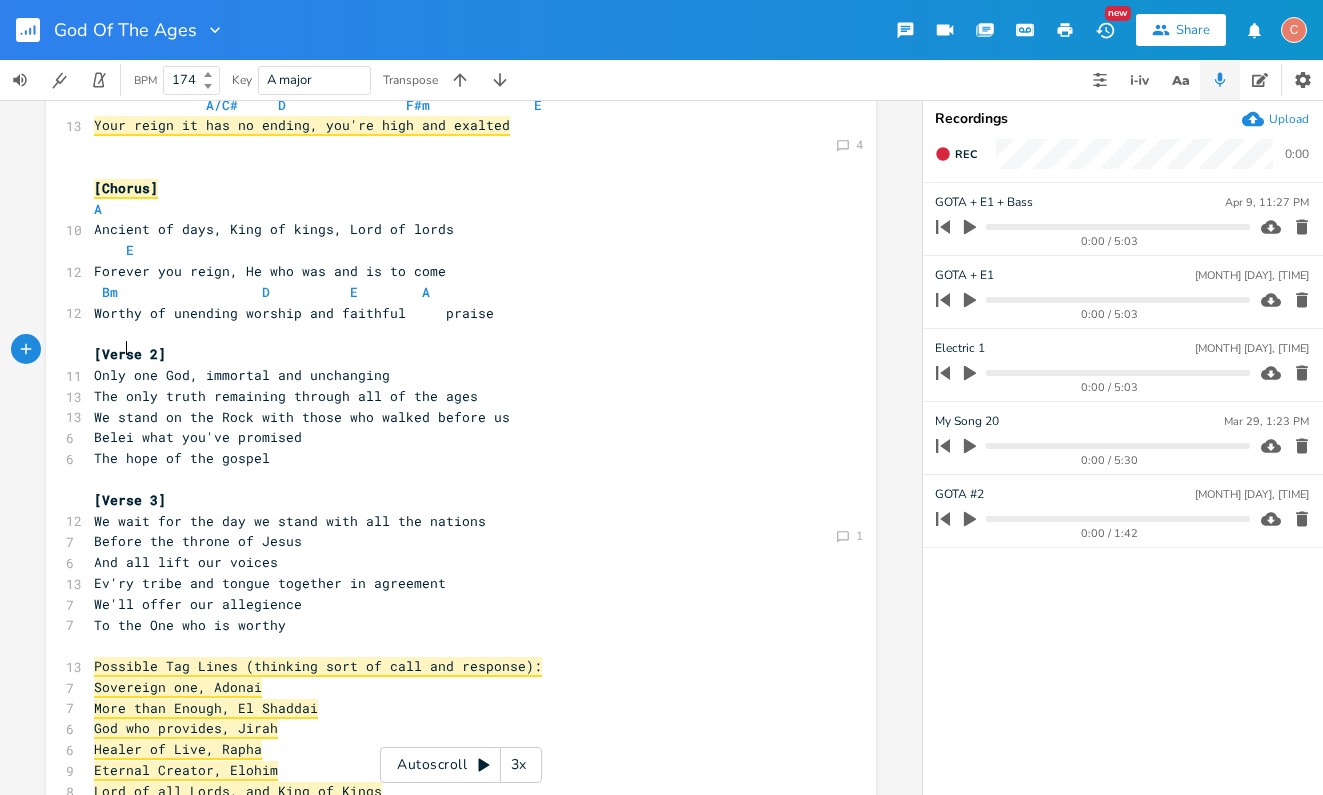 type on "Beleive" 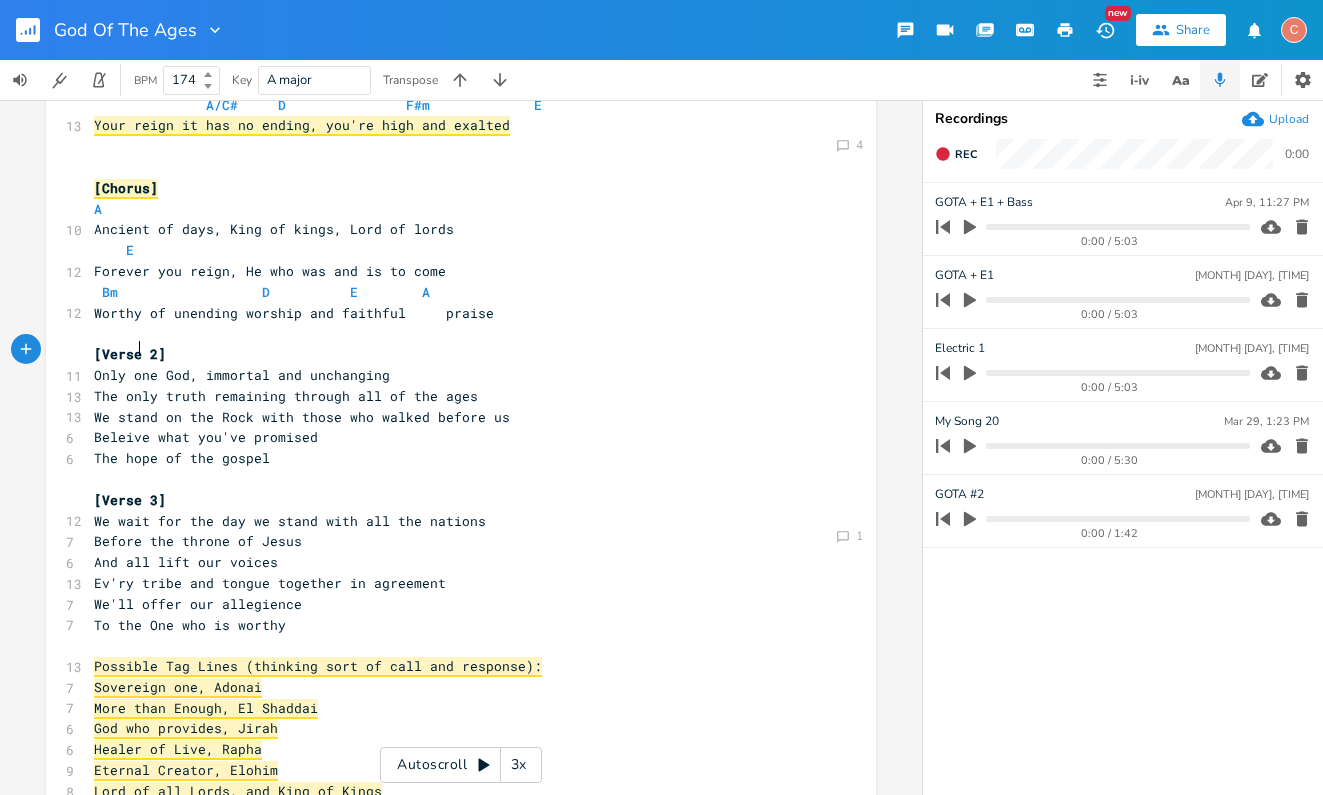 scroll, scrollTop: 0, scrollLeft: 31, axis: horizontal 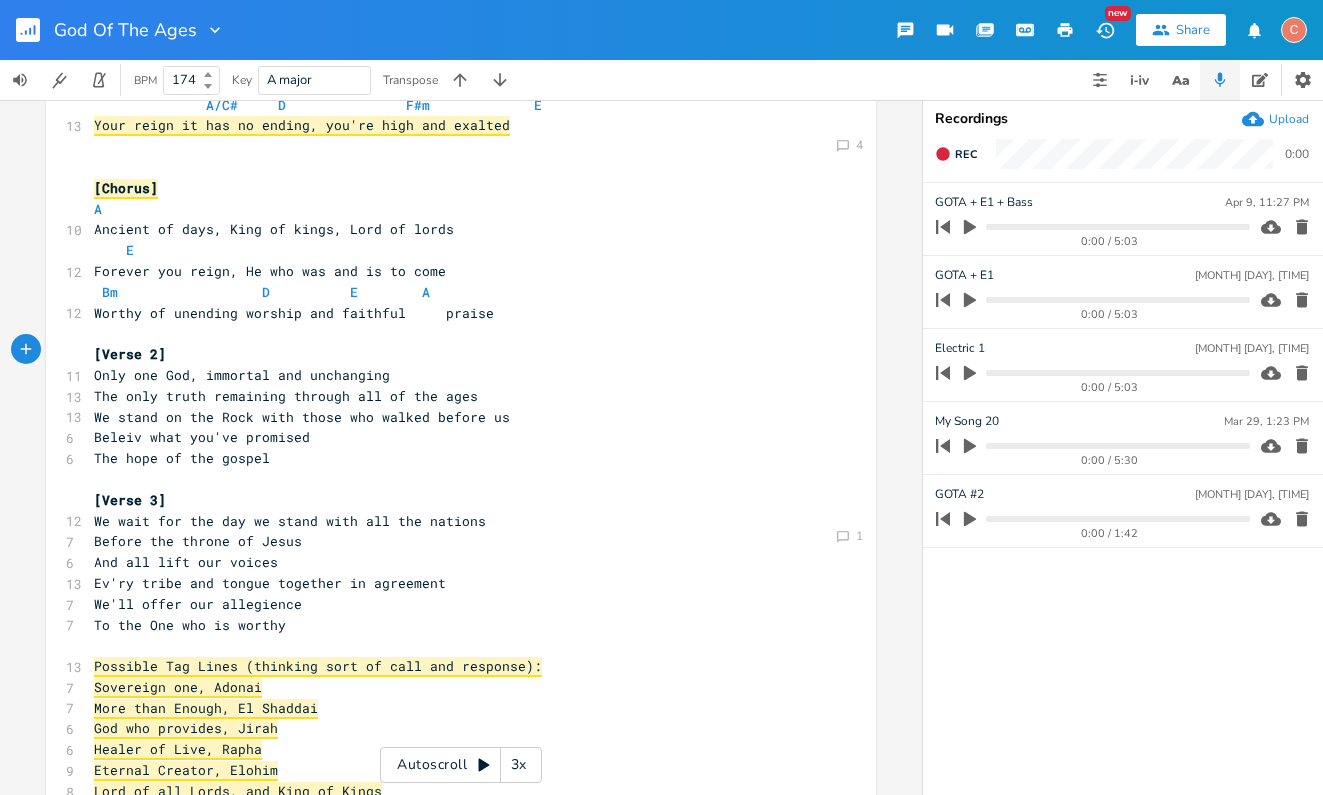 type on "ing" 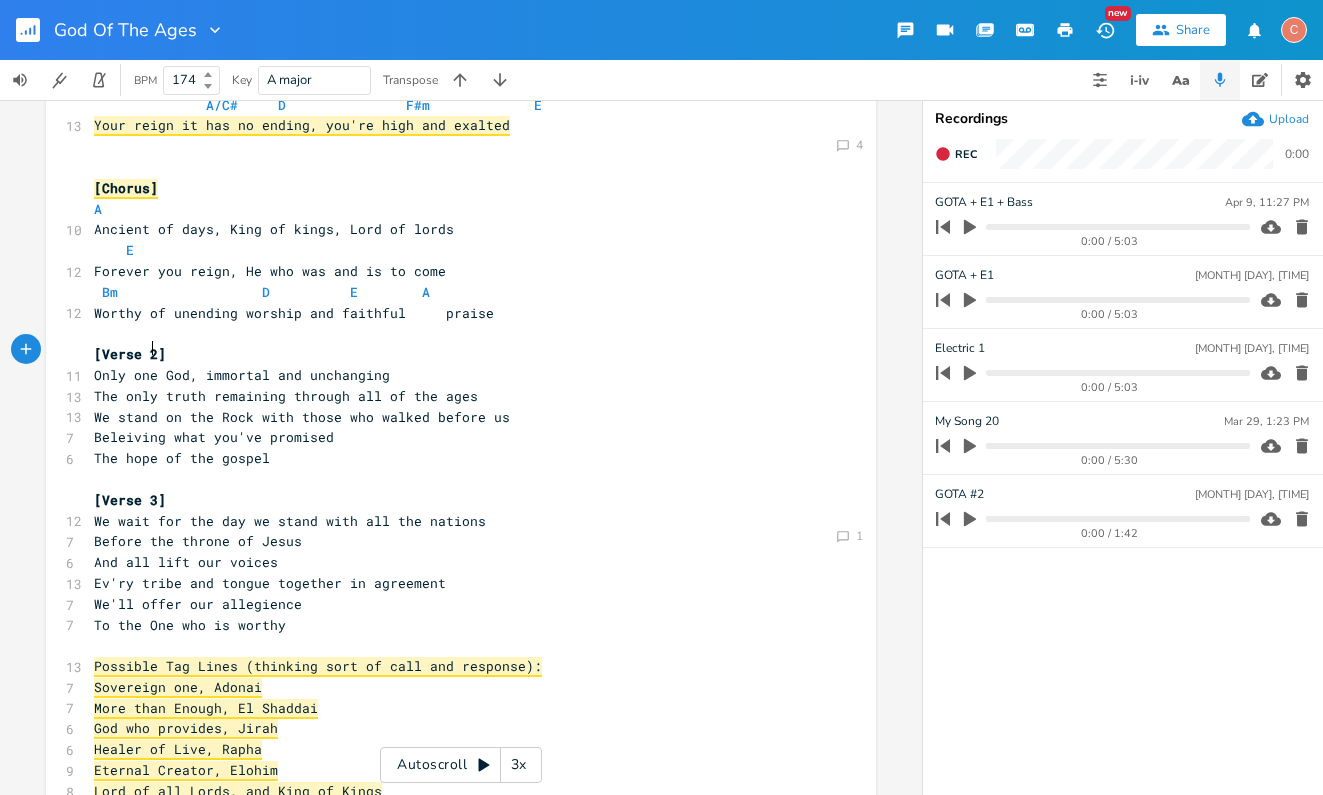 scroll, scrollTop: 0, scrollLeft: 13, axis: horizontal 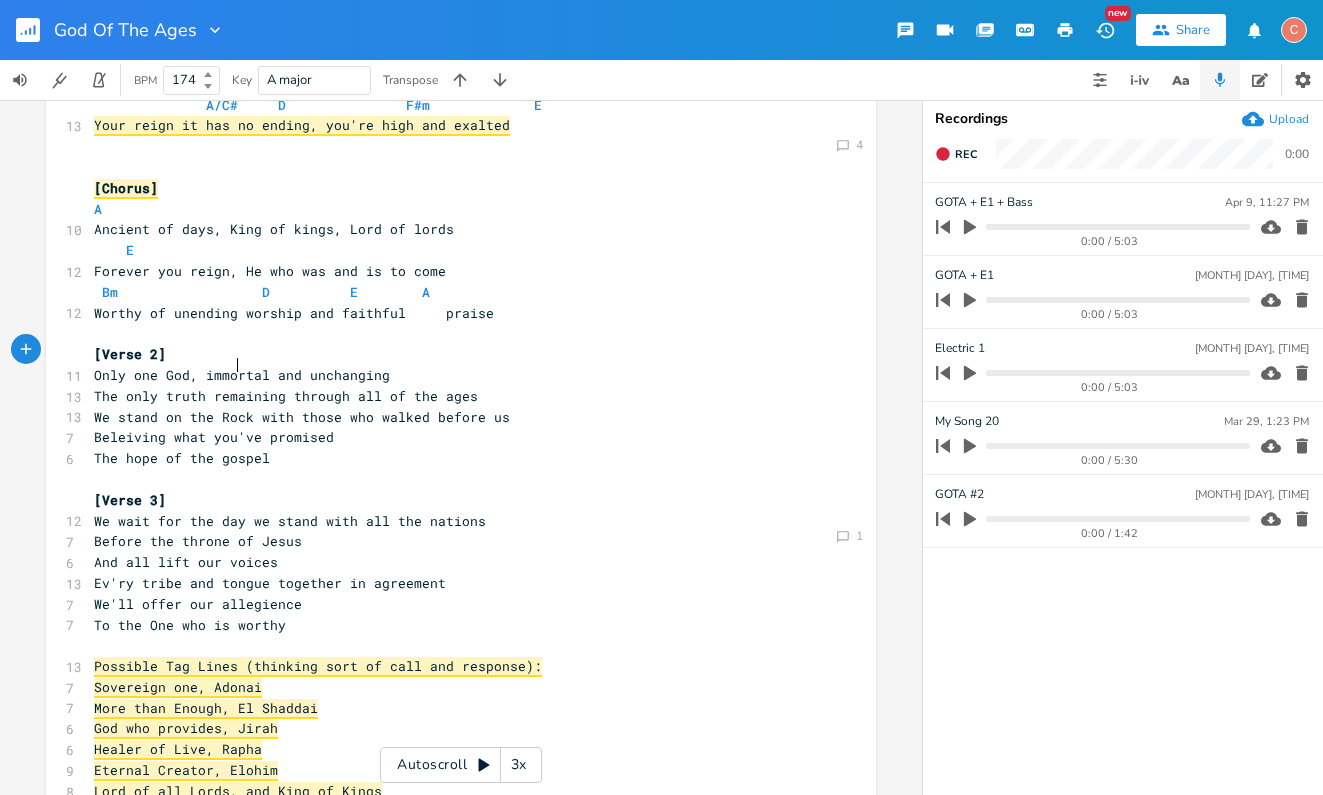 click on "The hope of the gospel" at bounding box center (451, 458) 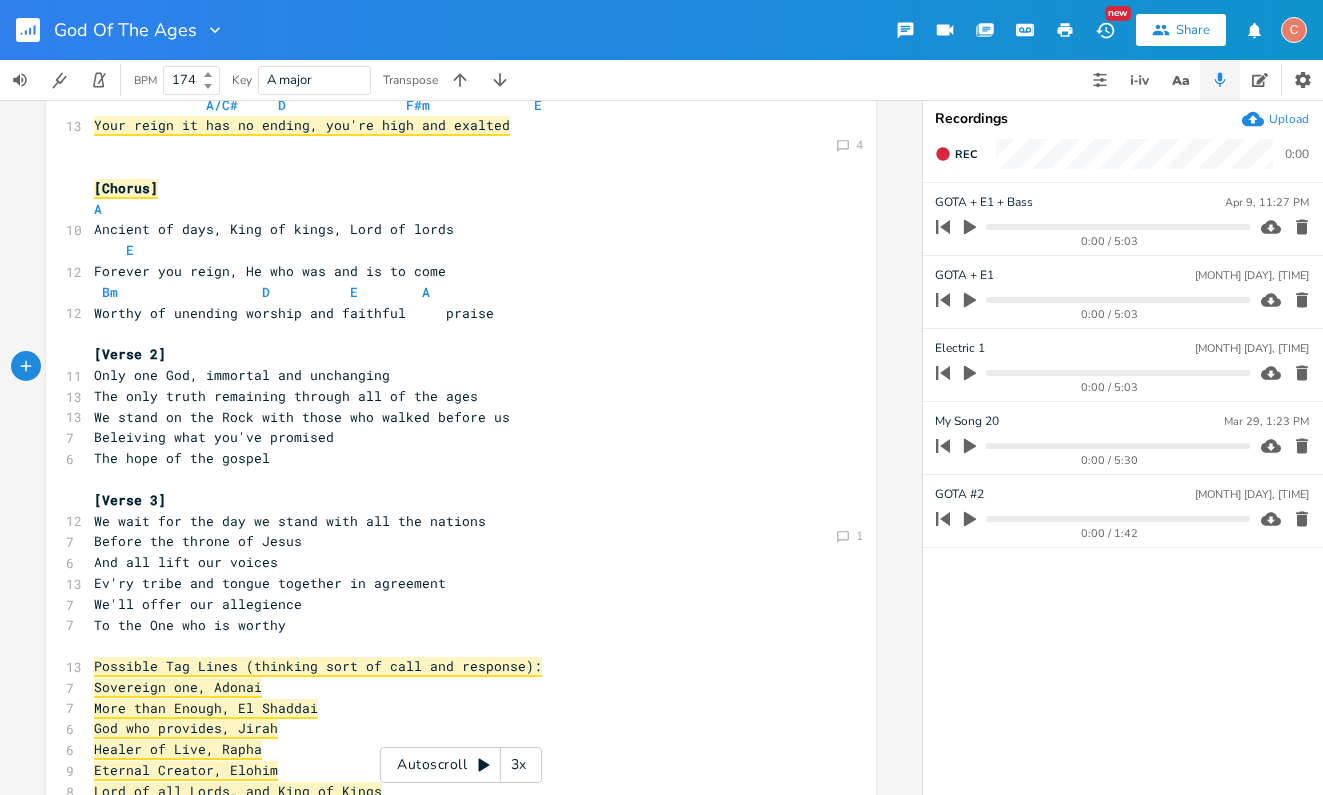 click on "Beleiving what you've promised" at bounding box center [214, 437] 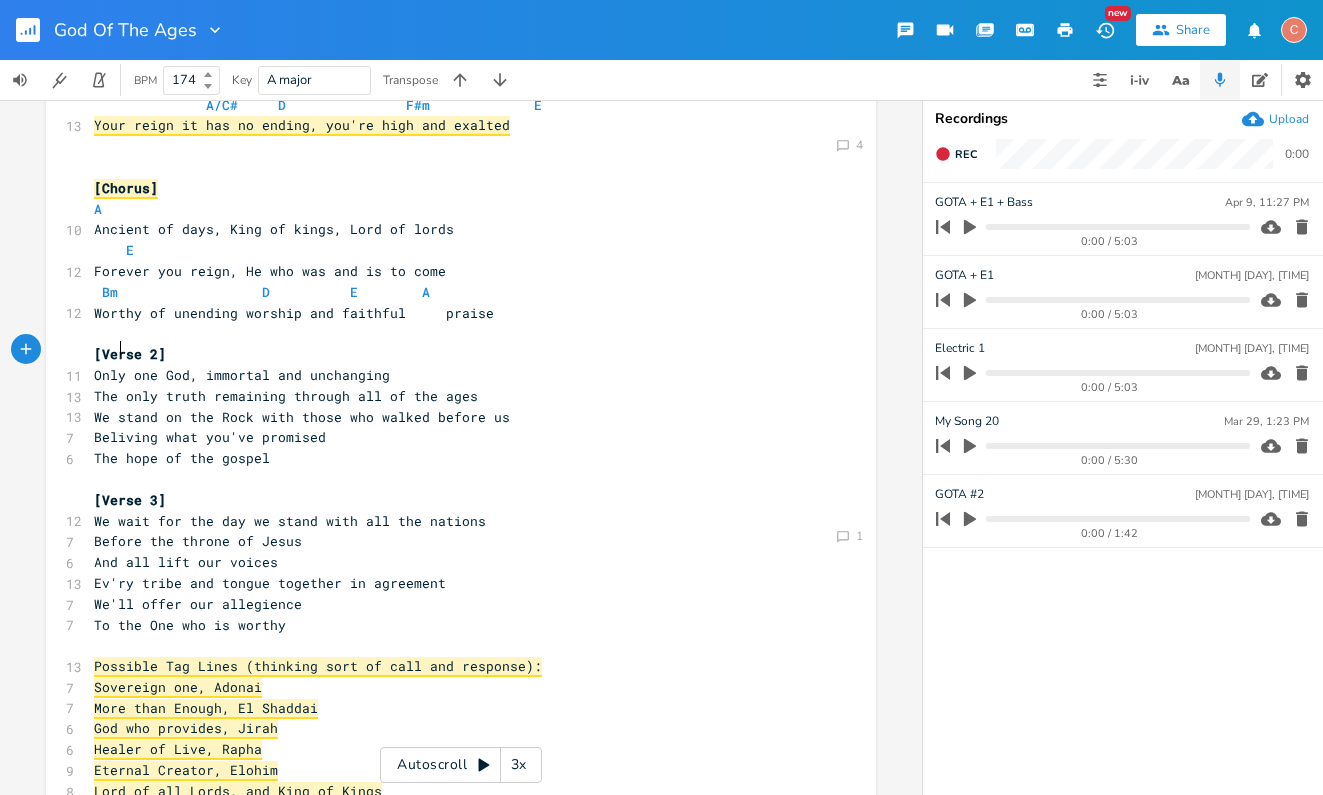 type on "ie" 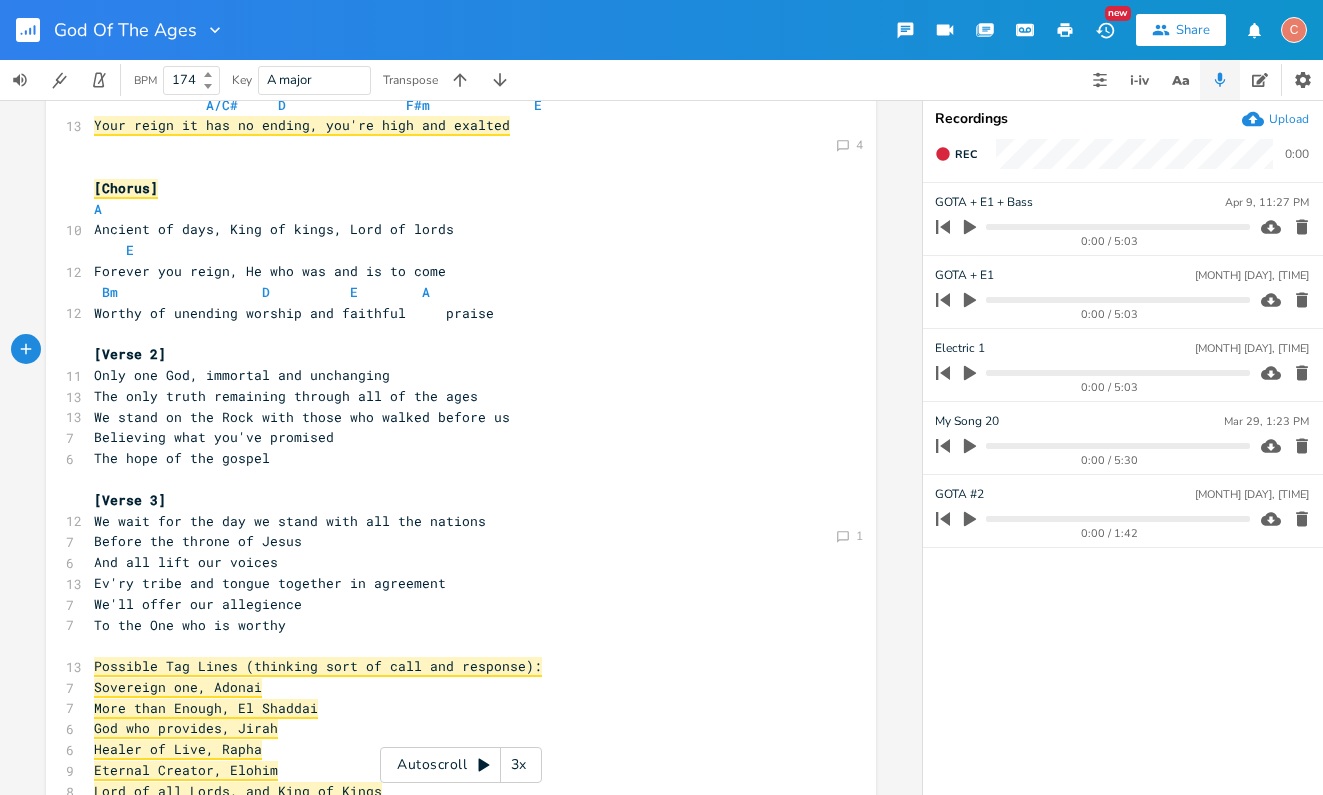 click on "The hope of the gospel" at bounding box center (451, 458) 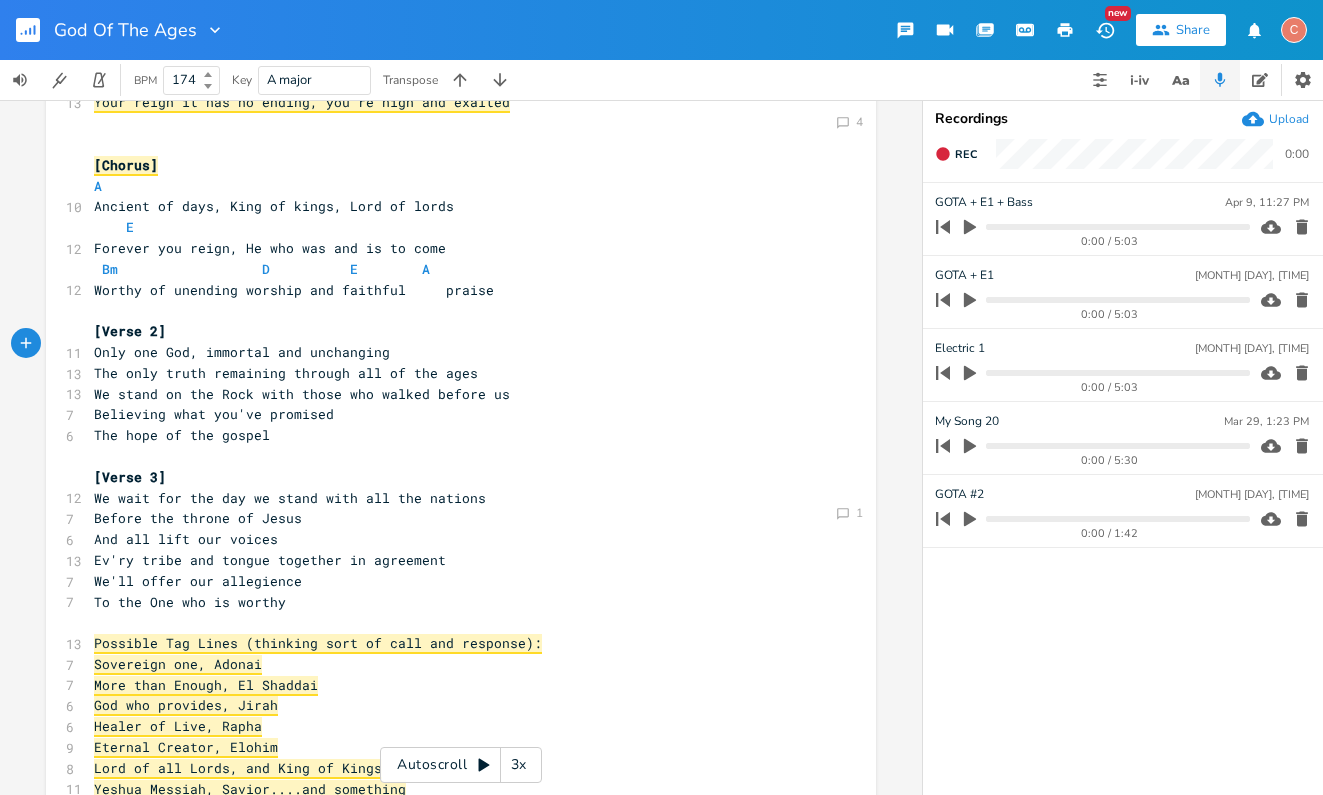 scroll, scrollTop: 211, scrollLeft: 0, axis: vertical 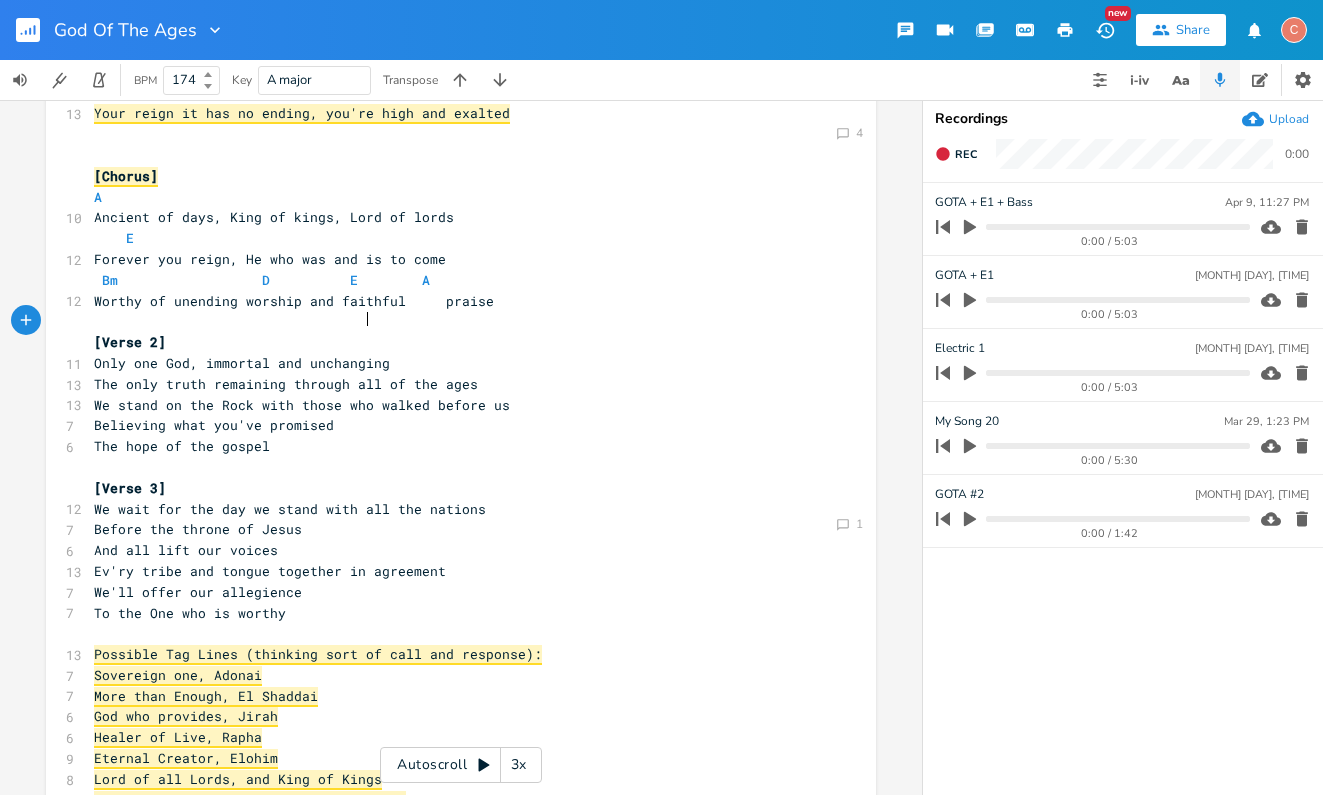 type on "walked" 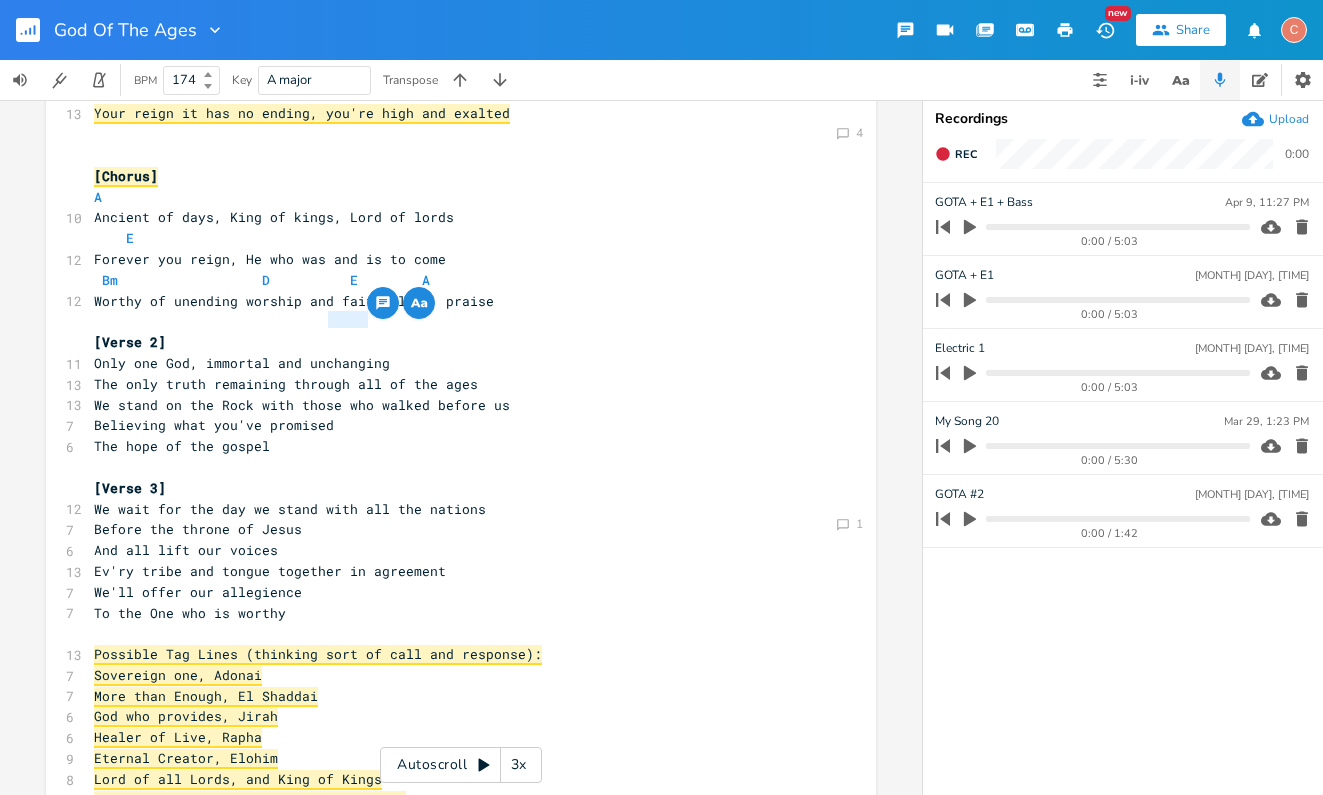 drag, startPoint x: 363, startPoint y: 316, endPoint x: 319, endPoint y: 319, distance: 44.102154 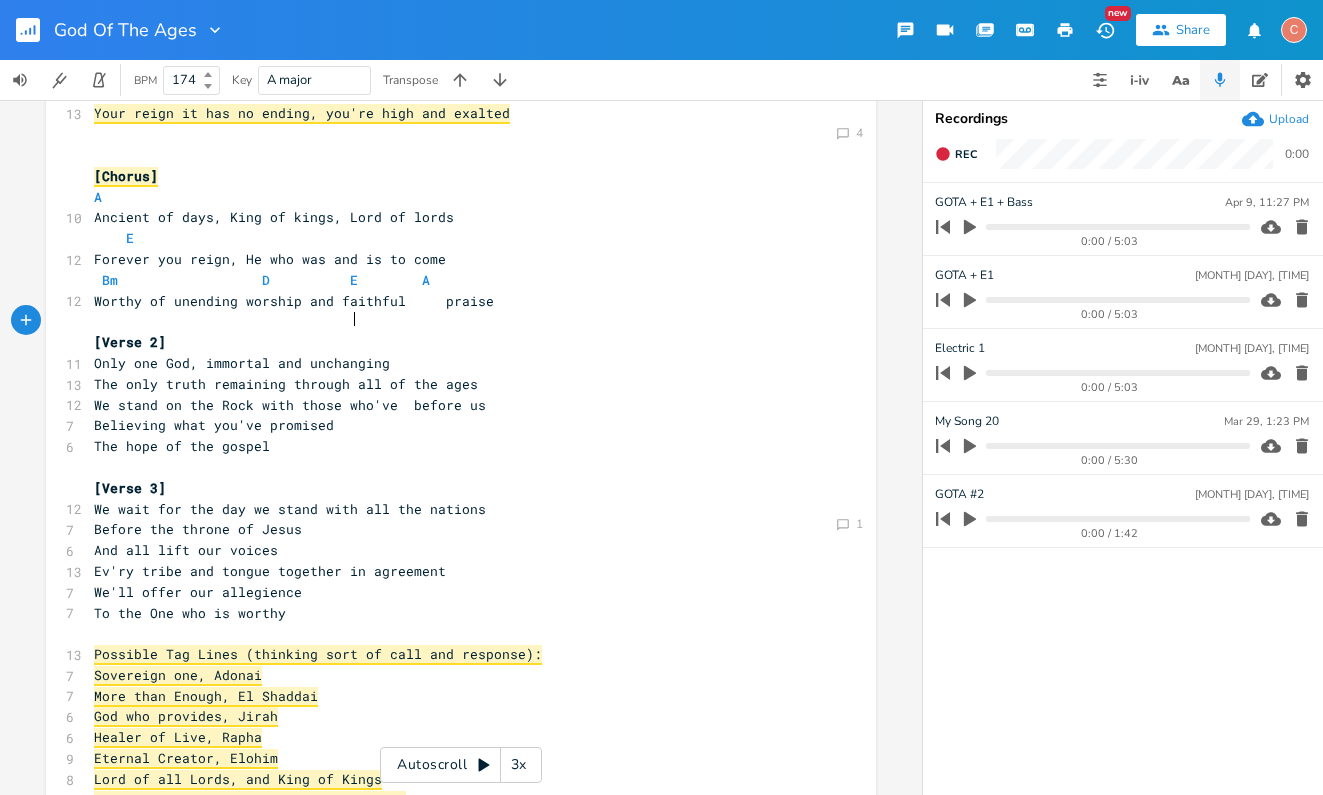 scroll, scrollTop: 0, scrollLeft: 35, axis: horizontal 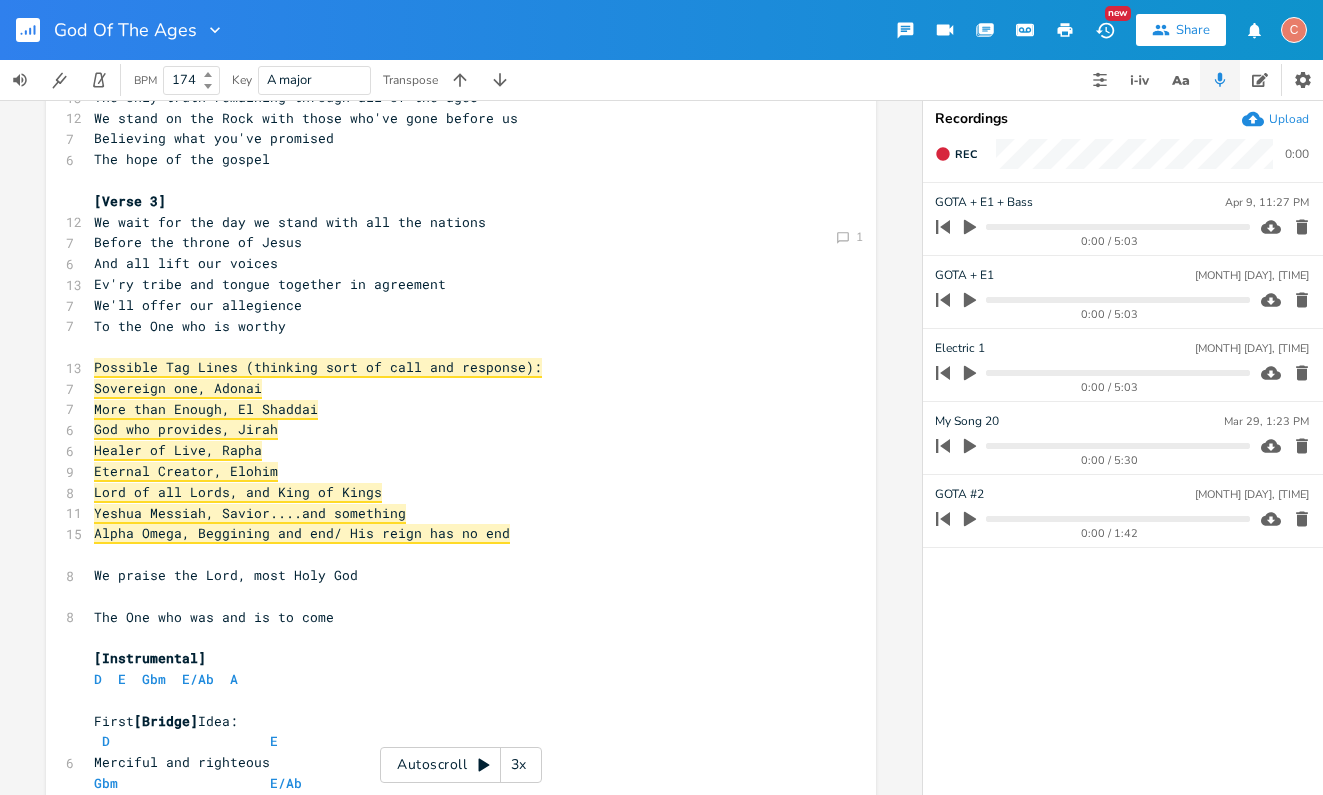 click on "Gbm                     E/Ab" at bounding box center (198, 783) 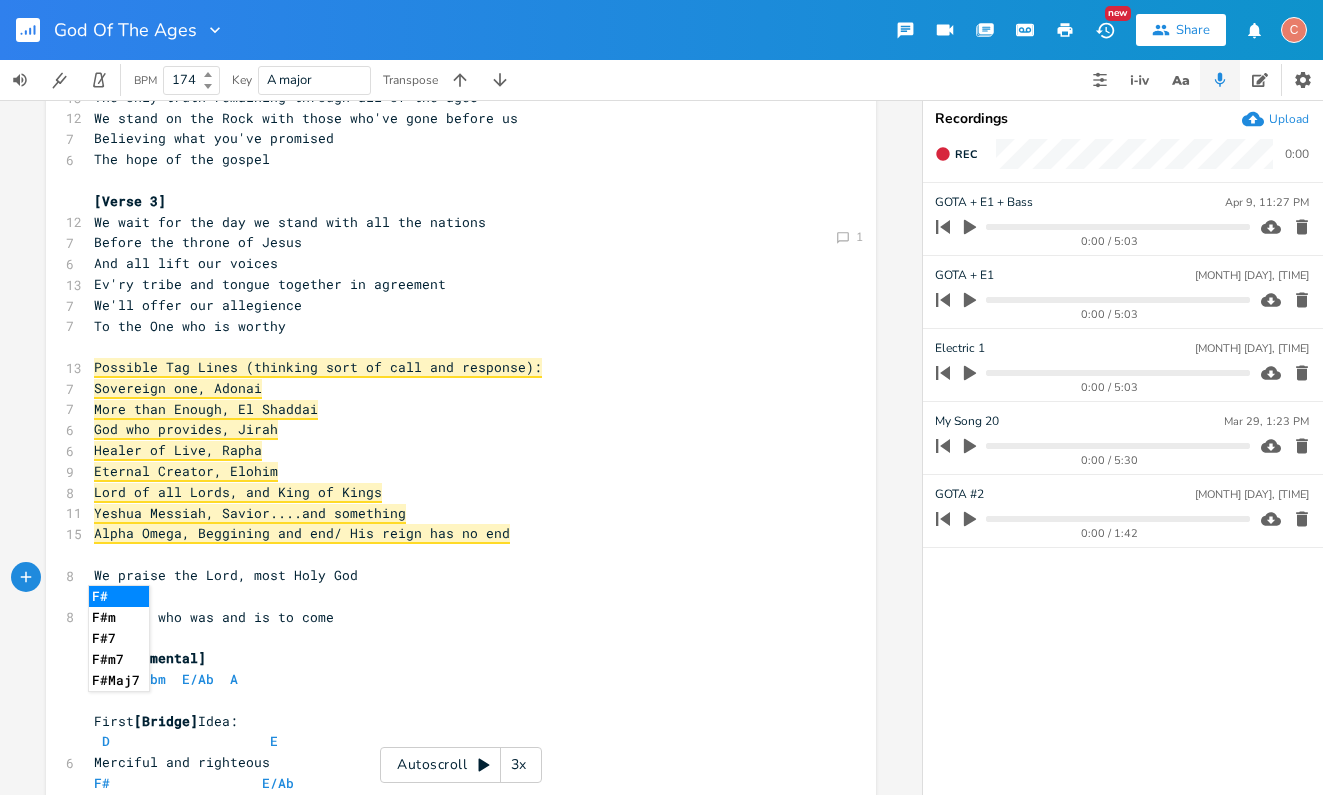 type on "F#m" 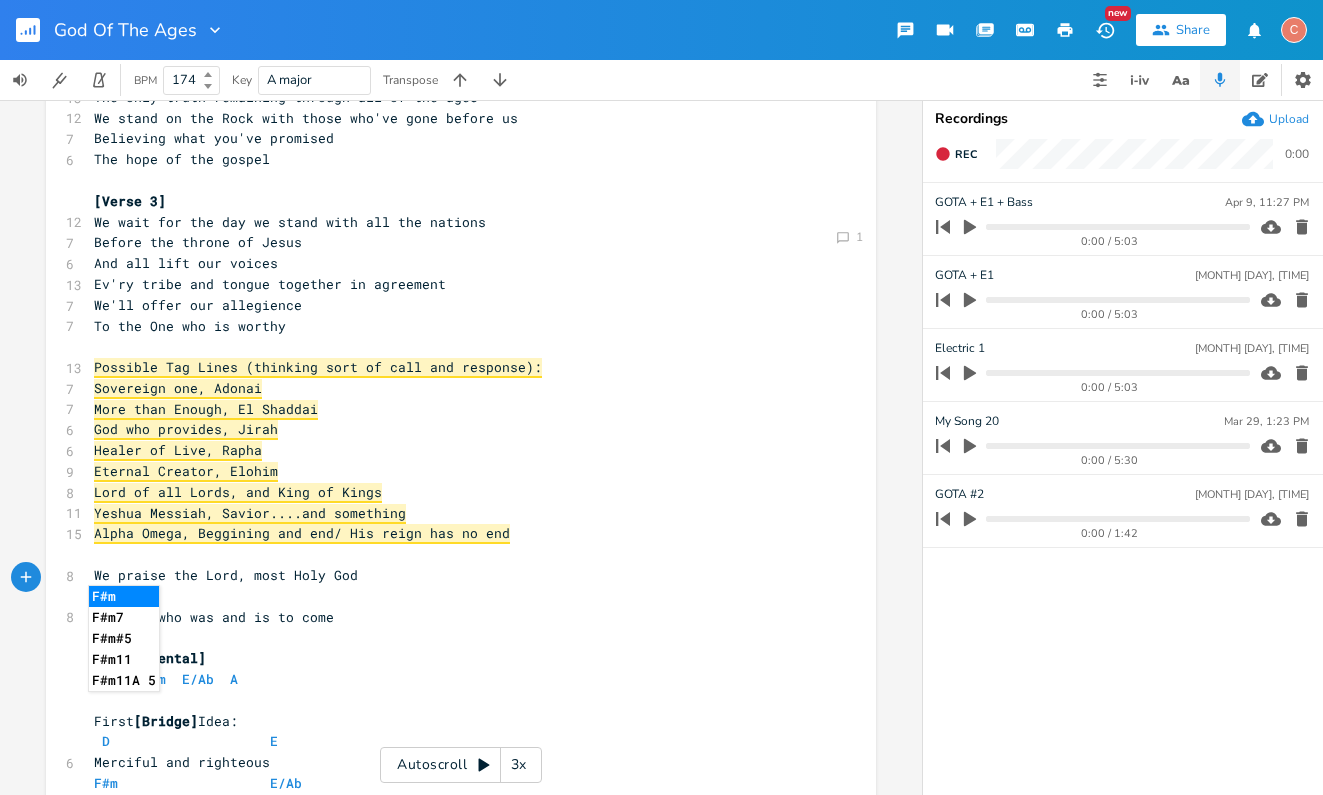 click on "F#m                     E/Ab" at bounding box center (451, 783) 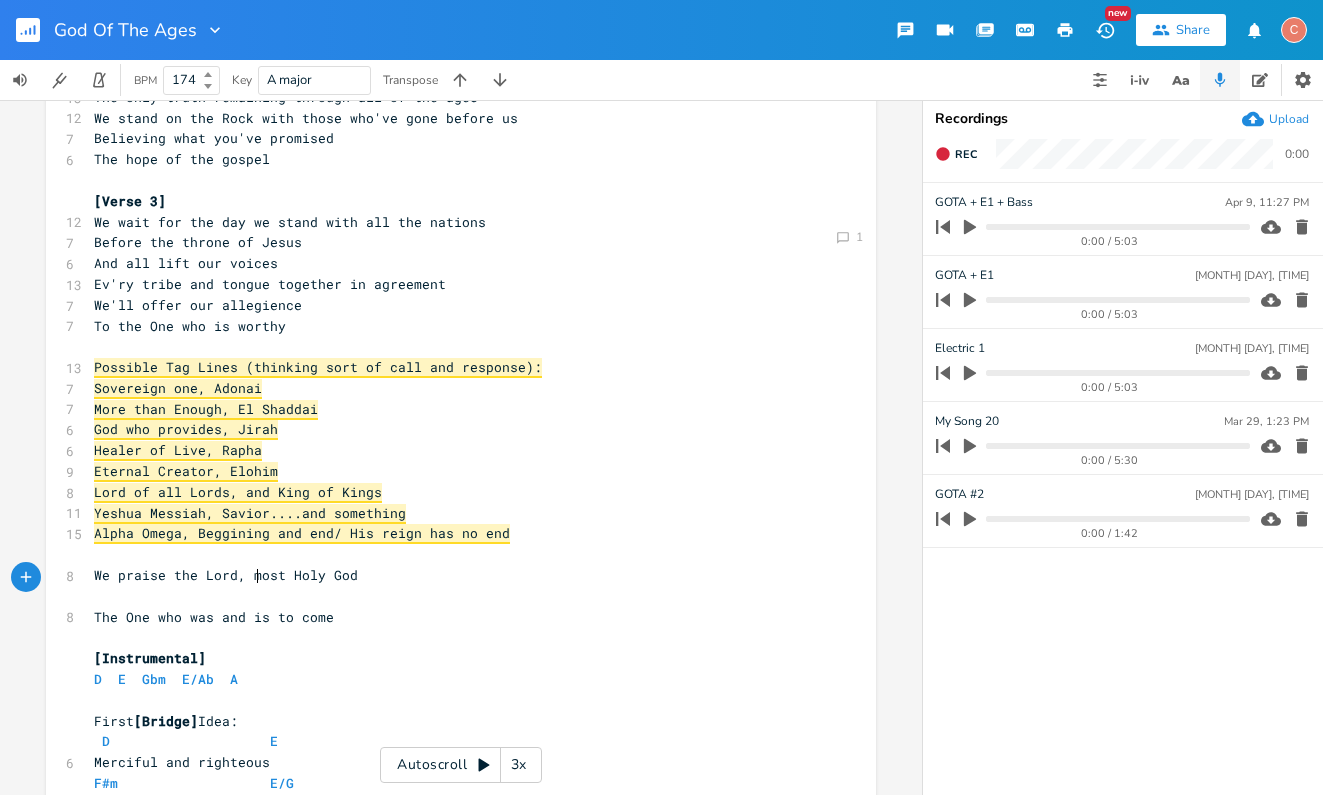 scroll, scrollTop: 0, scrollLeft: 6, axis: horizontal 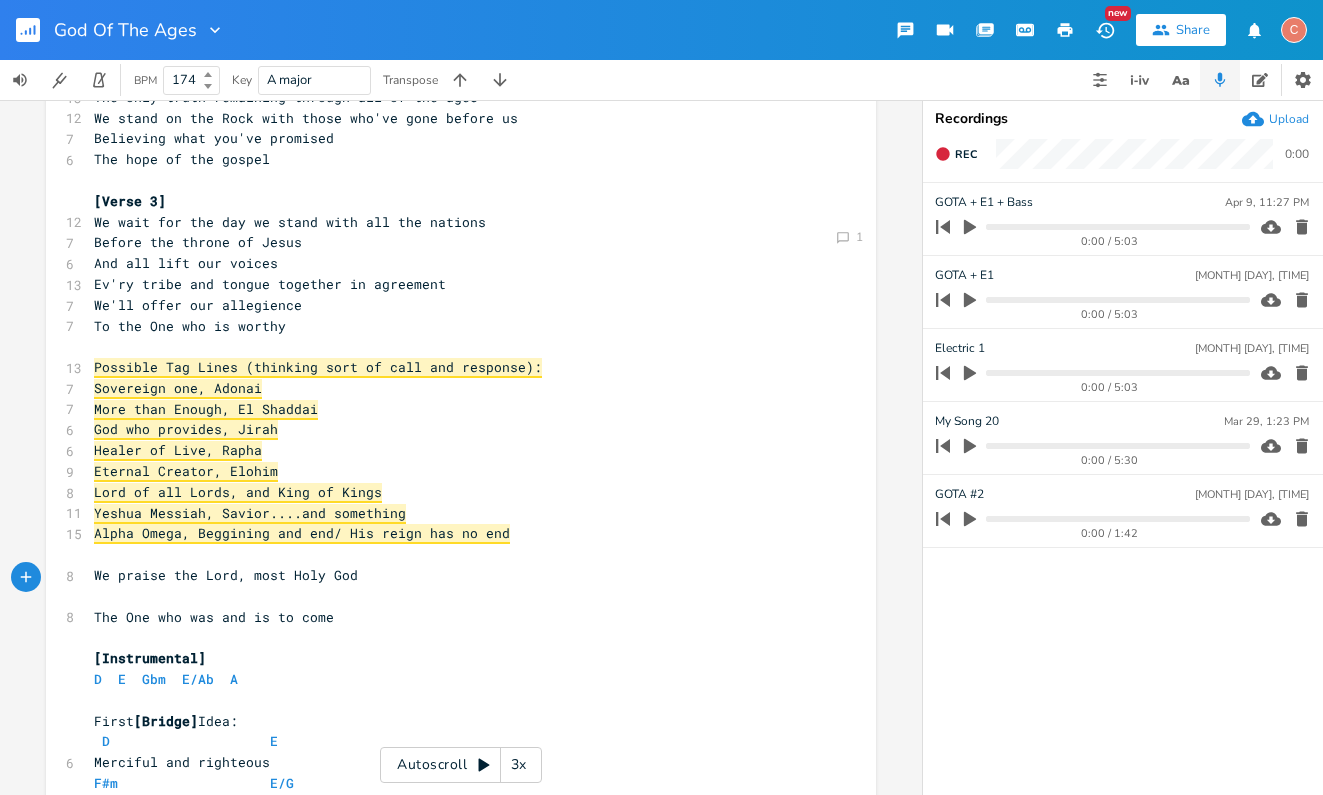 type on "G#" 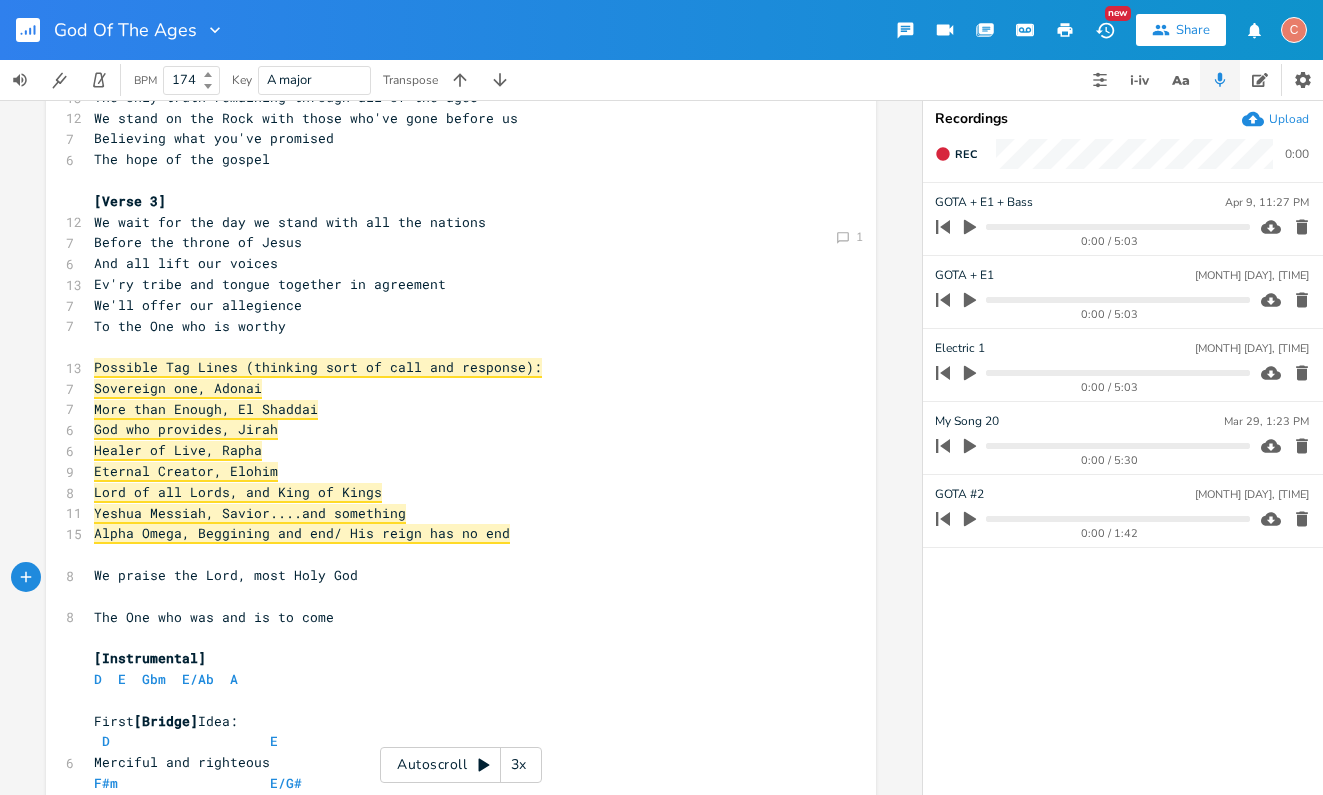 click on "D    E    Gbm    E/Ab    A" at bounding box center (166, 679) 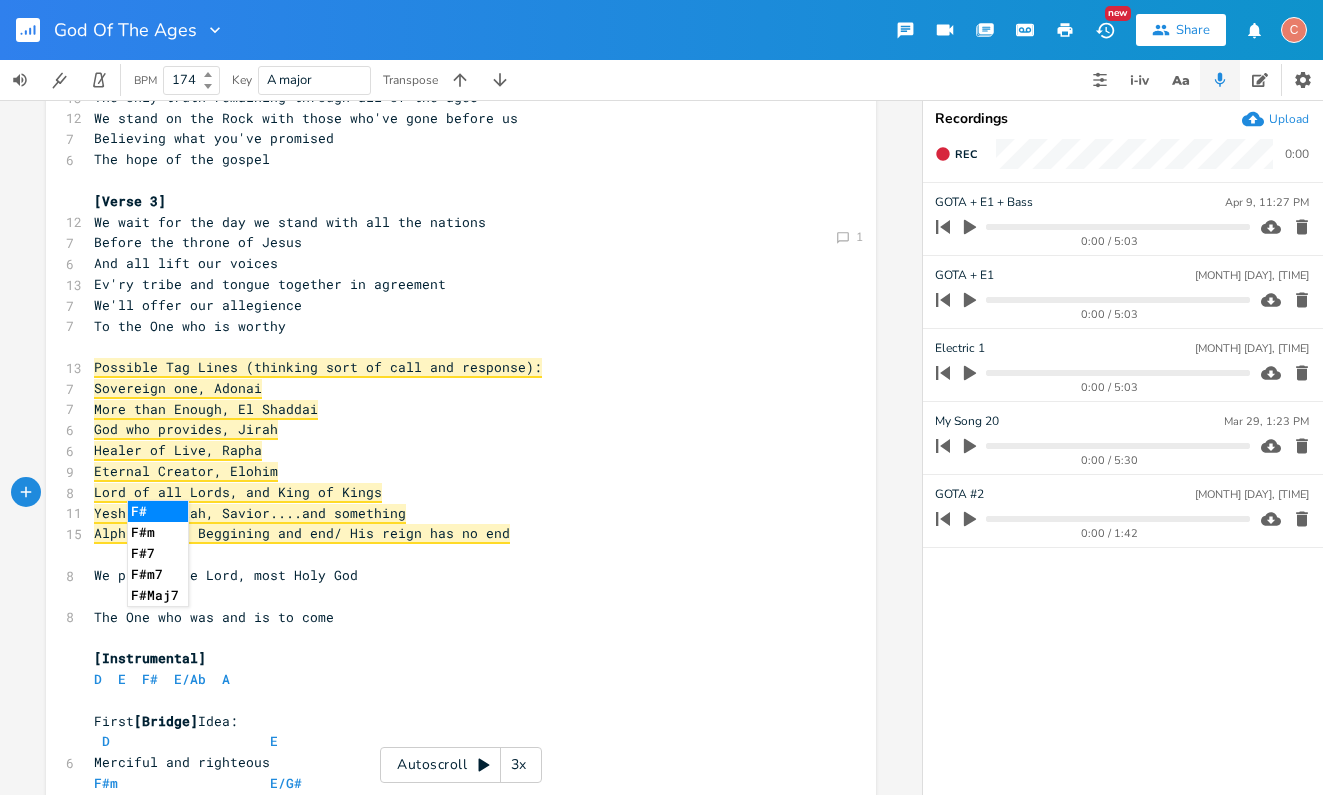 type on "F#m" 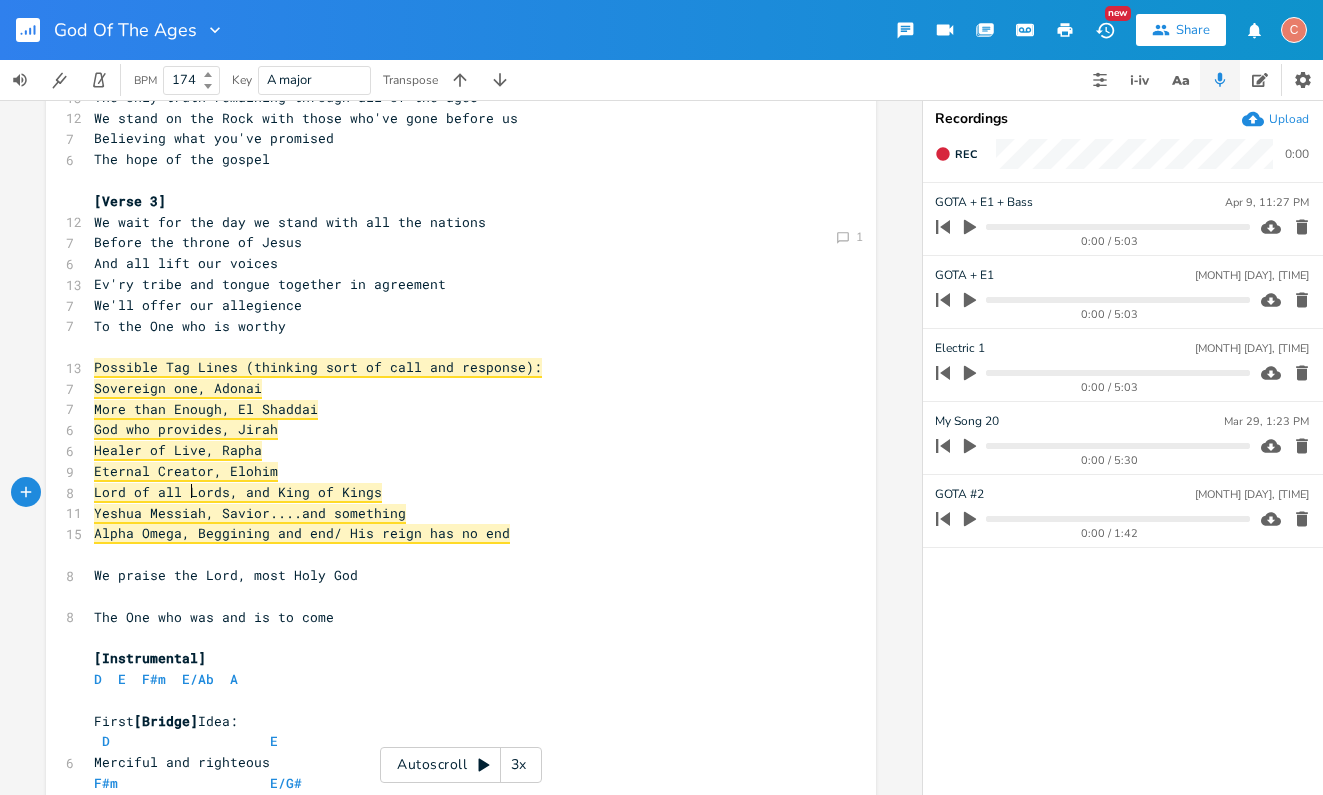 click on "D    E    F#m    E/Ab    A" at bounding box center [166, 679] 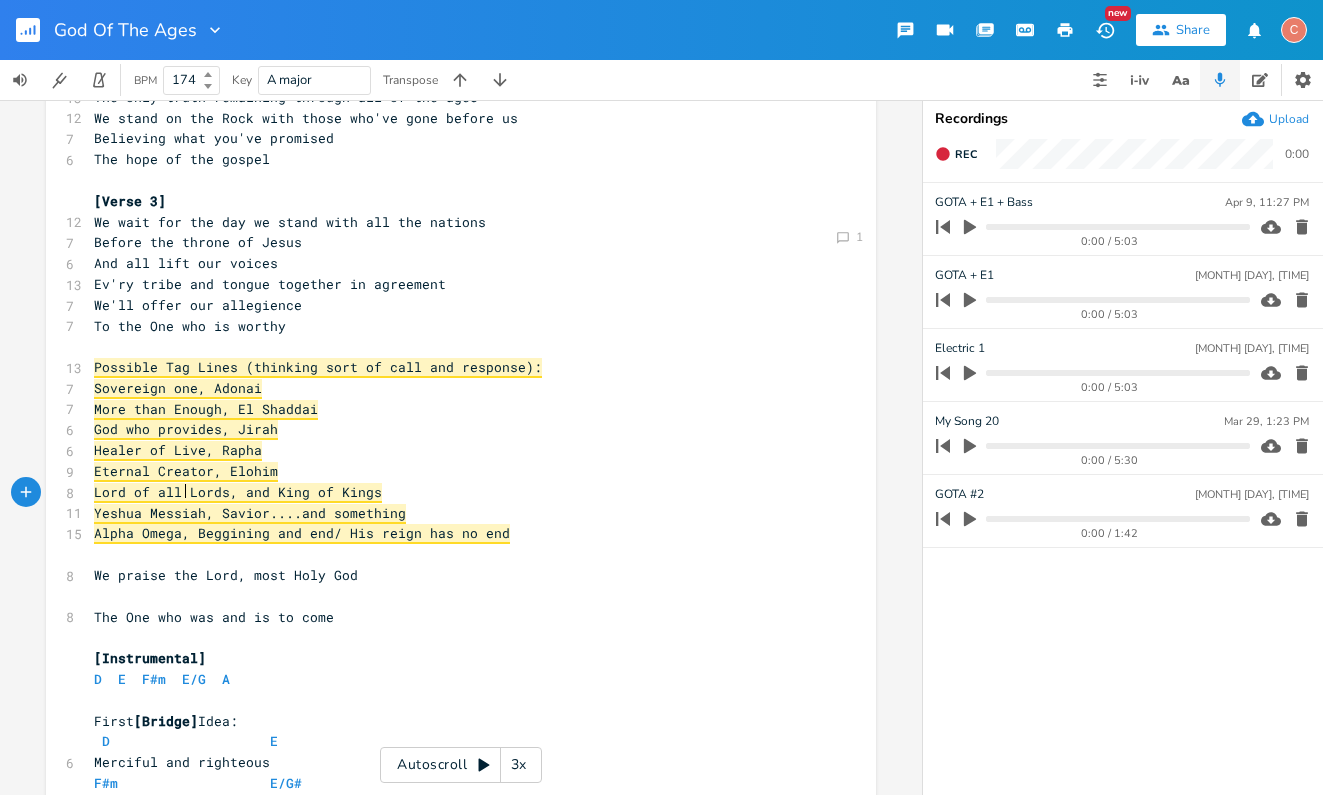 type on "G#" 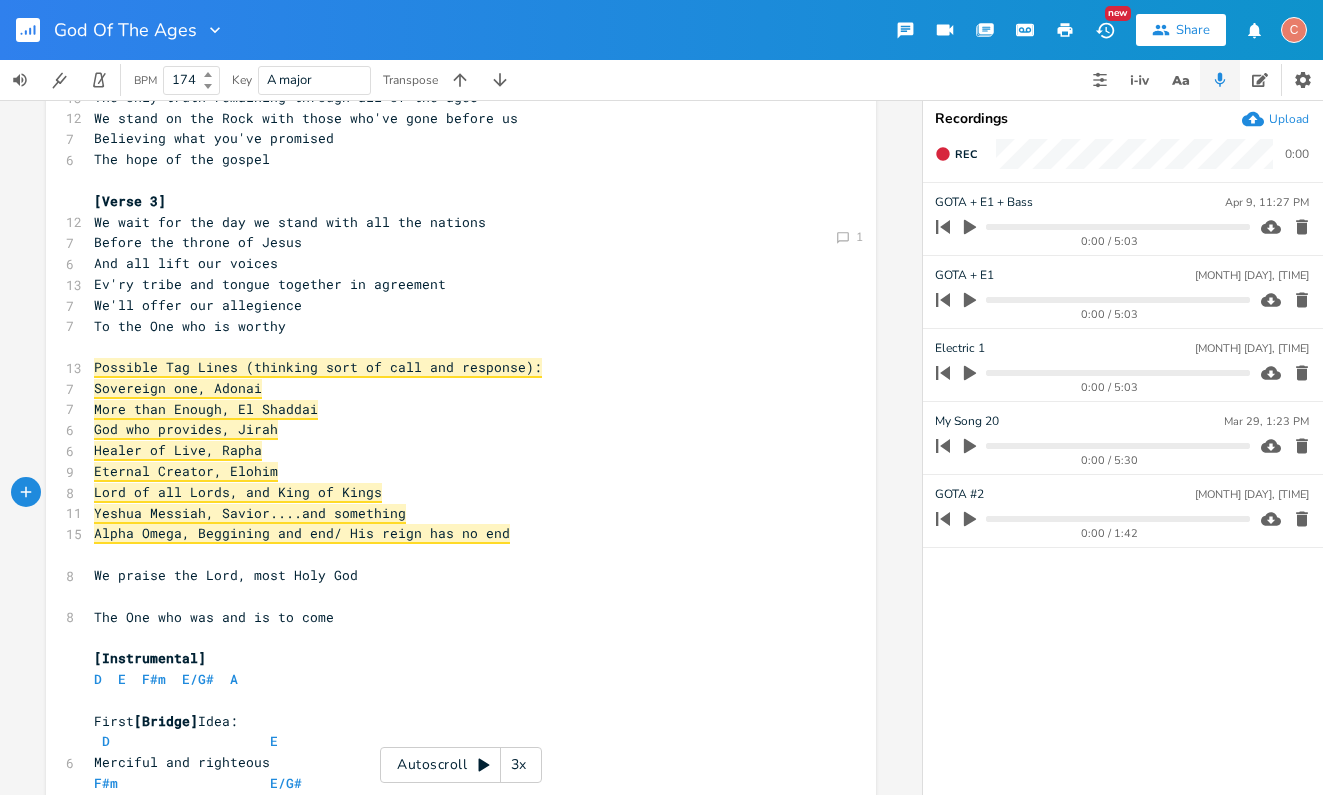 click on "D    E    F#m    E/G#    A" at bounding box center [451, 679] 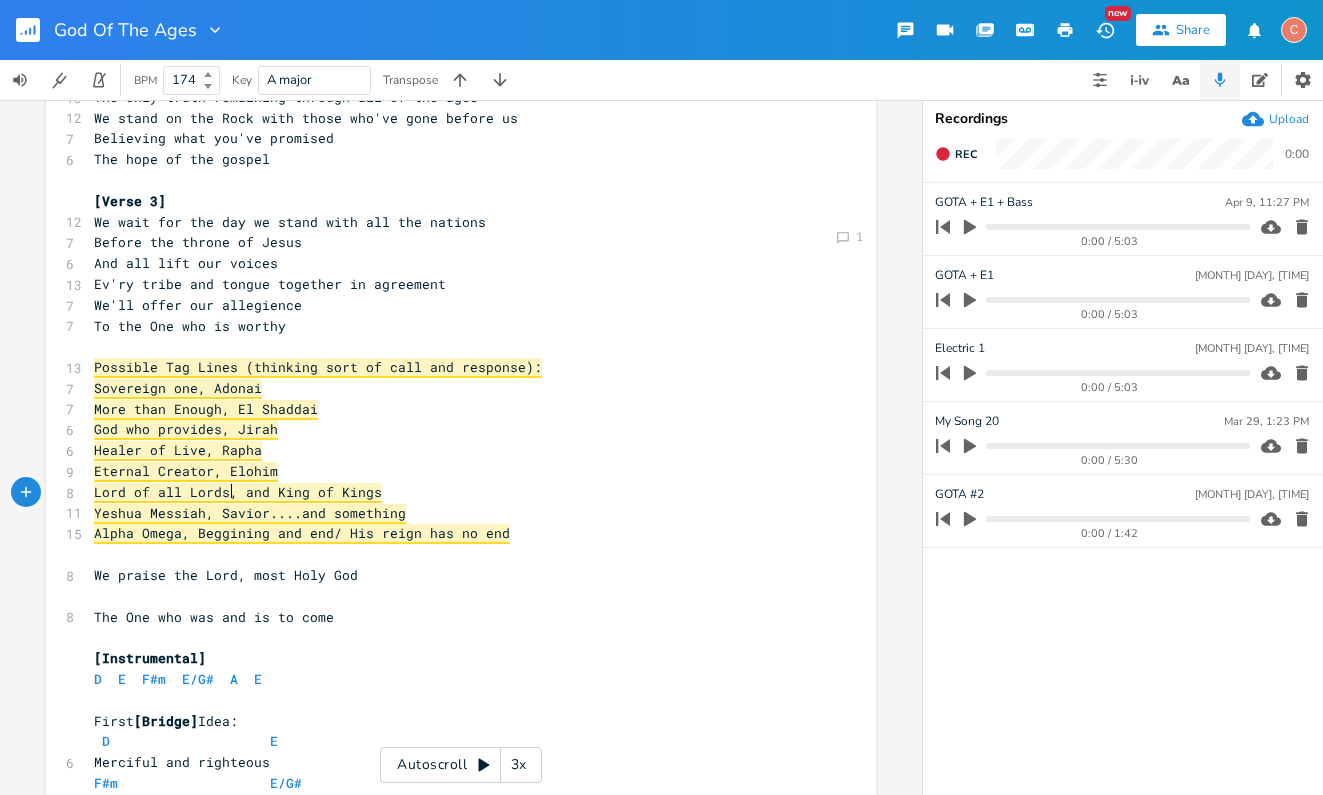 scroll, scrollTop: 0, scrollLeft: 9, axis: horizontal 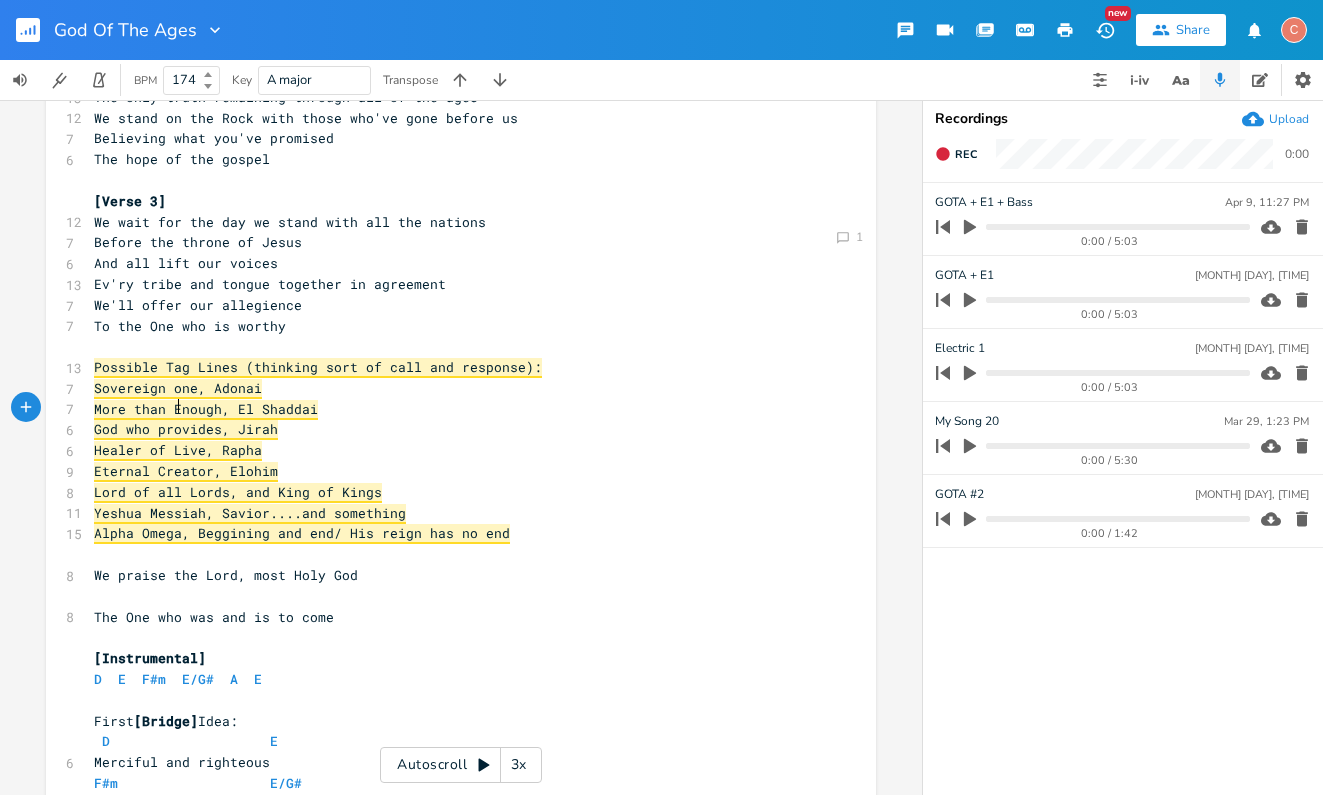 click on "We praise the Lord, most Holy God" at bounding box center (226, 575) 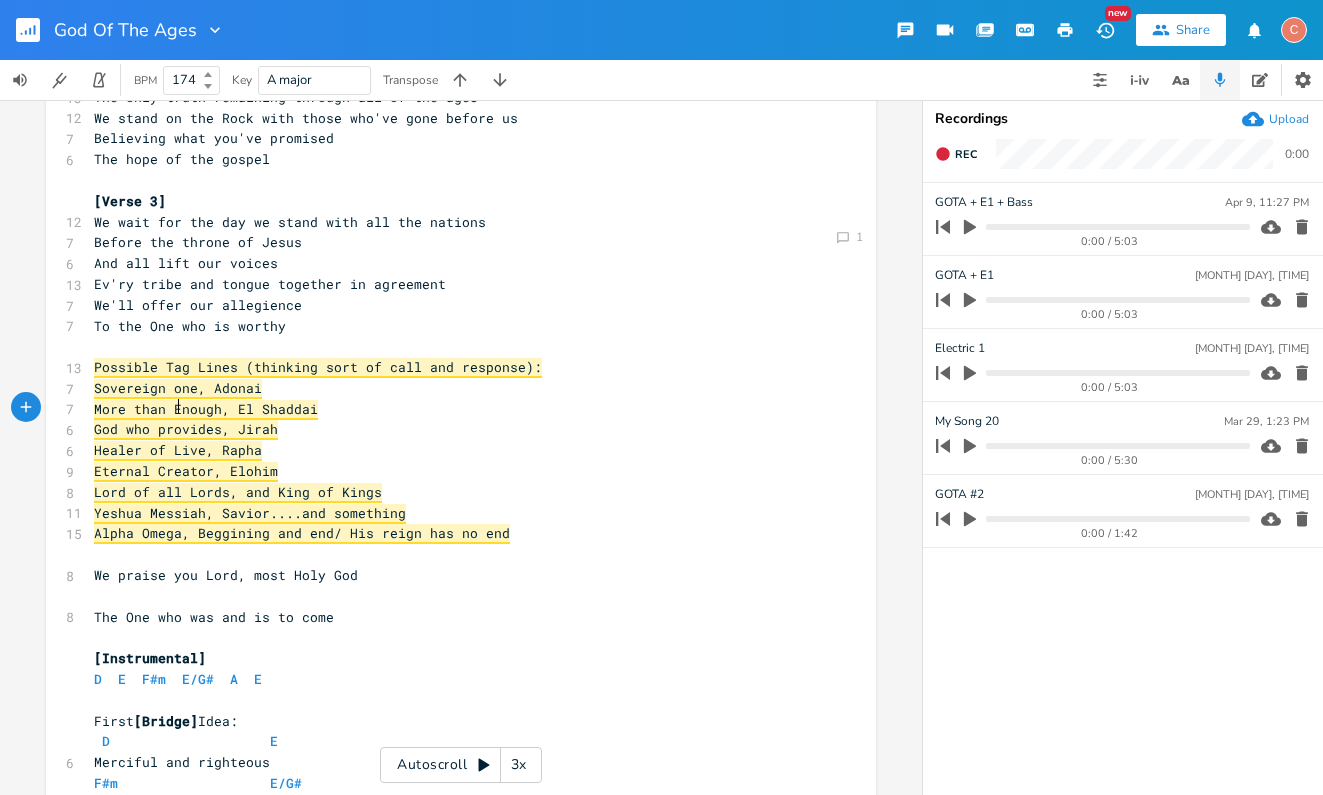 type on "you," 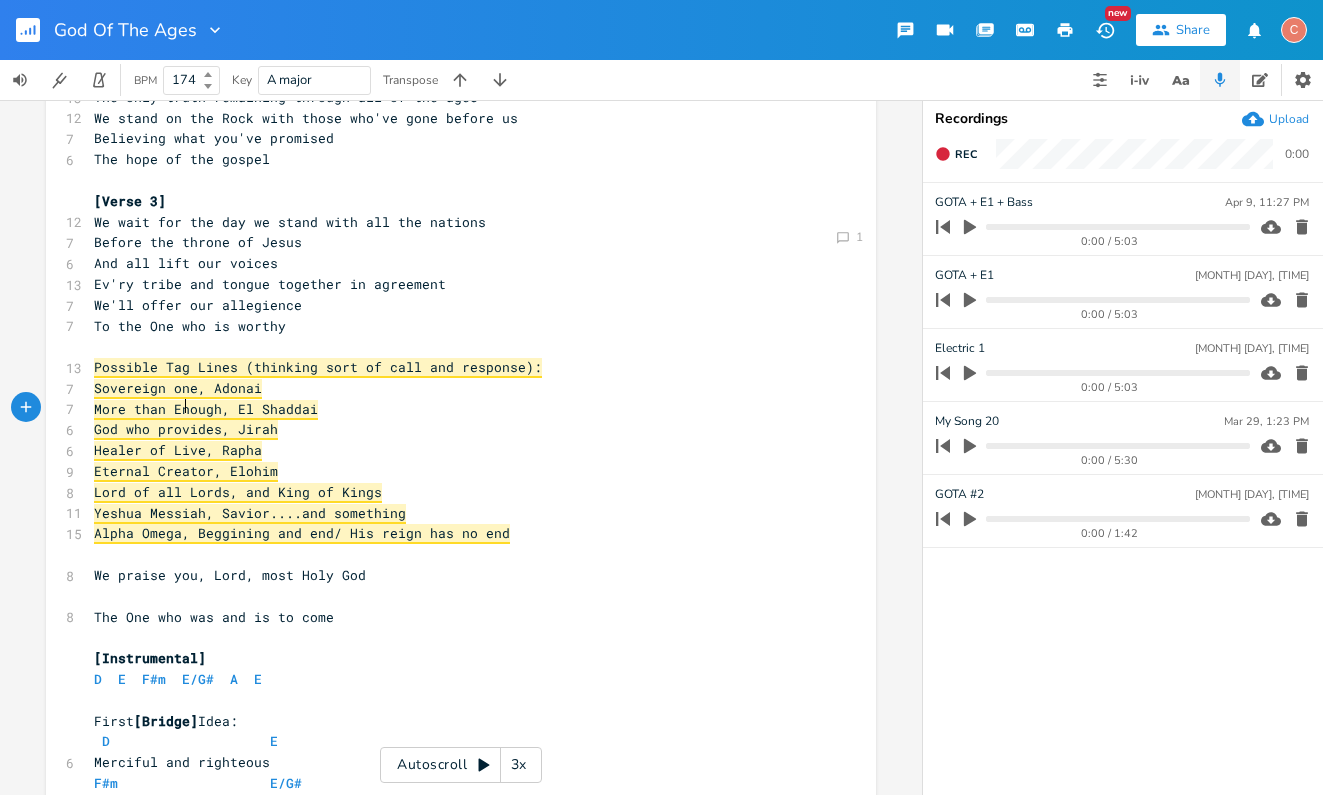 scroll, scrollTop: 0, scrollLeft: 16, axis: horizontal 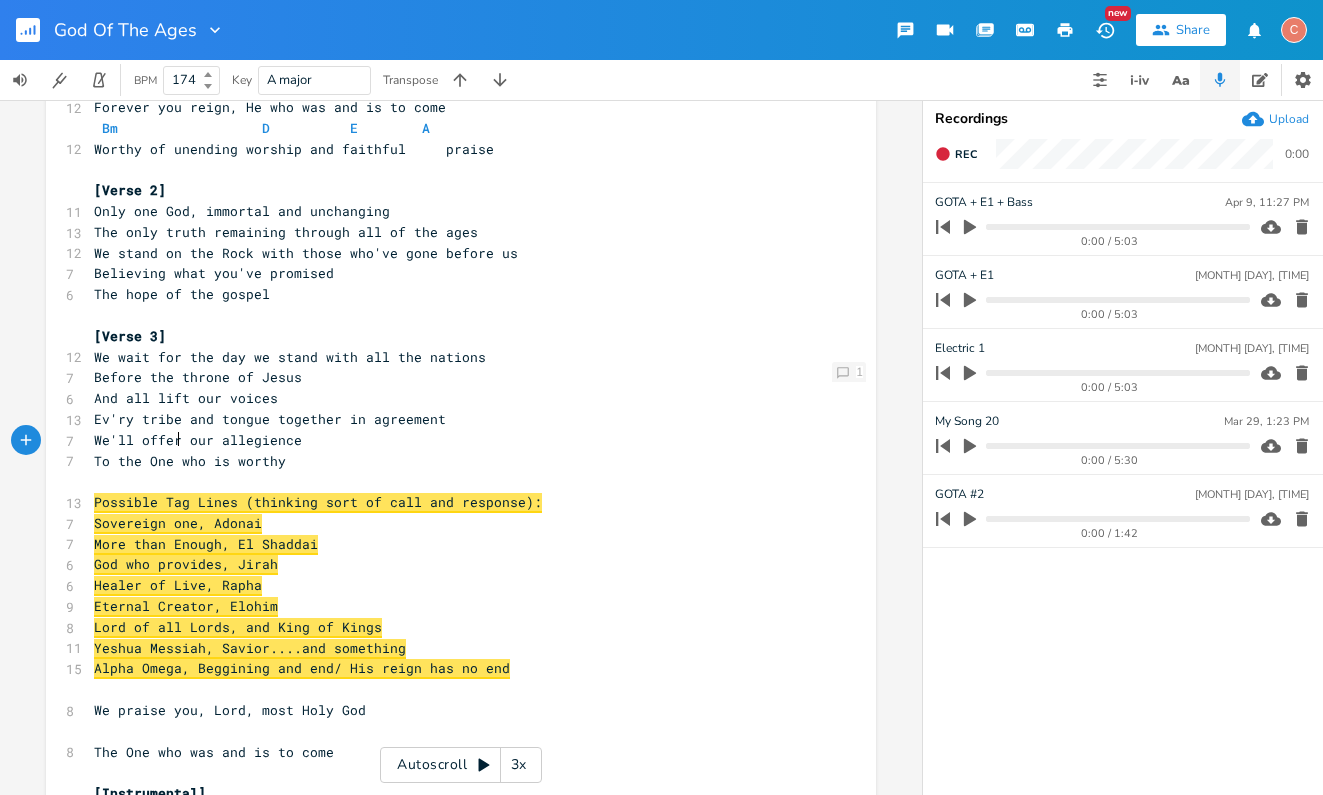 click on "Comment" 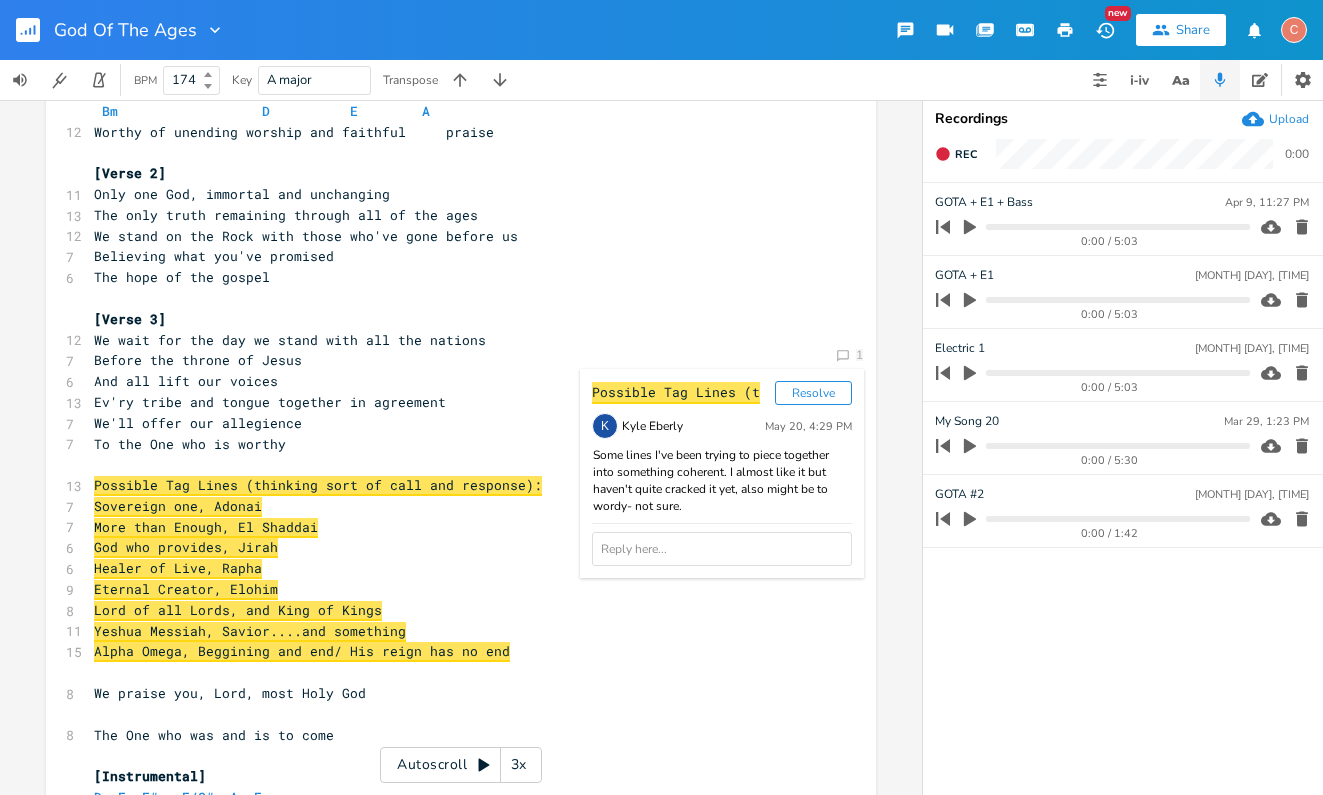 scroll, scrollTop: 382, scrollLeft: 0, axis: vertical 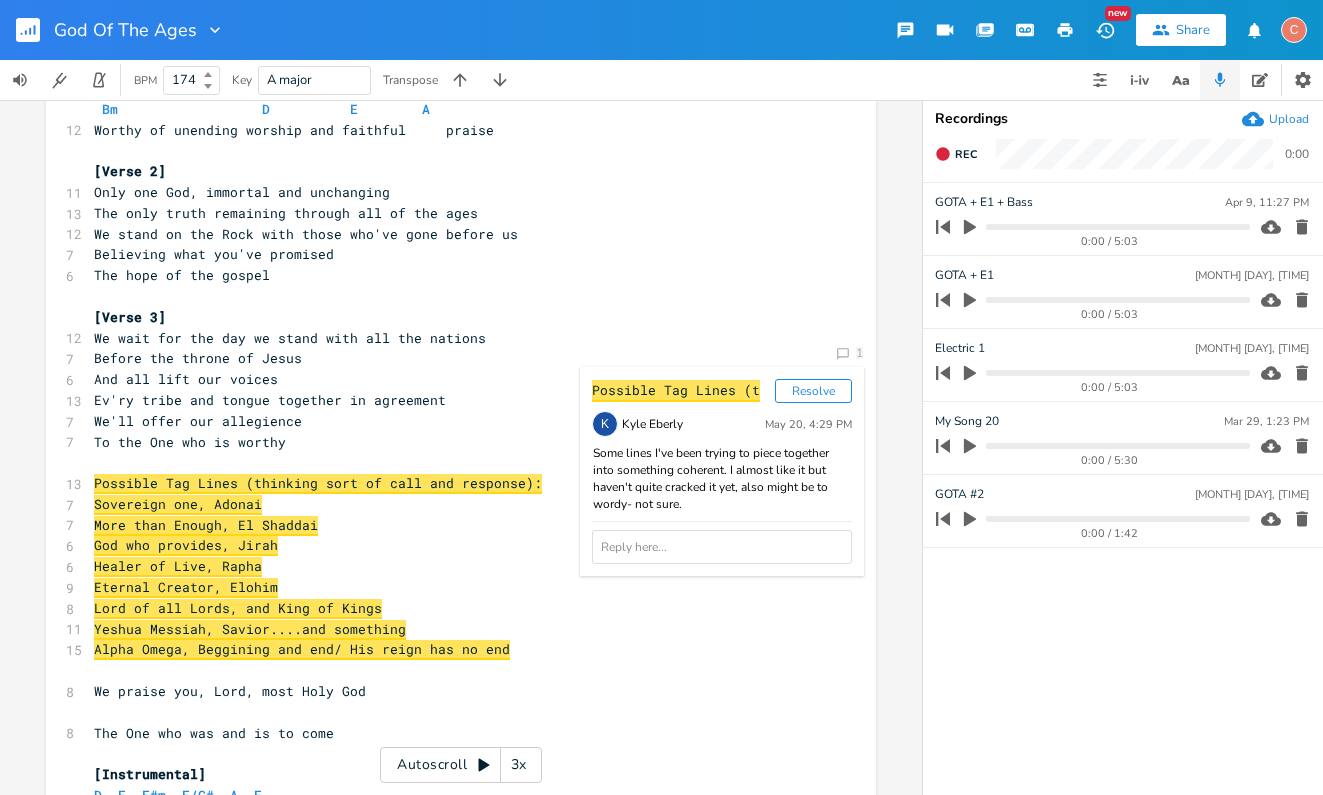 click on "Eternal Creator, Elohim" at bounding box center [186, 588] 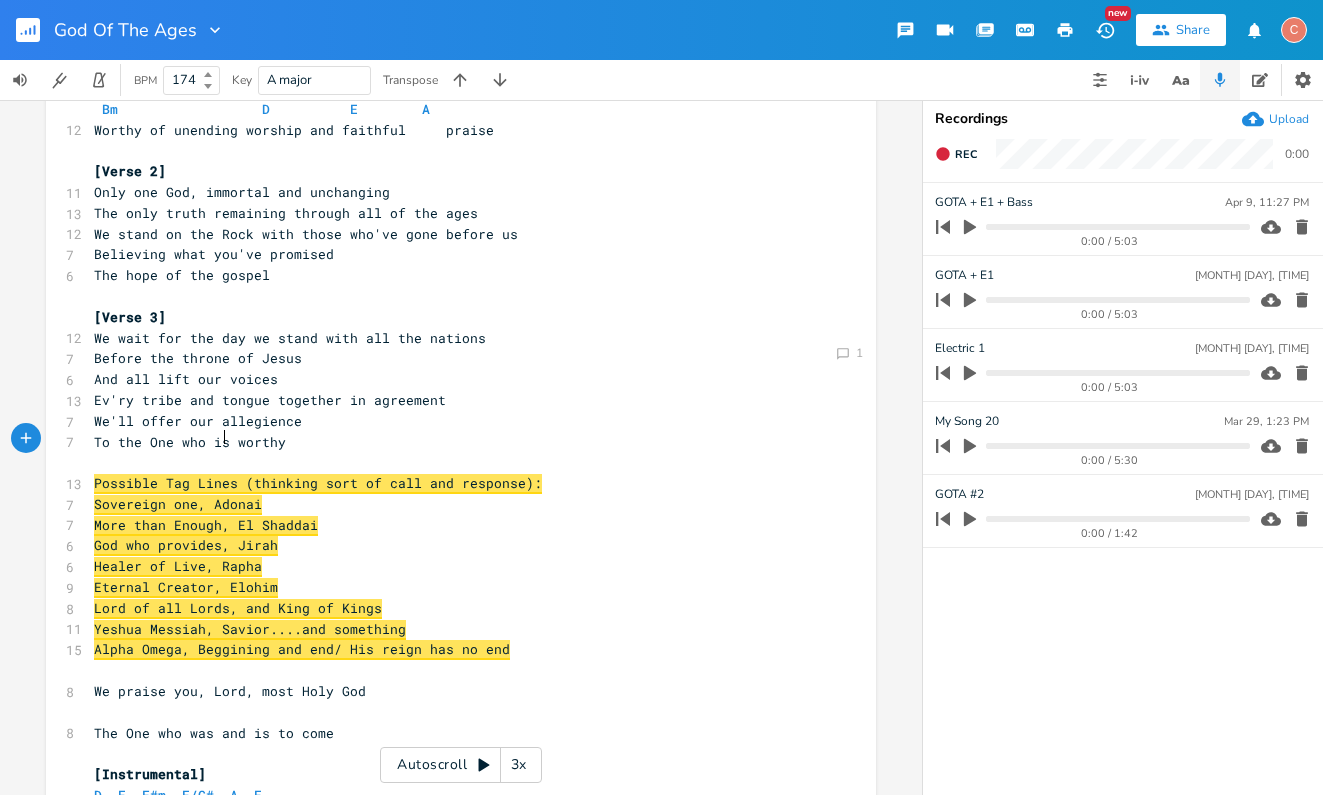 click on "Healer of Live, Rapha" at bounding box center (178, 567) 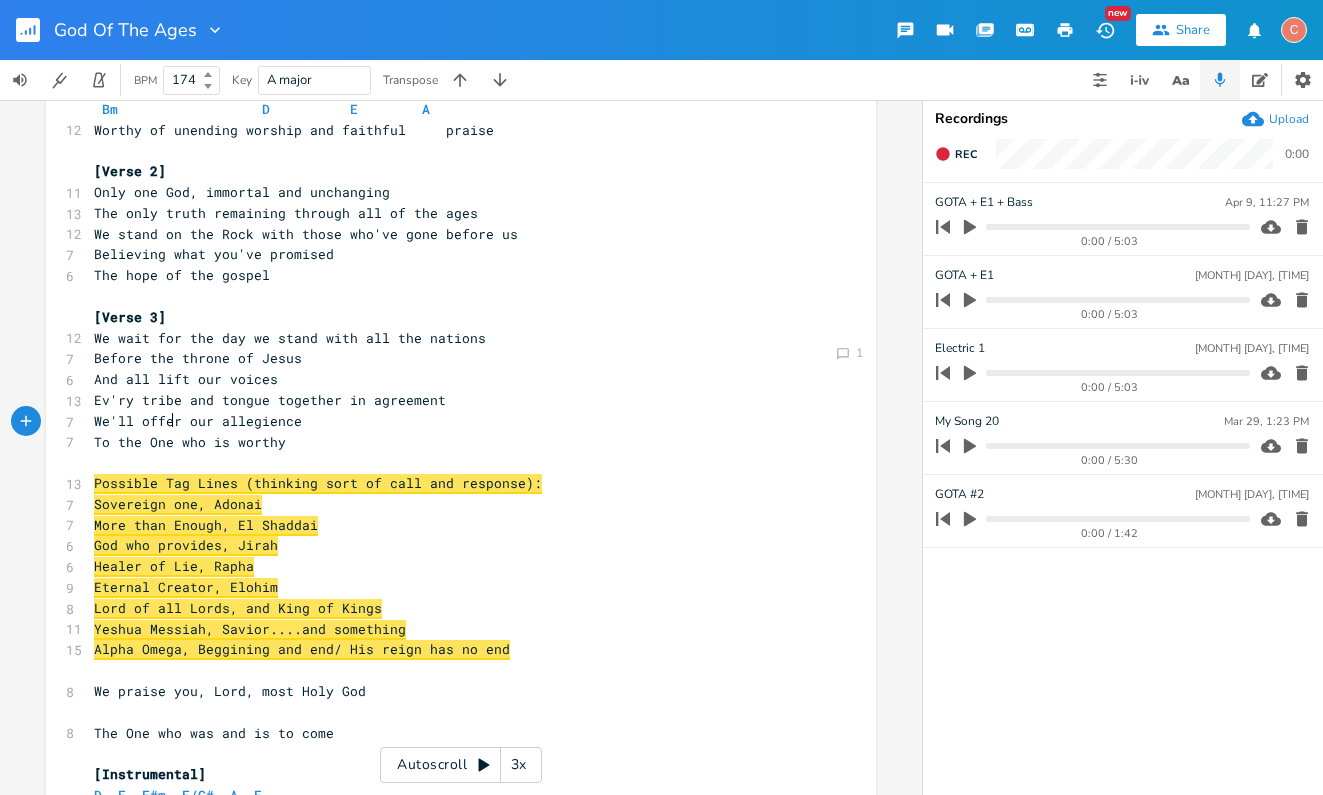 type on "f" 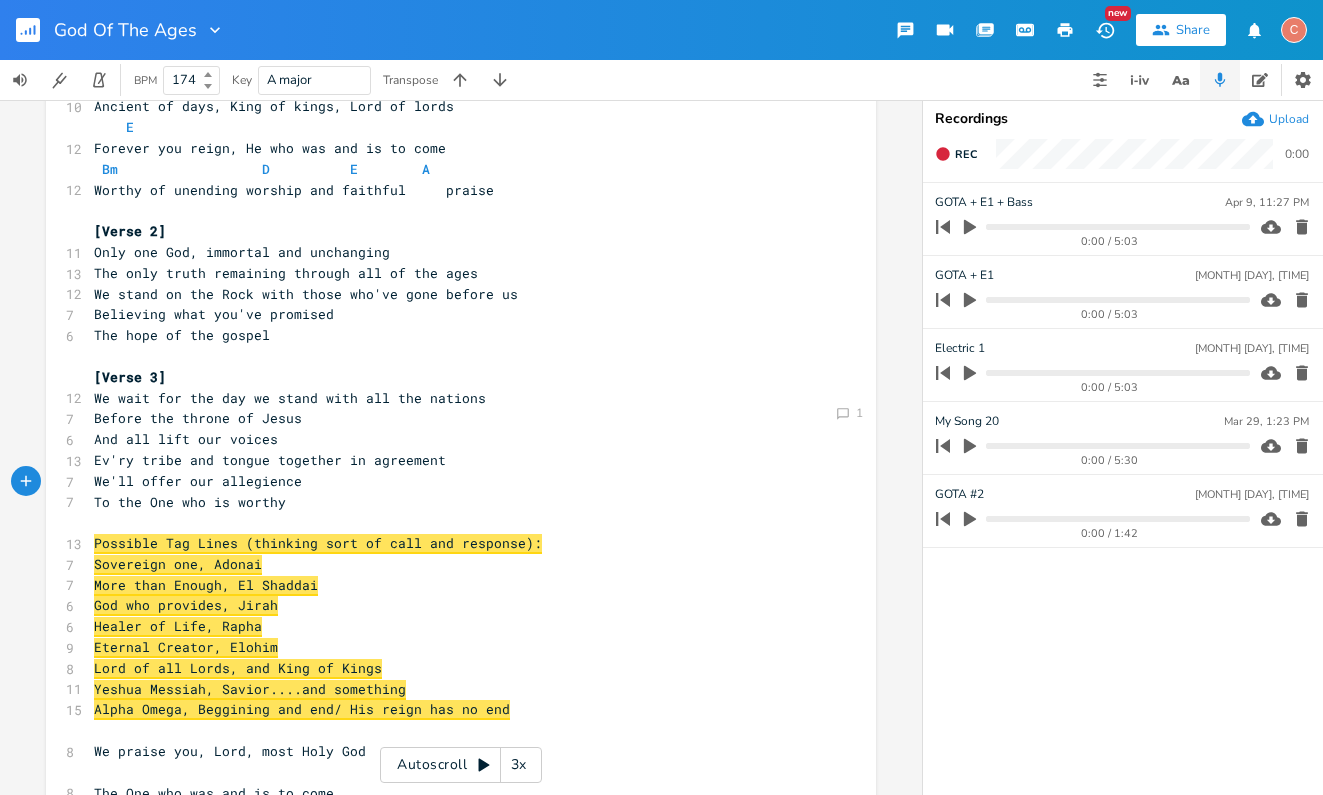 scroll, scrollTop: 340, scrollLeft: 0, axis: vertical 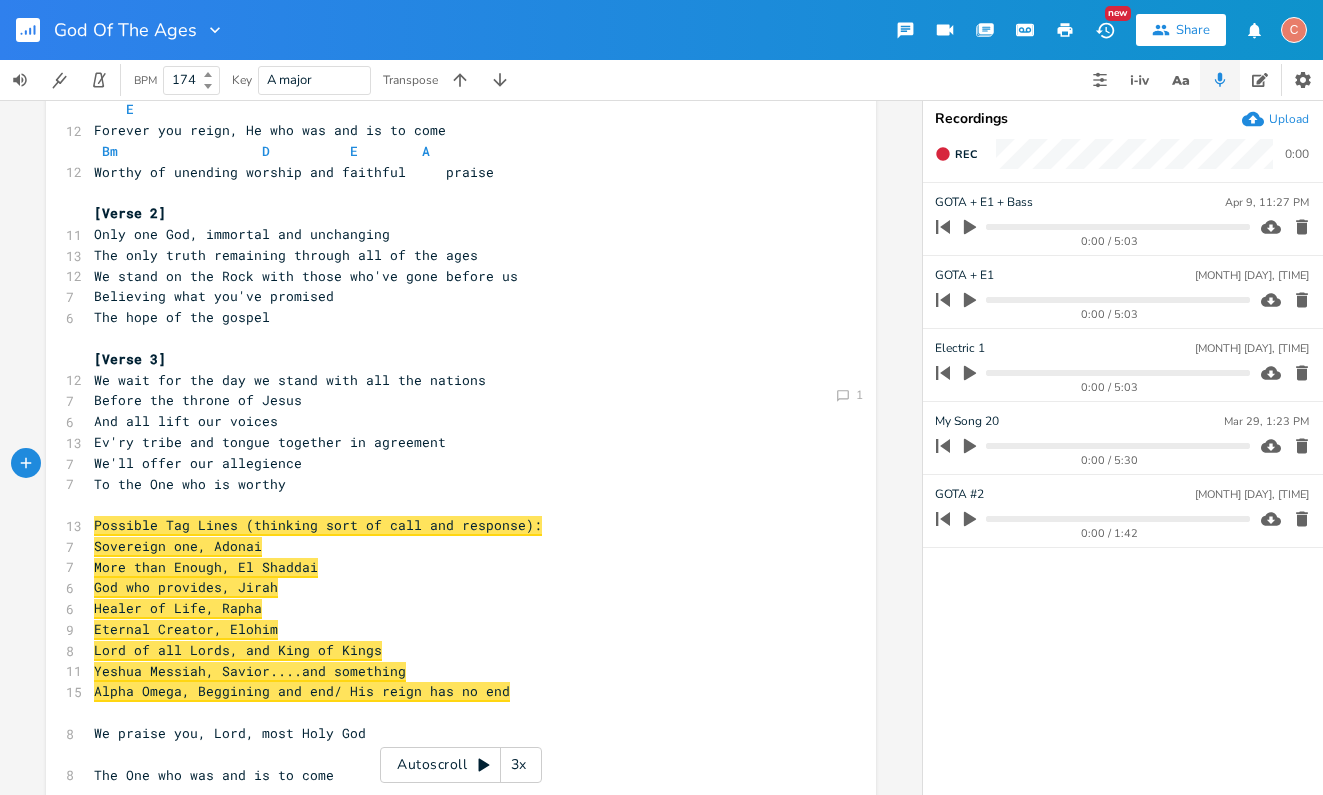click on "The One who was and is to come" at bounding box center [451, 775] 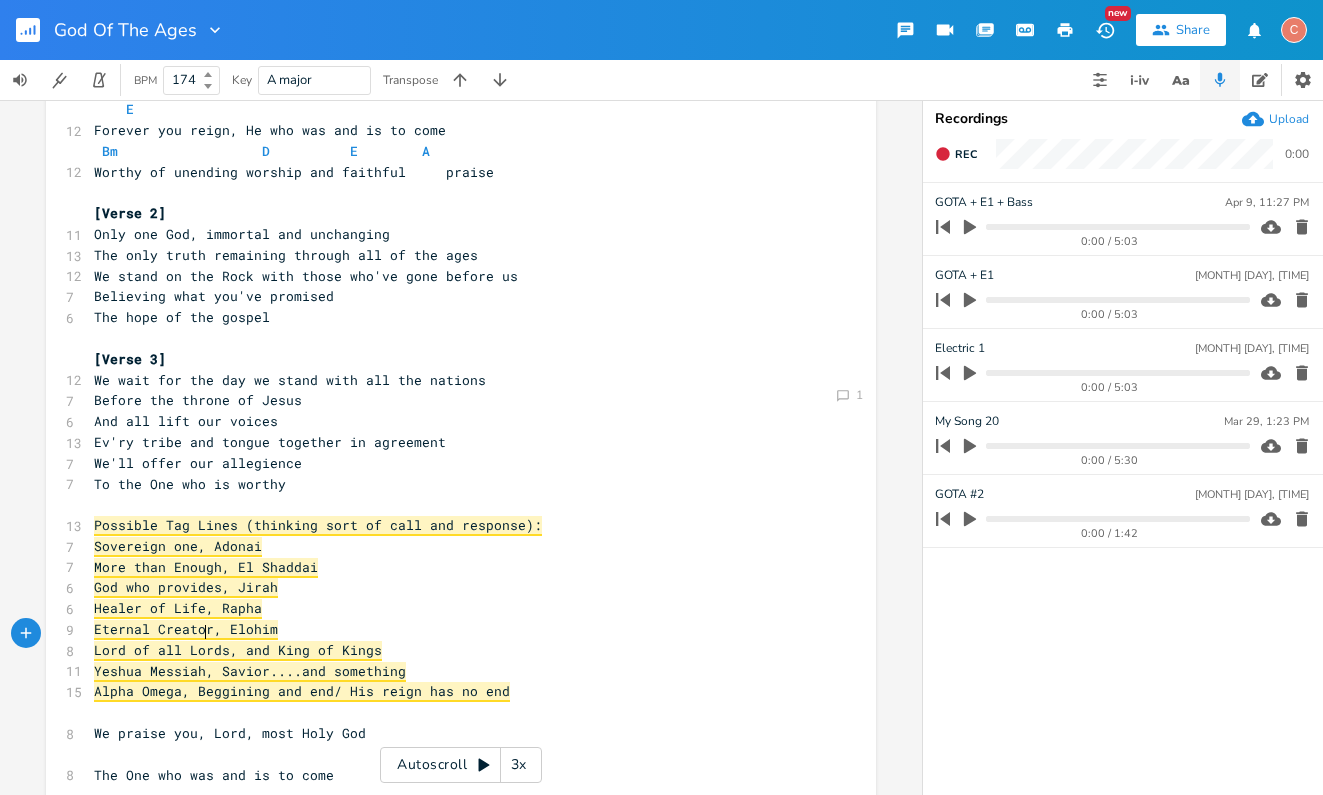 scroll, scrollTop: 0, scrollLeft: 67, axis: horizontal 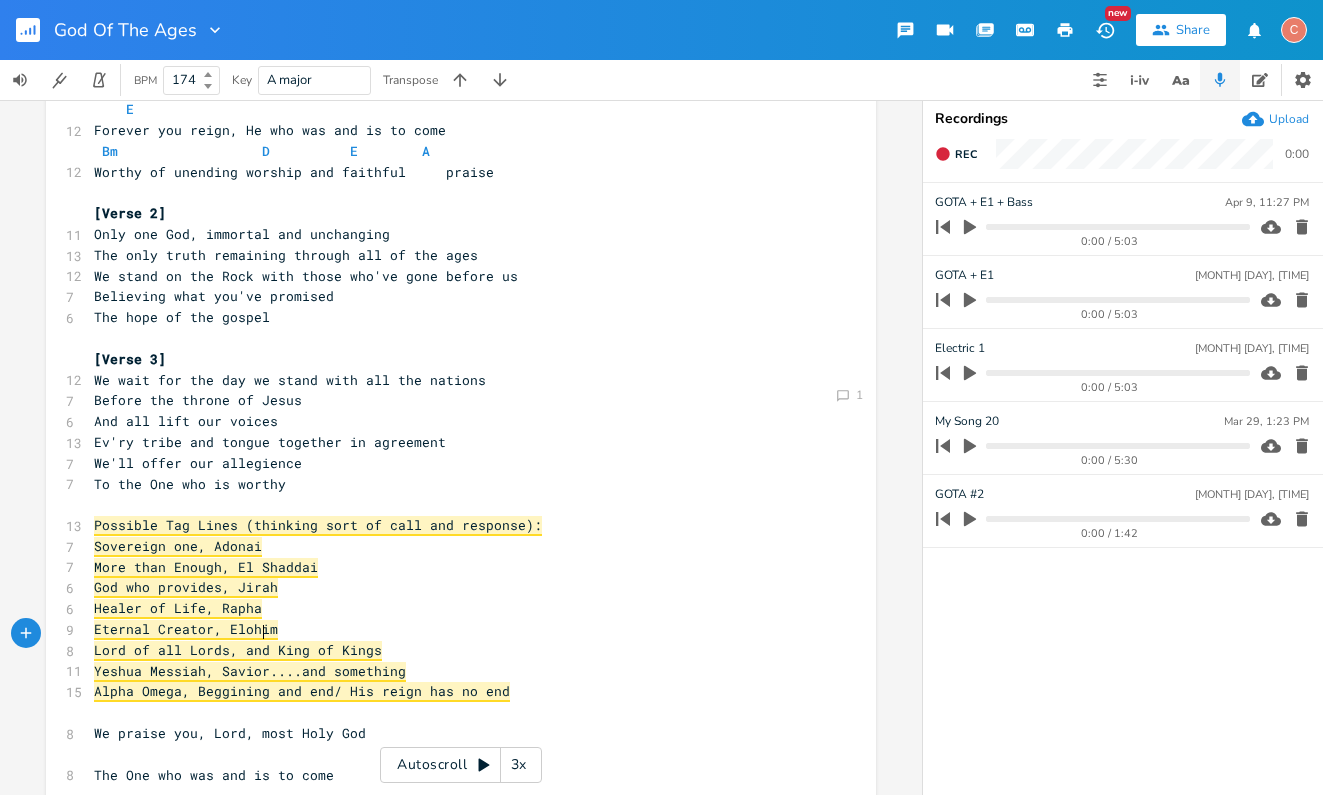 type on "Ancient of days, forever fr" 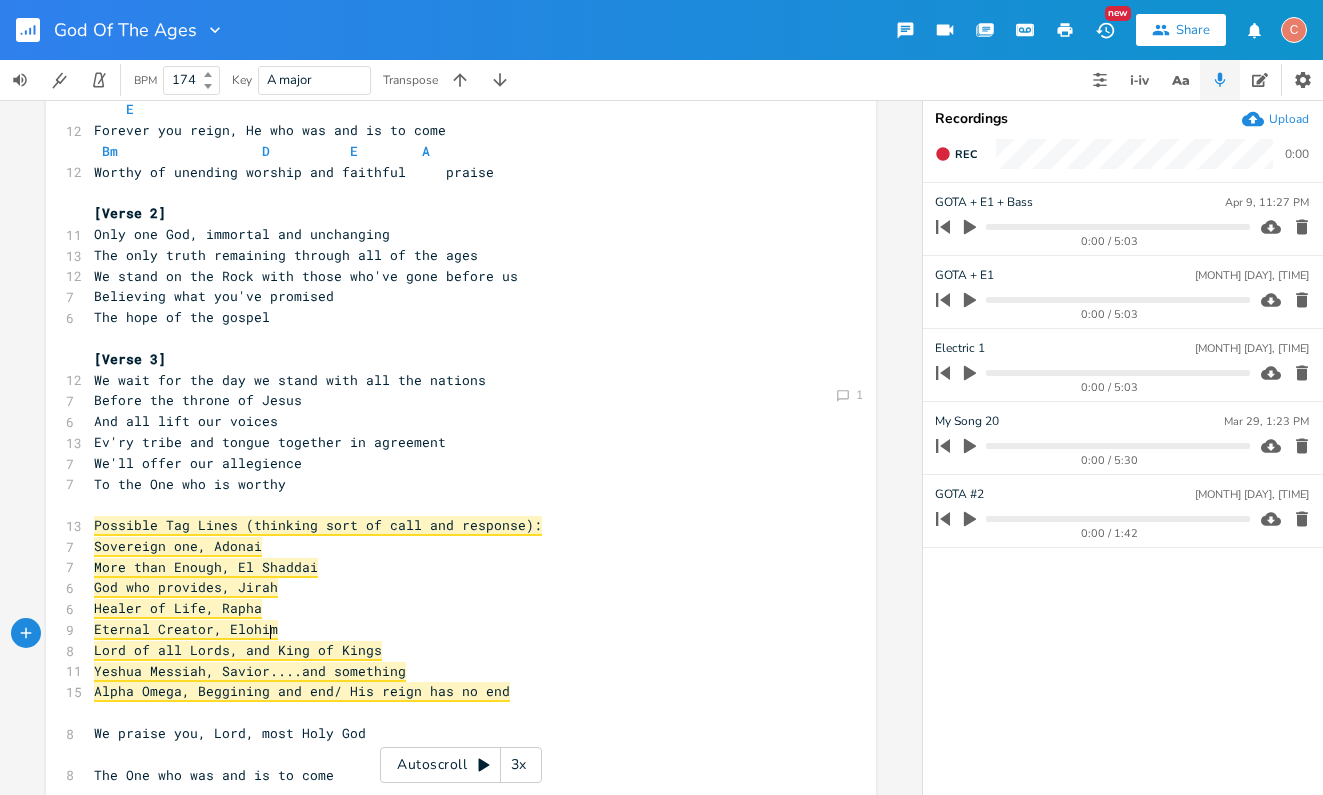 type on "e" 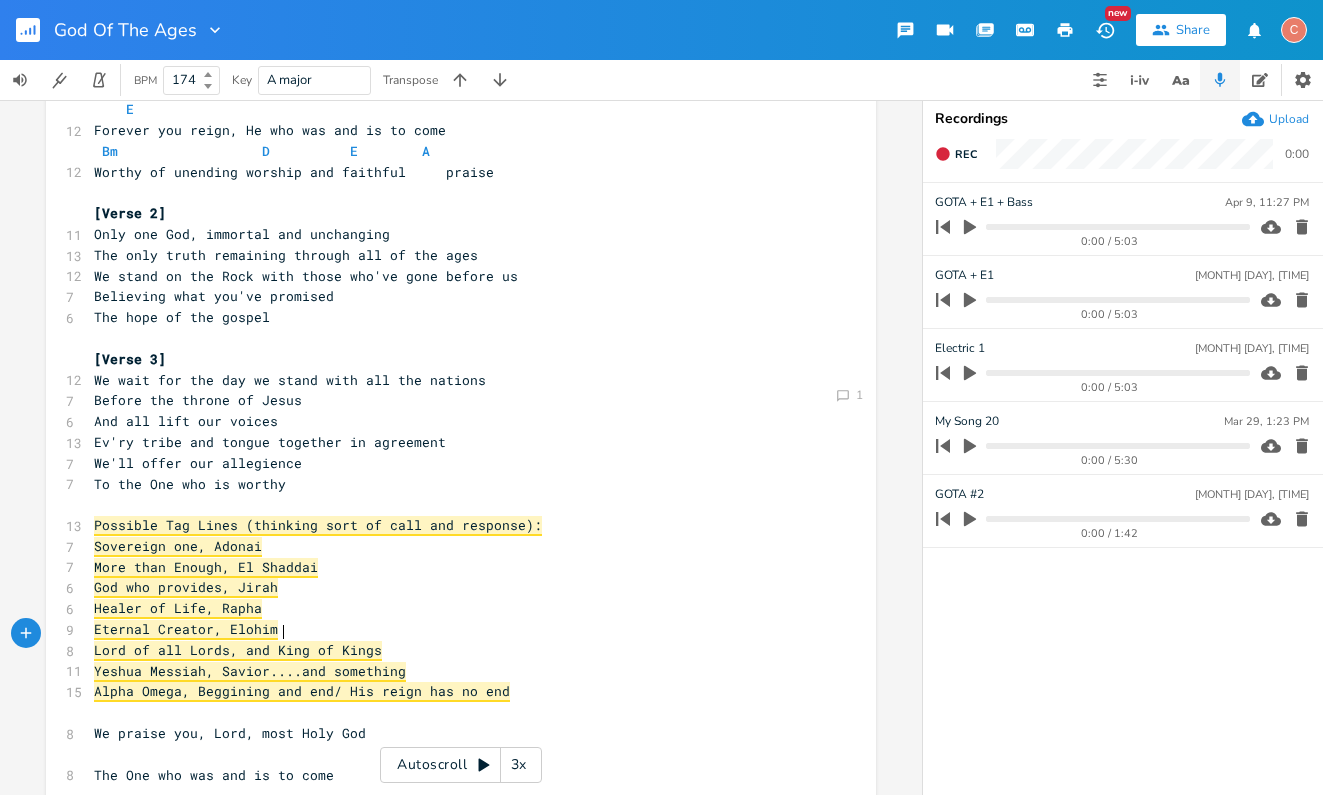 type on "reign" 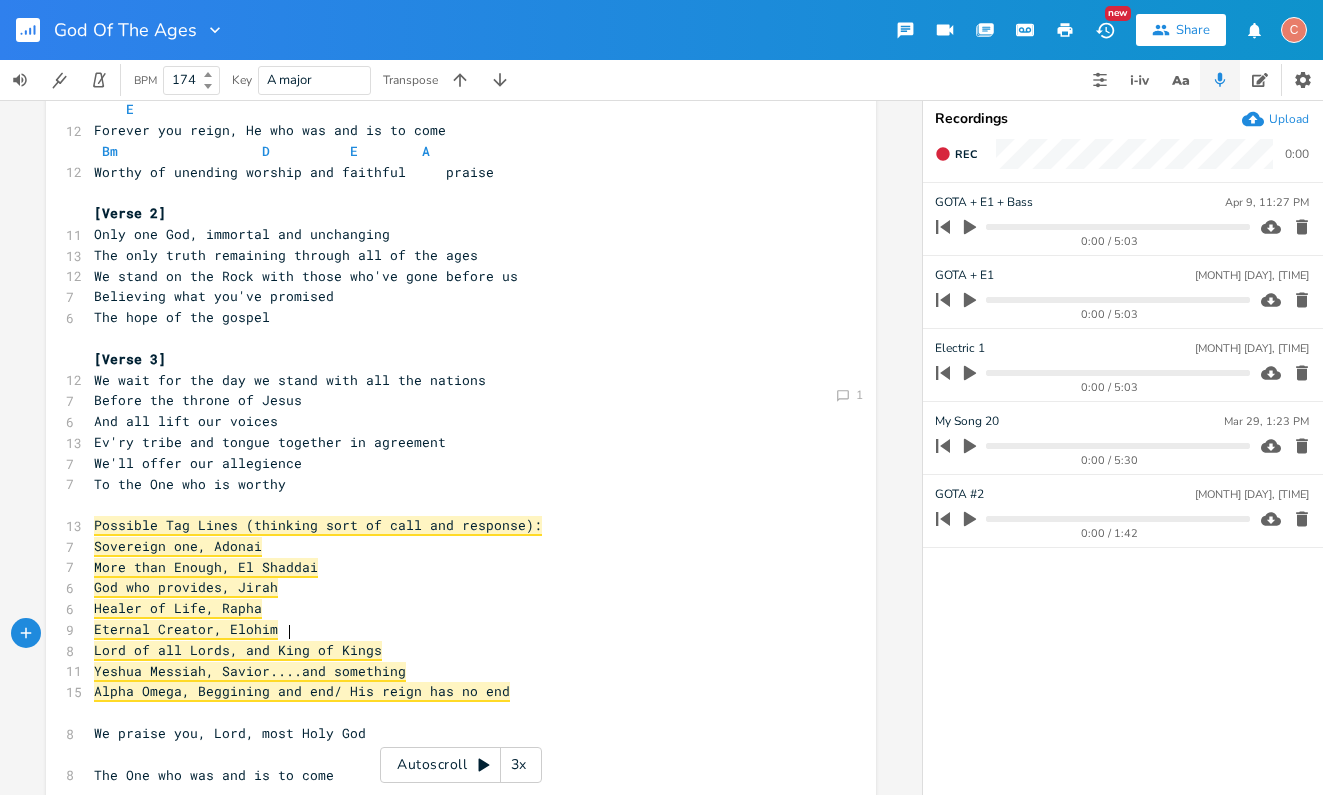 scroll, scrollTop: 0, scrollLeft: 21, axis: horizontal 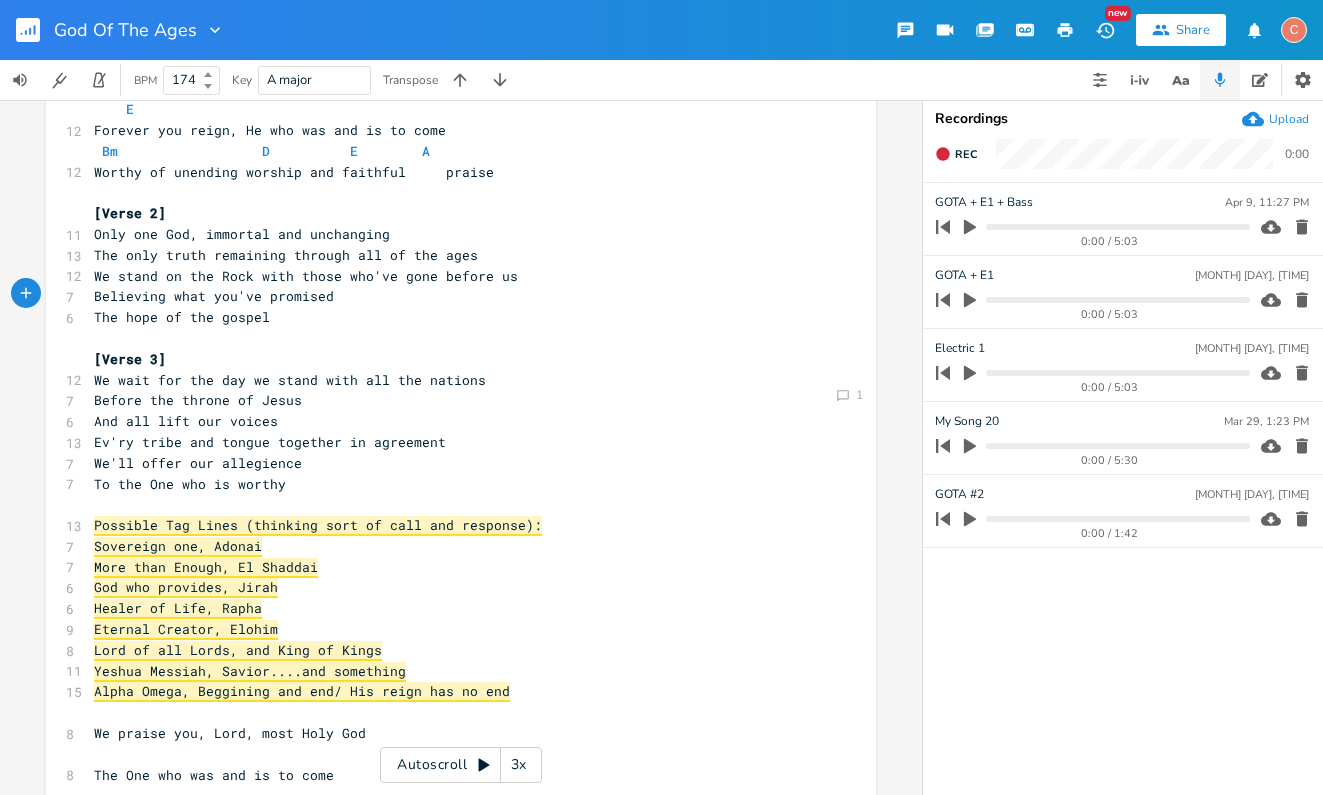 click on "Ev'ry tribe and tongue together in agreement" at bounding box center [270, 442] 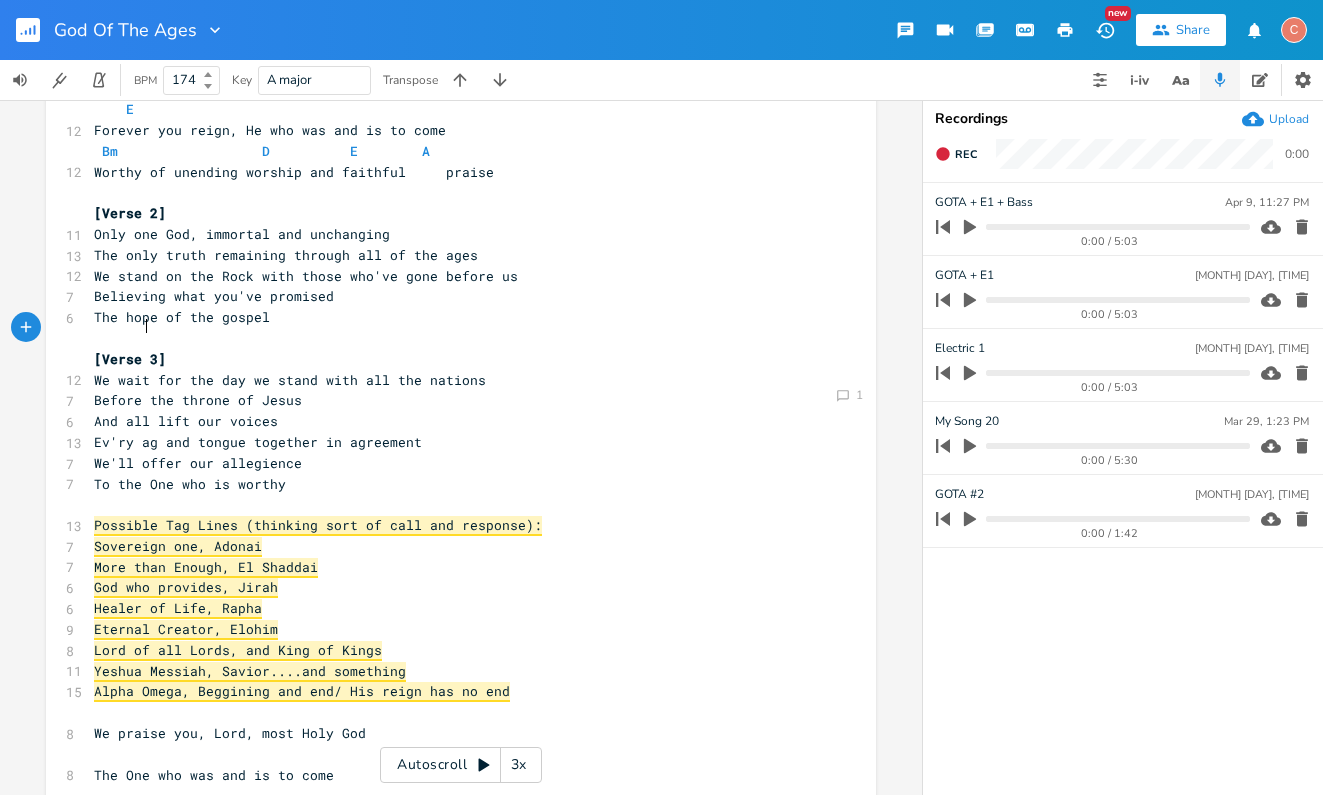 type on "age" 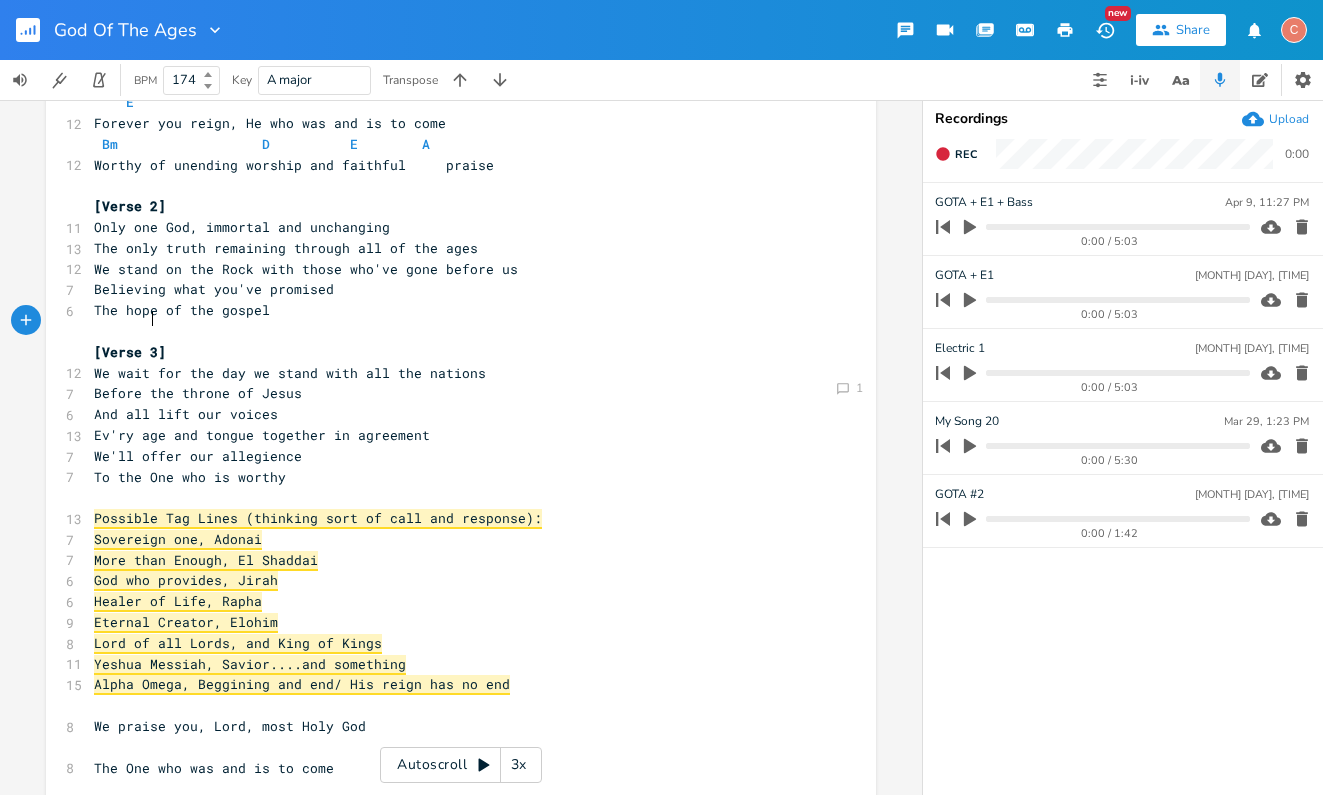 scroll, scrollTop: 351, scrollLeft: 0, axis: vertical 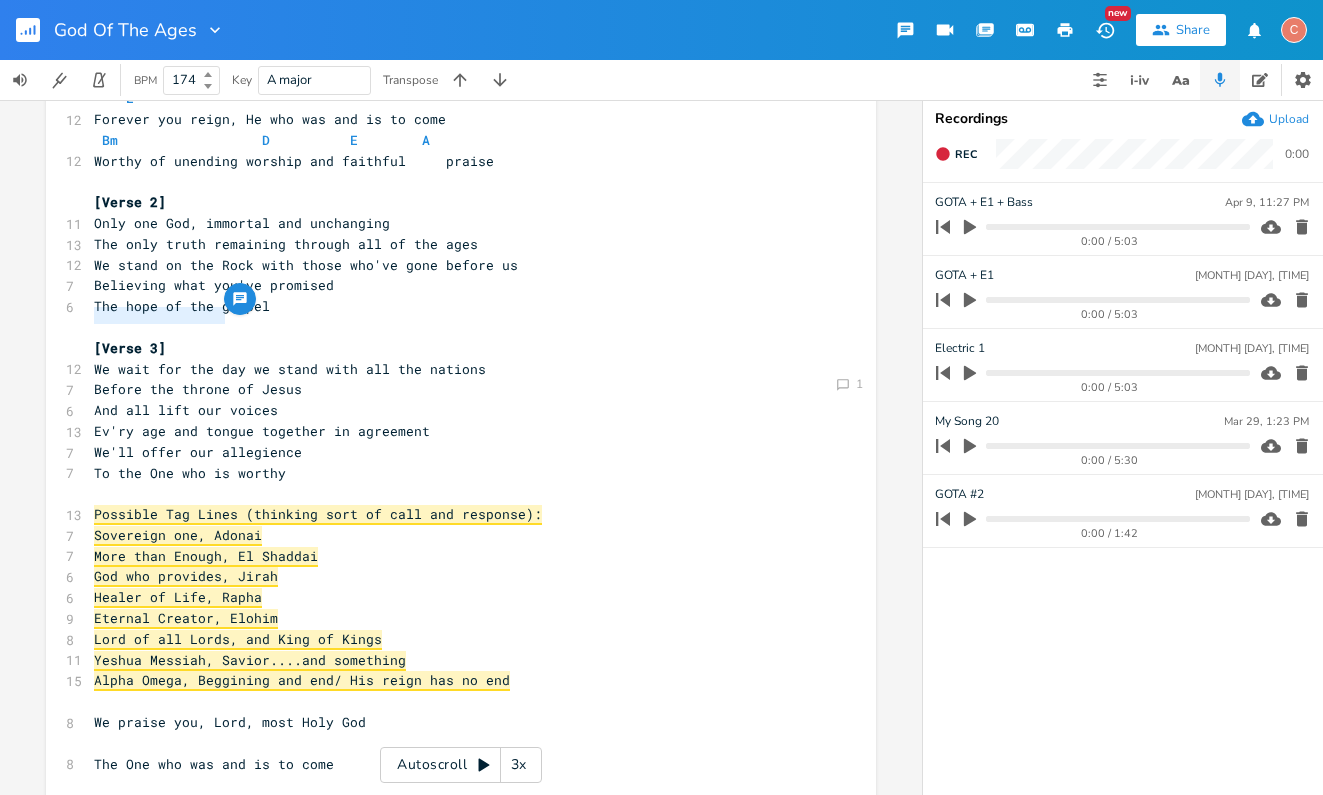 drag, startPoint x: 219, startPoint y: 313, endPoint x: 91, endPoint y: 312, distance: 128.0039 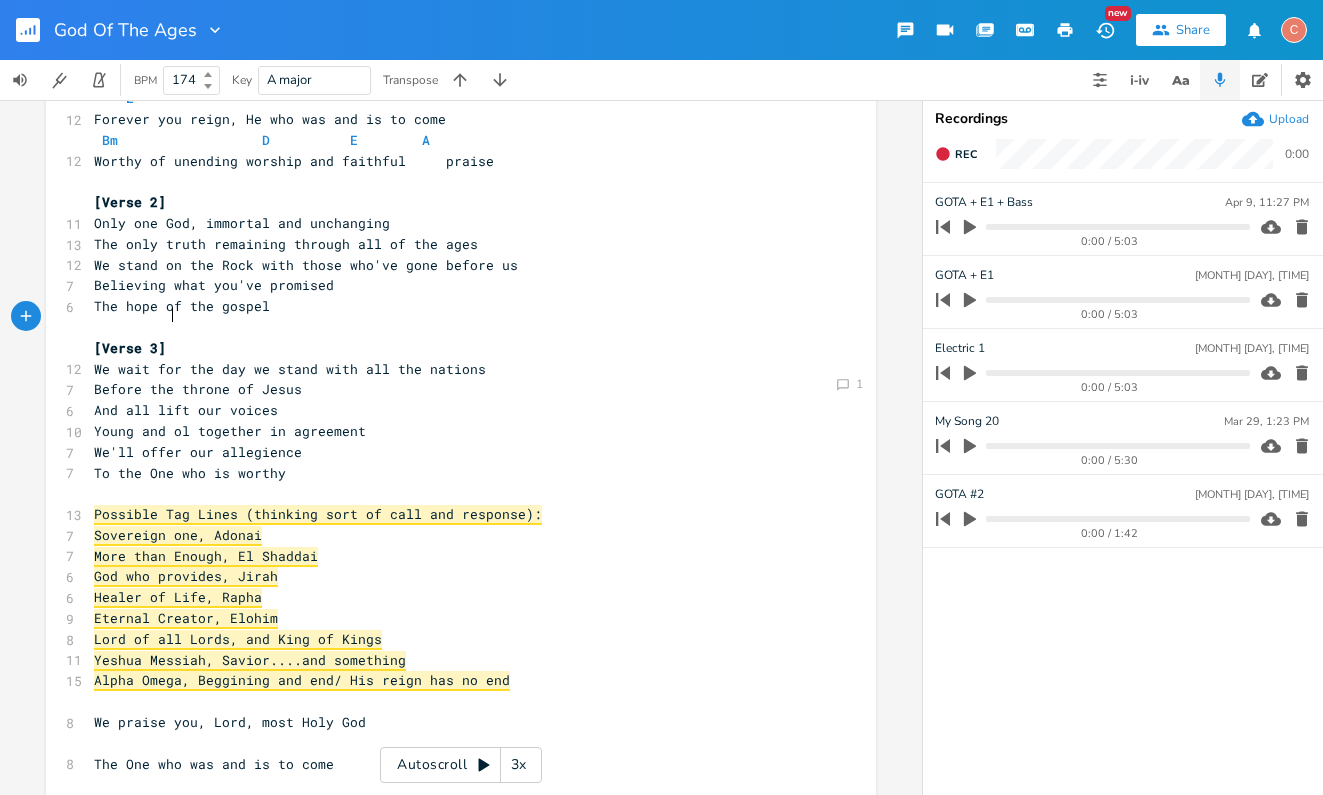 scroll, scrollTop: 0, scrollLeft: 59, axis: horizontal 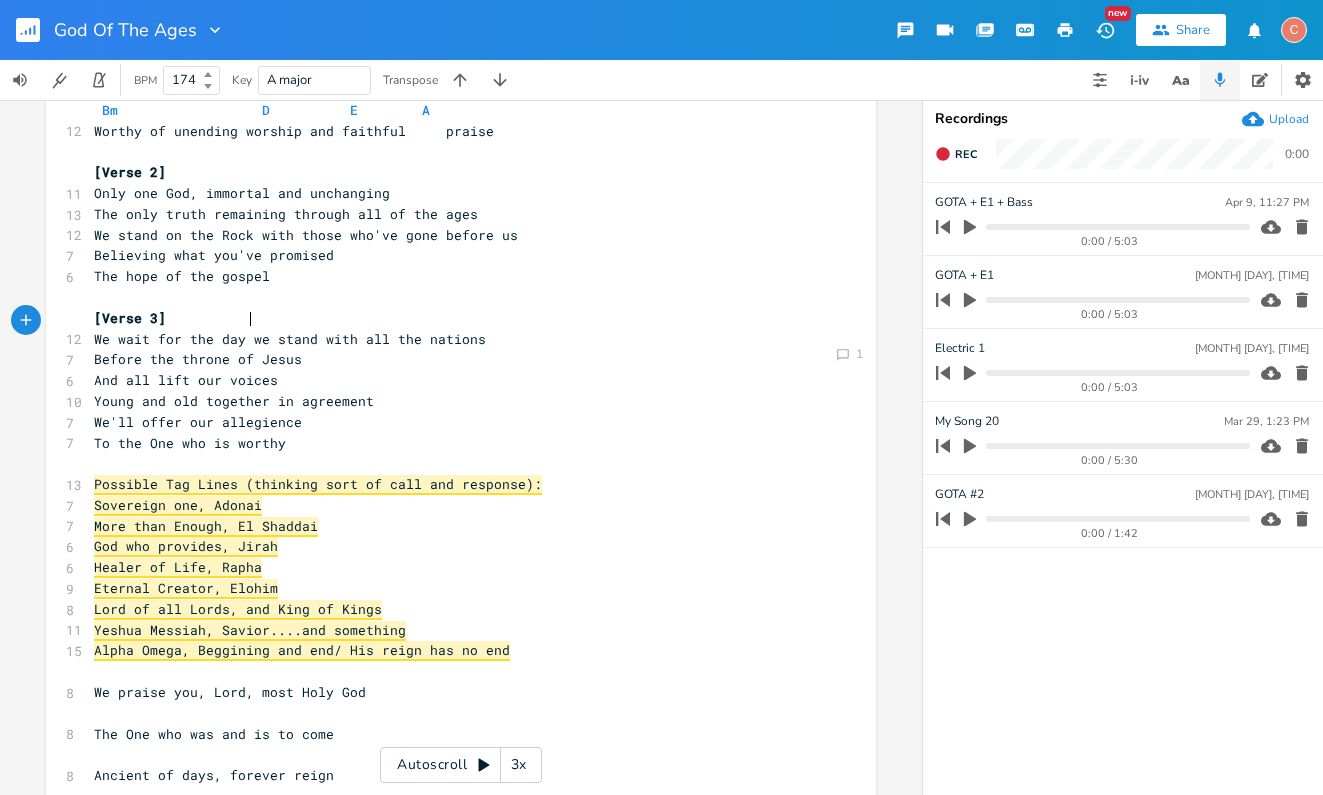 click on "To the One who is worthy" at bounding box center [451, 443] 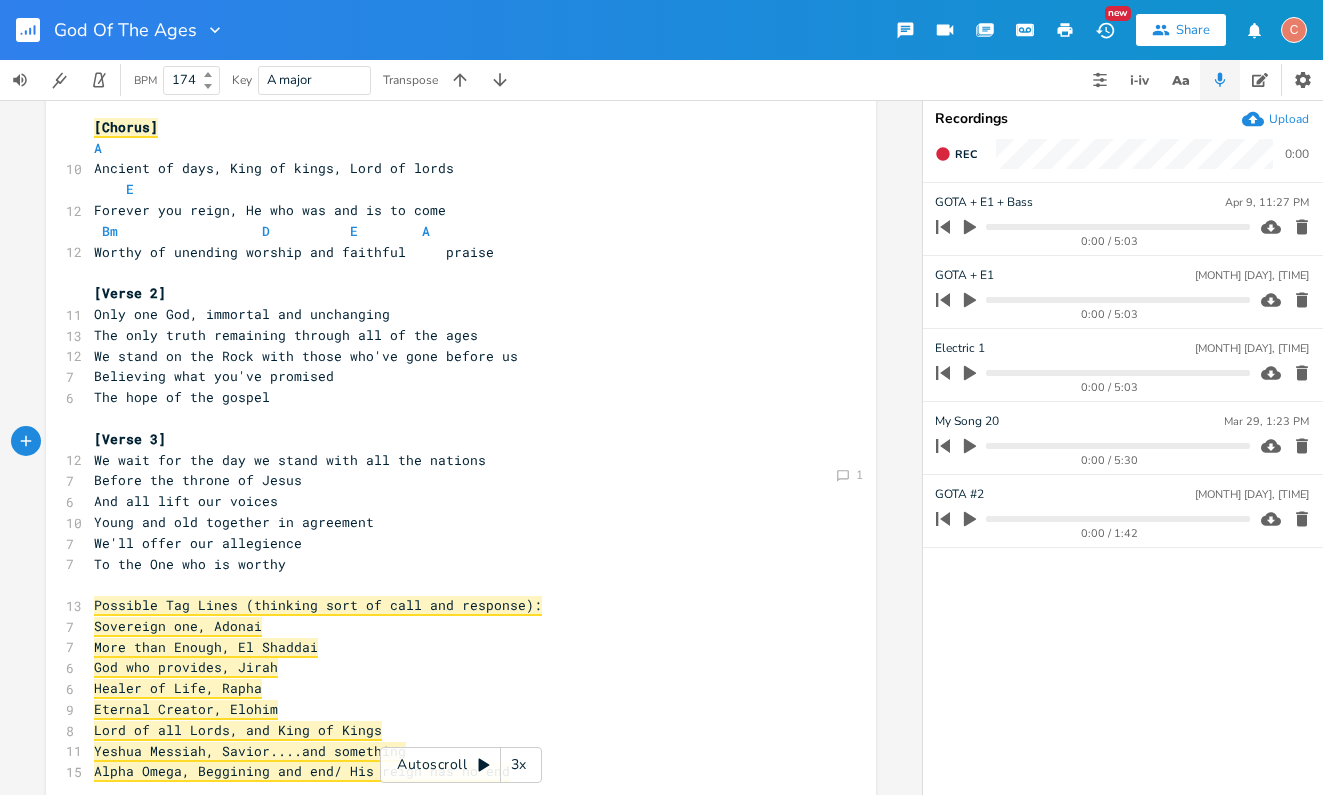 scroll, scrollTop: 271, scrollLeft: 0, axis: vertical 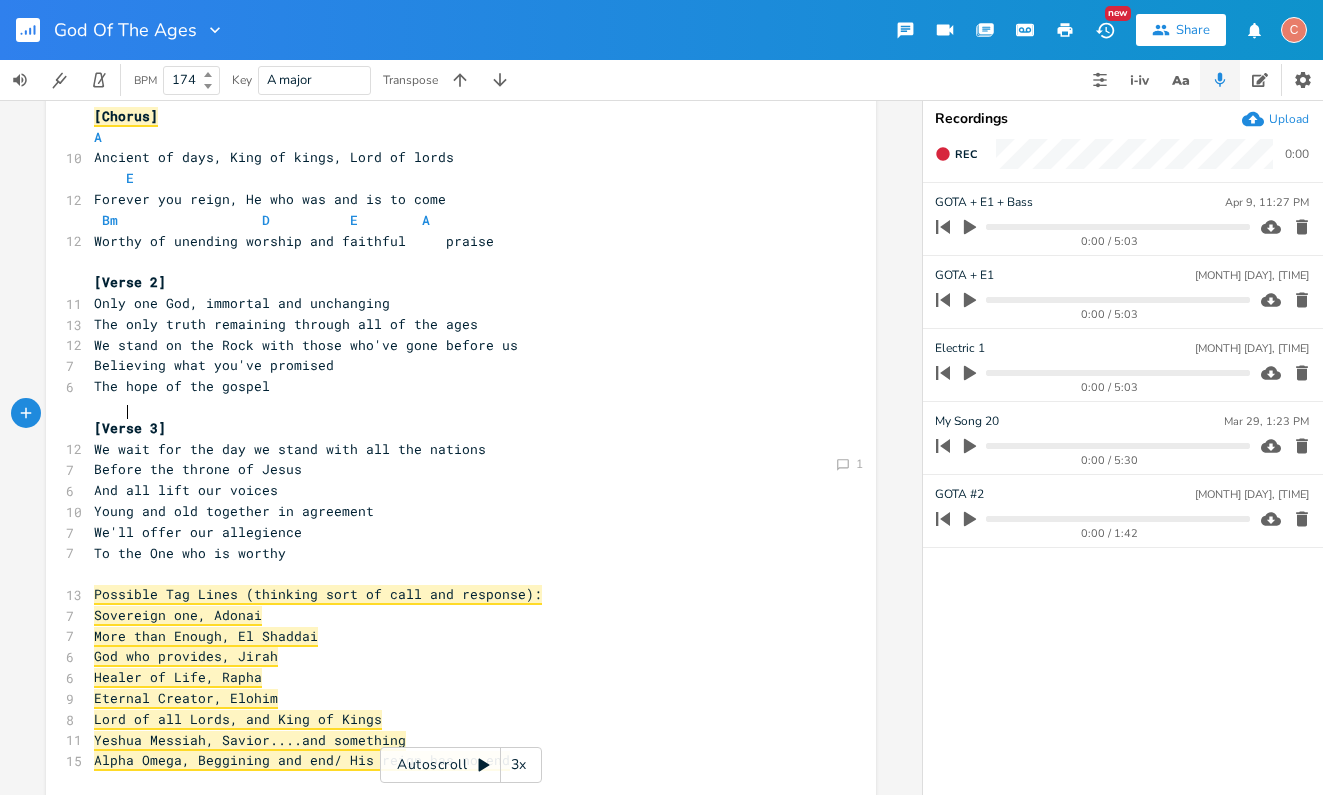 click on "We'll offer our allegience" at bounding box center [198, 532] 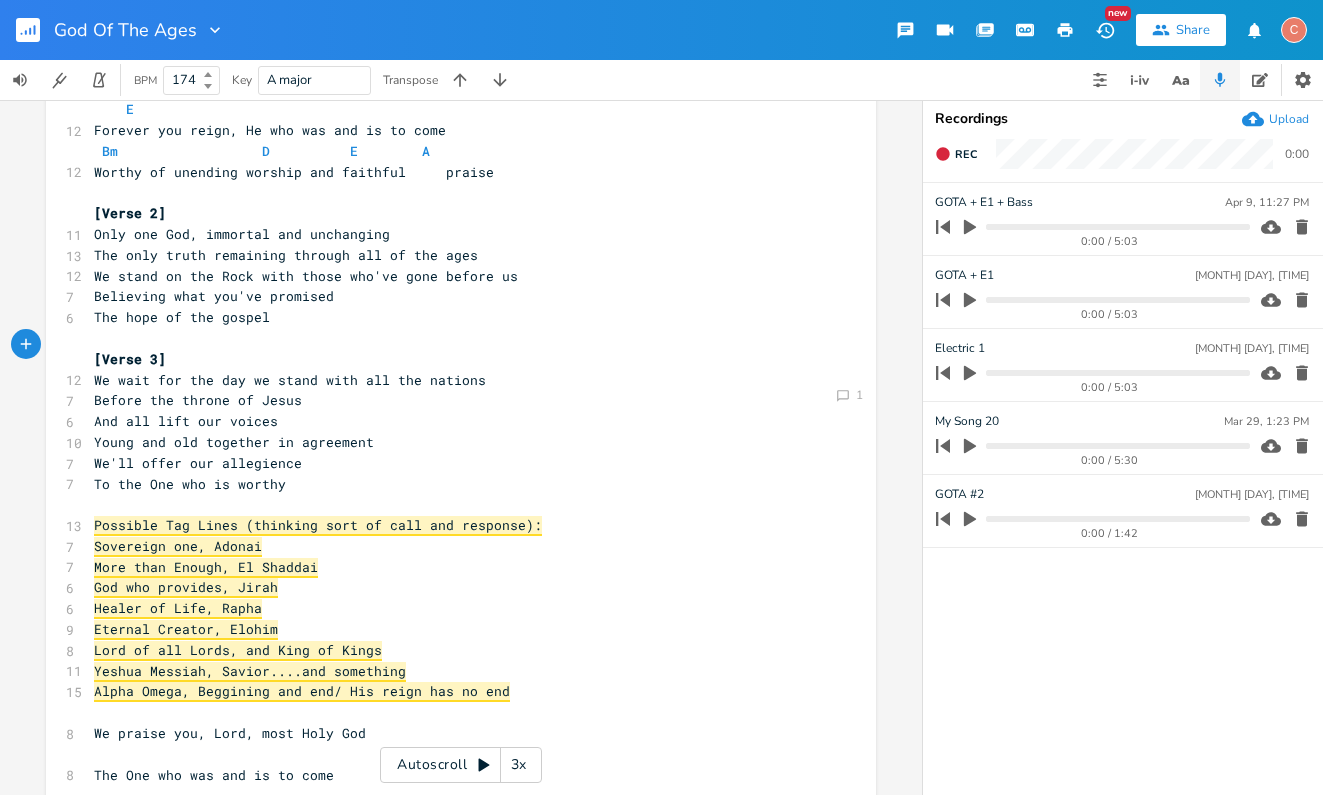 scroll, scrollTop: 354, scrollLeft: 0, axis: vertical 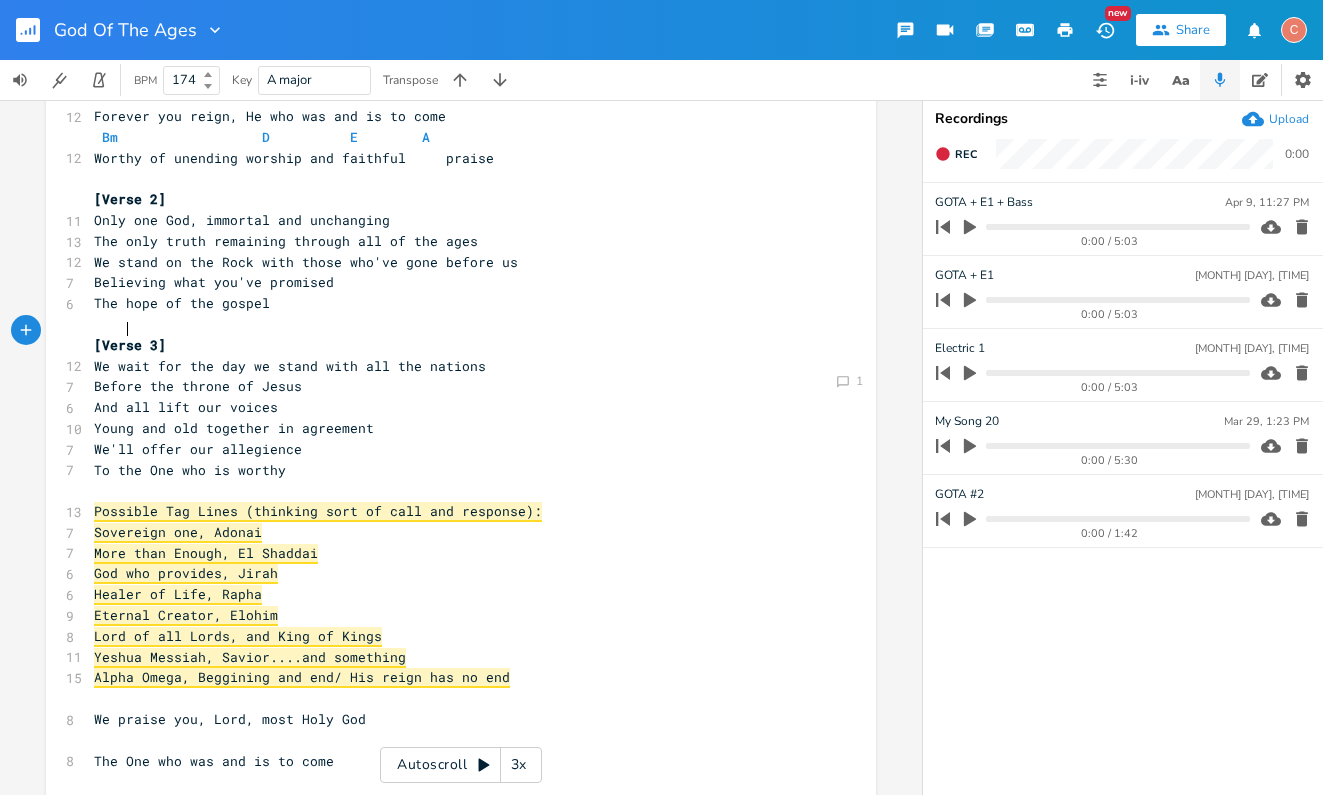 click on "To the One who is worthy" at bounding box center (451, 470) 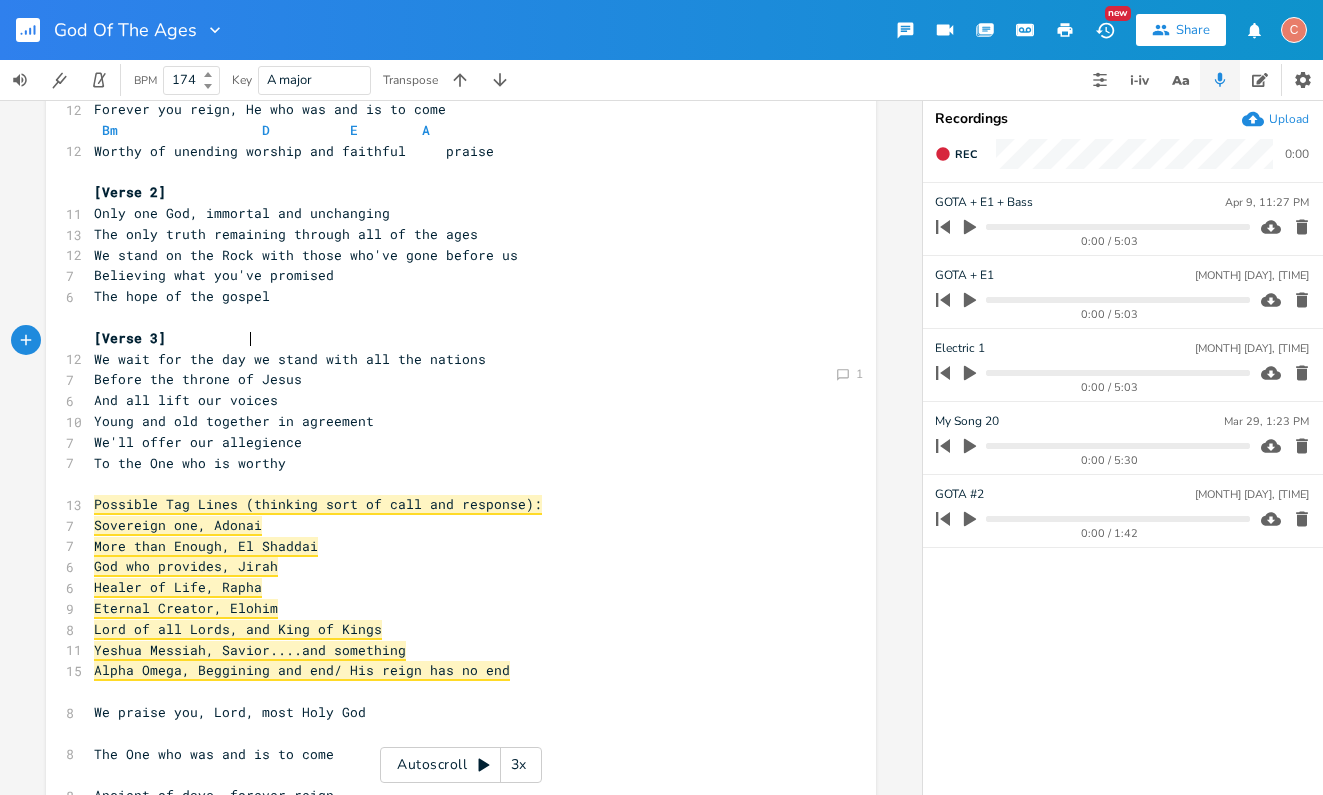 scroll, scrollTop: 370, scrollLeft: 0, axis: vertical 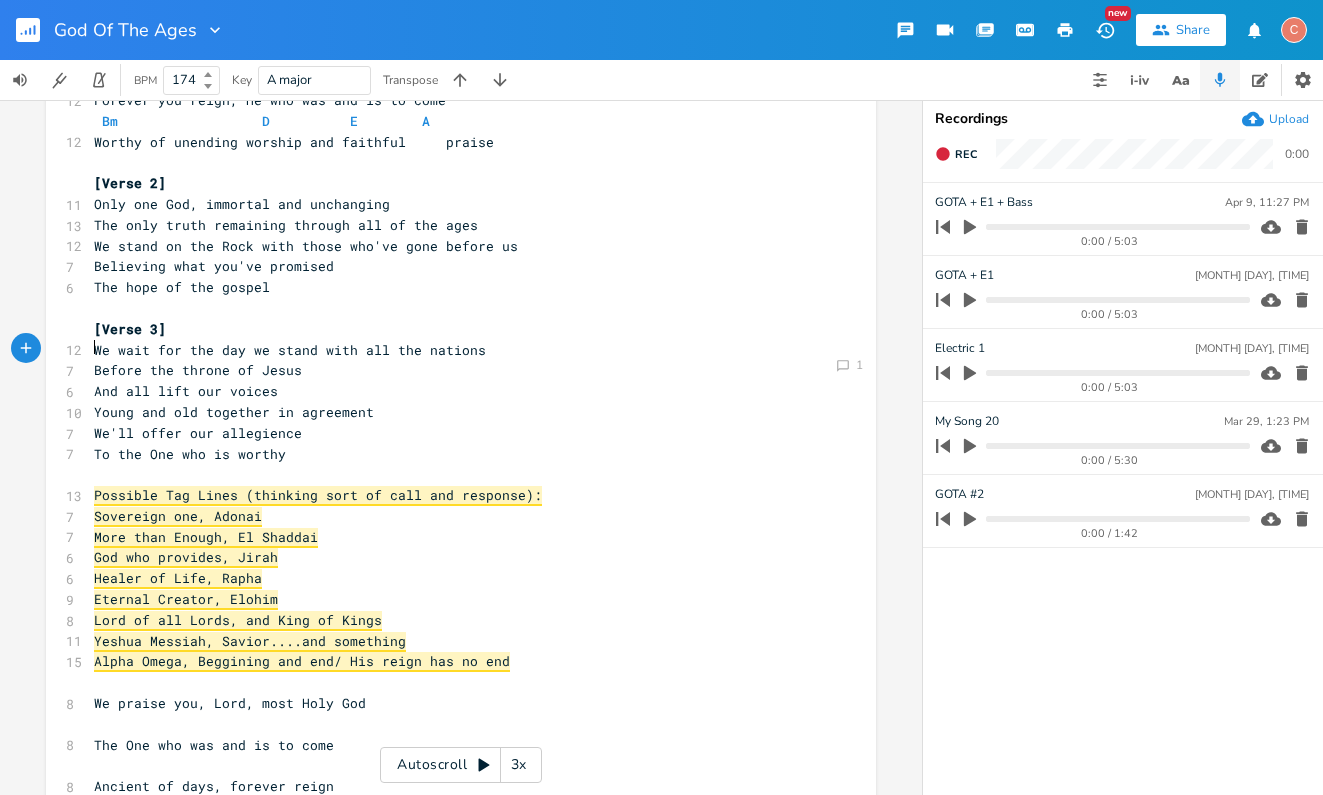 click on "​" at bounding box center (451, 474) 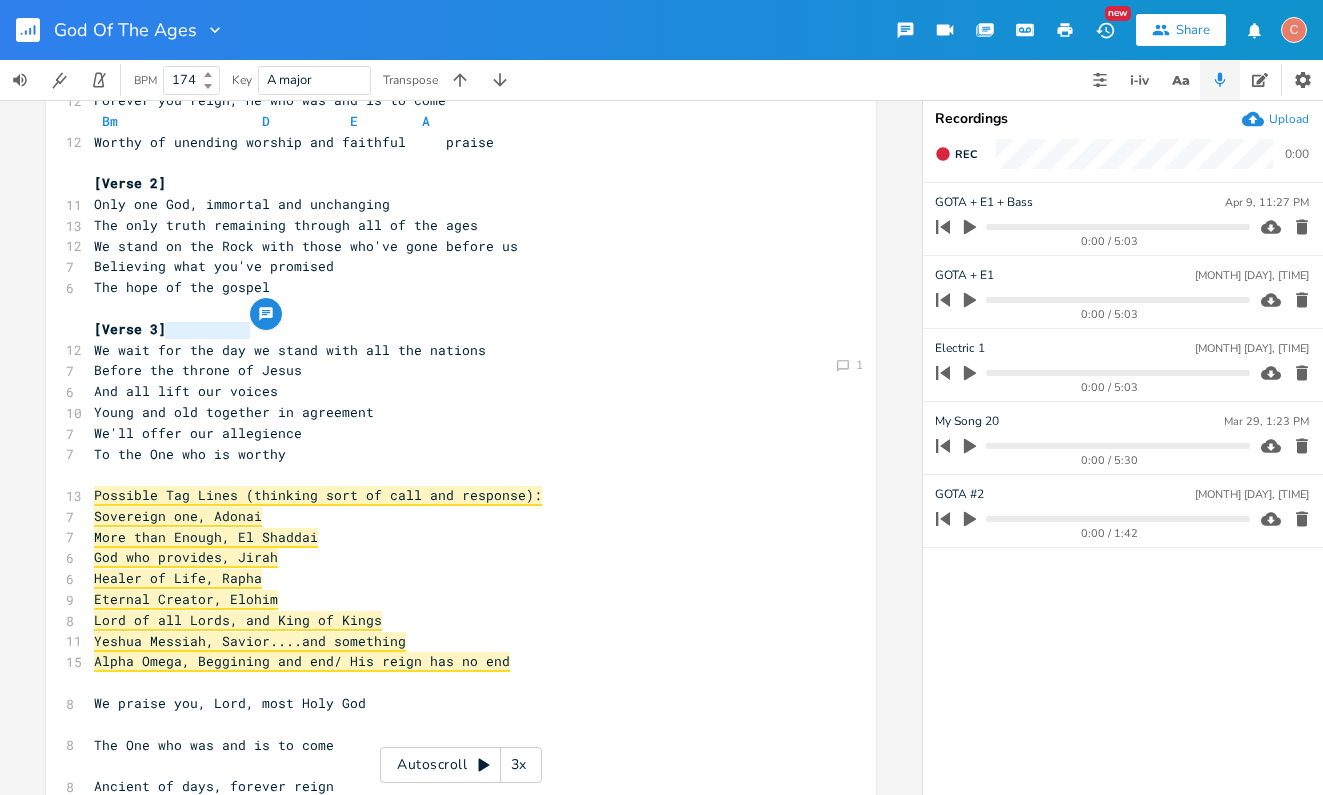 drag, startPoint x: 247, startPoint y: 326, endPoint x: 159, endPoint y: 331, distance: 88.14193 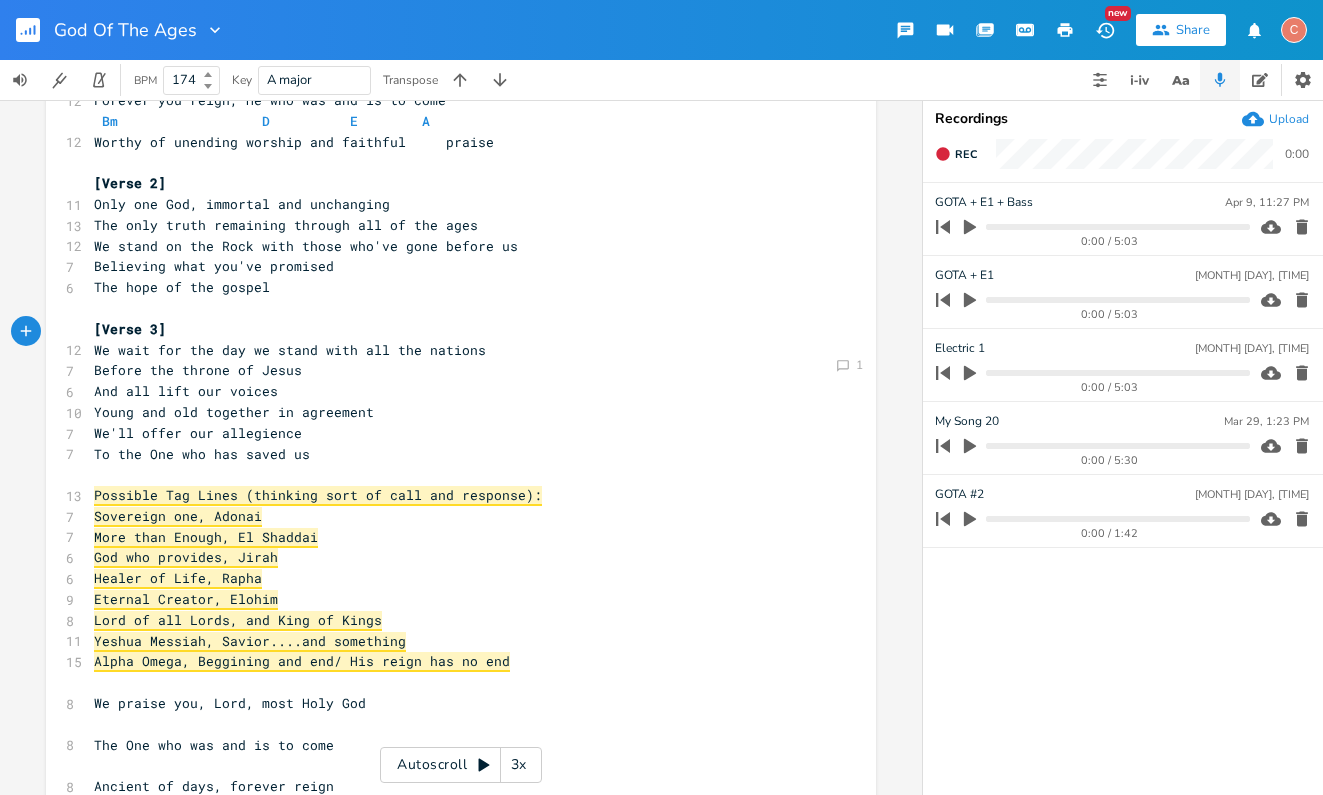 type on "who has saved us!" 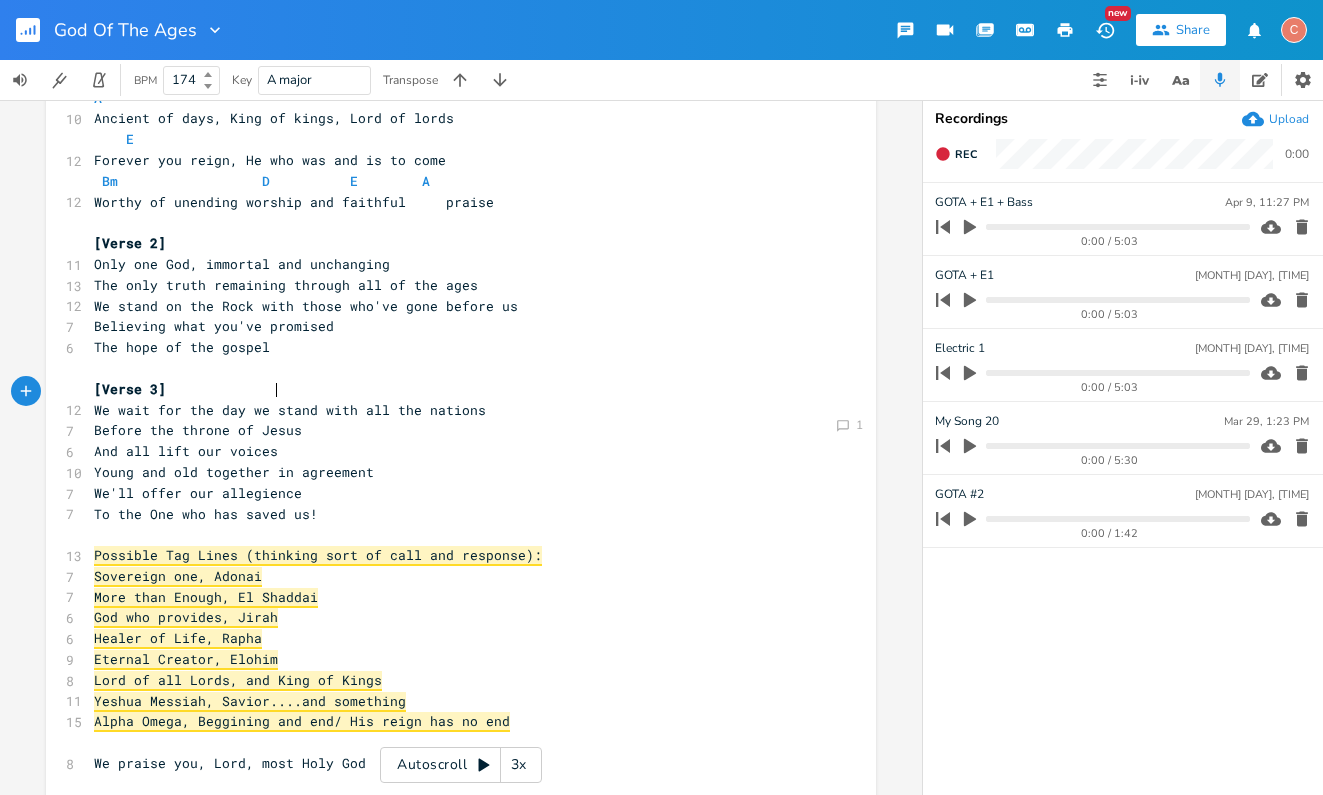 scroll, scrollTop: 294, scrollLeft: 0, axis: vertical 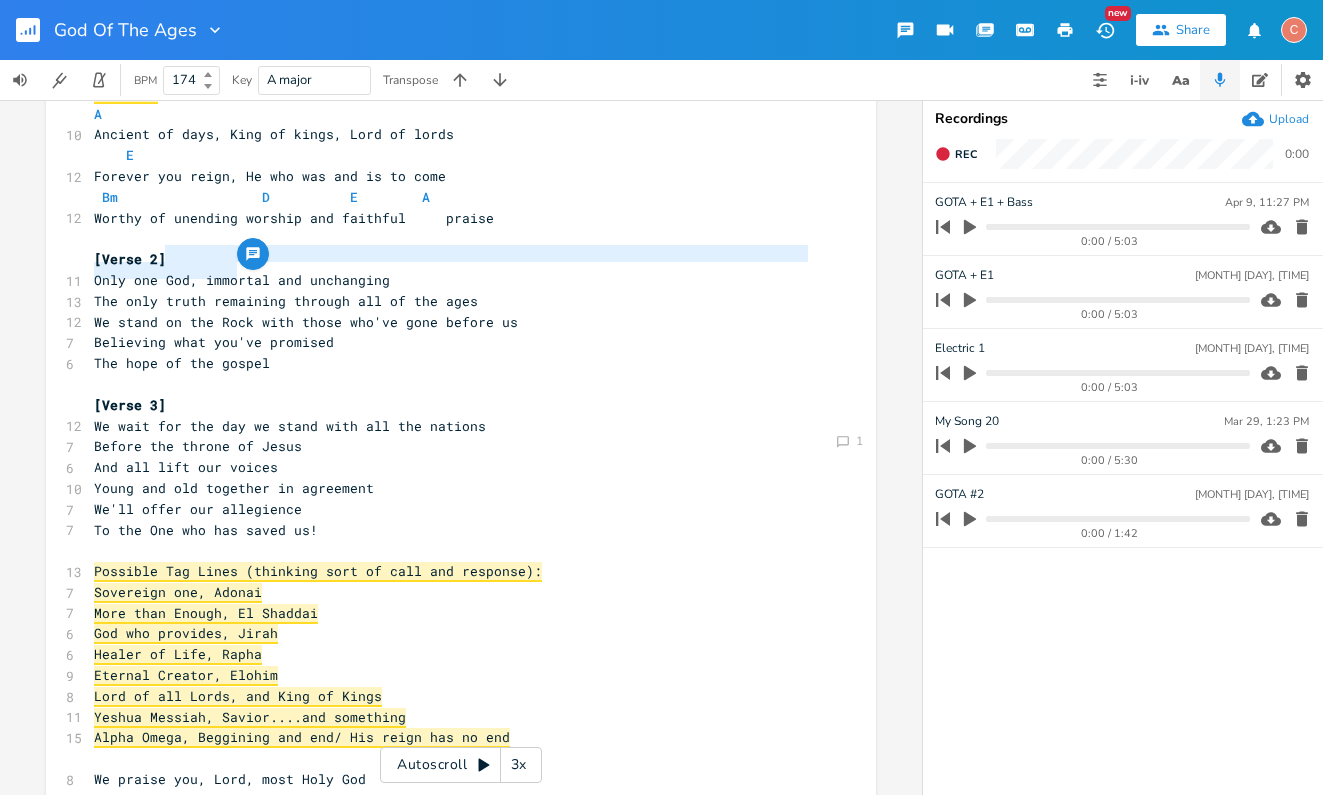 type on "what you've promised
The hope of the gospel" 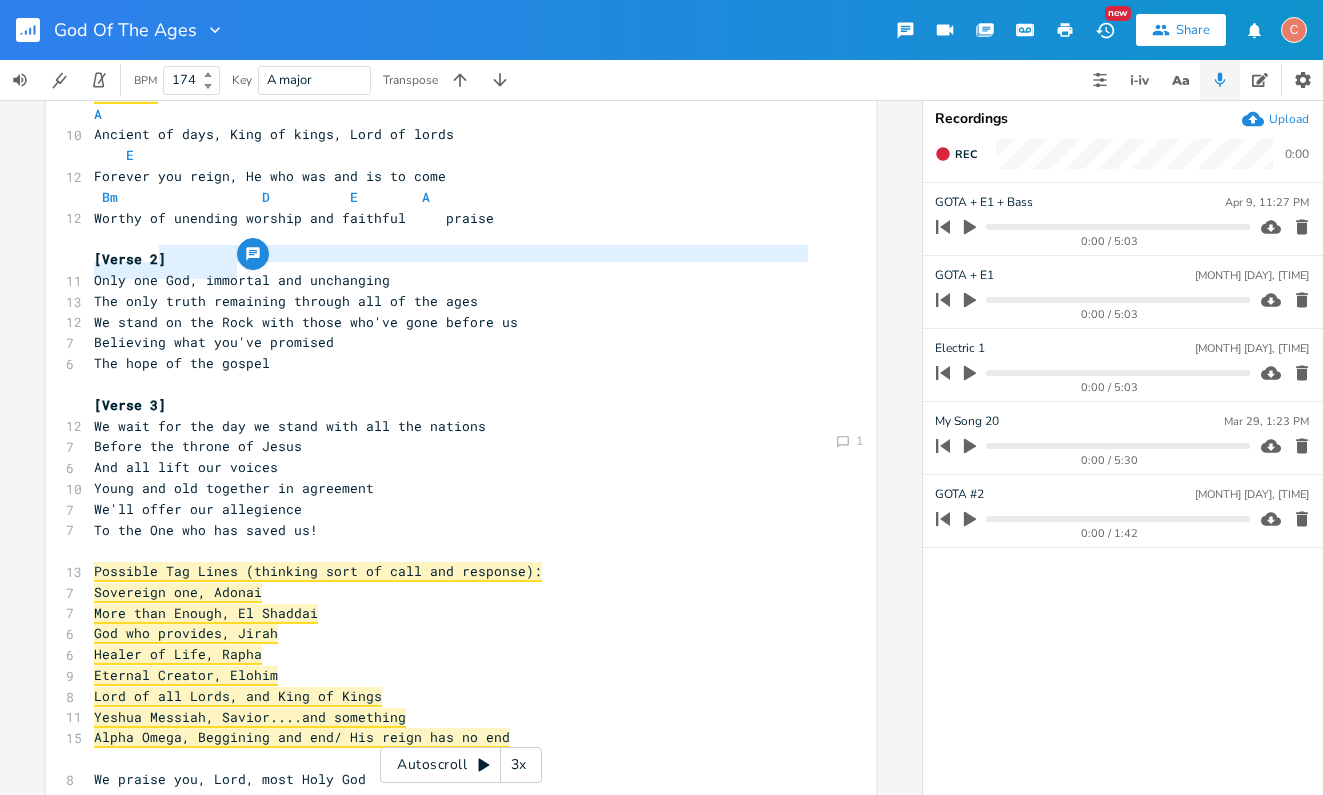 drag, startPoint x: 238, startPoint y: 273, endPoint x: 154, endPoint y: 258, distance: 85.32877 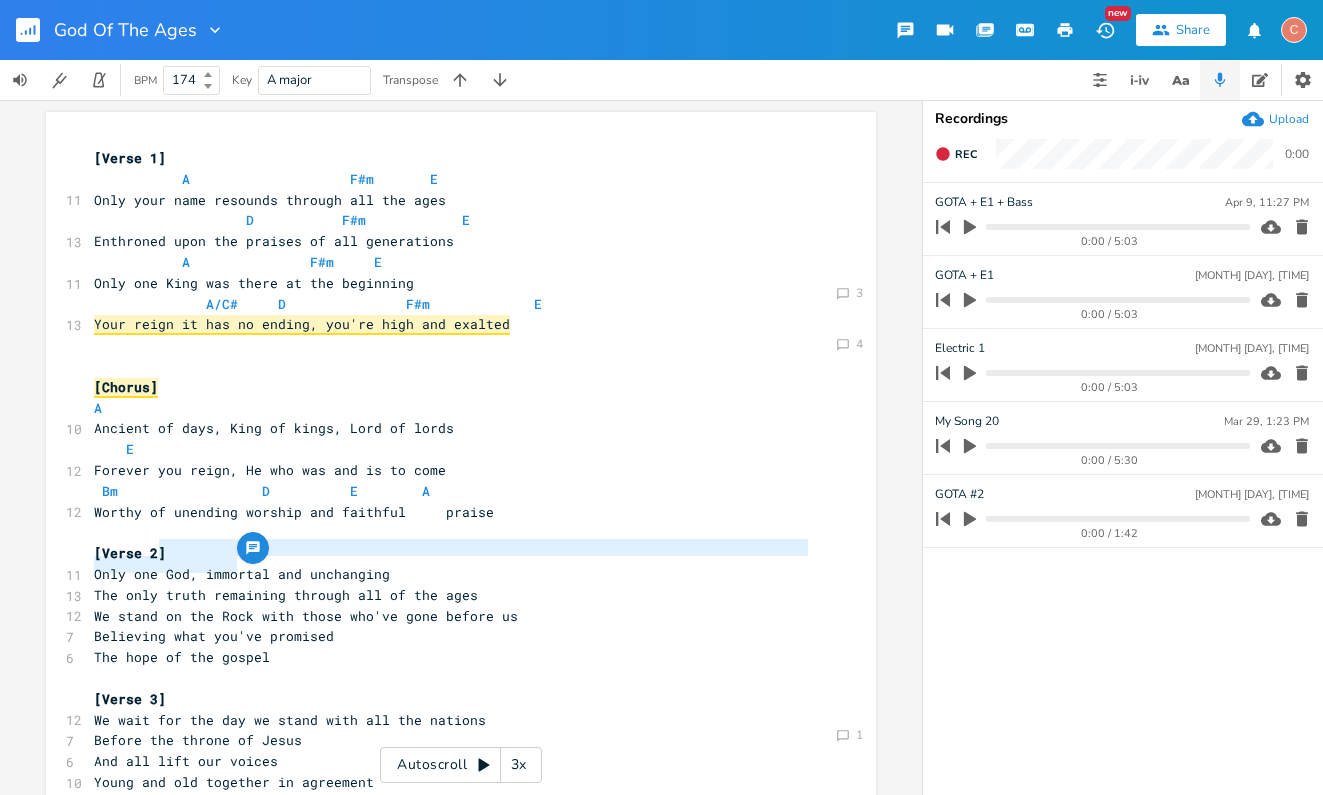scroll, scrollTop: 0, scrollLeft: 0, axis: both 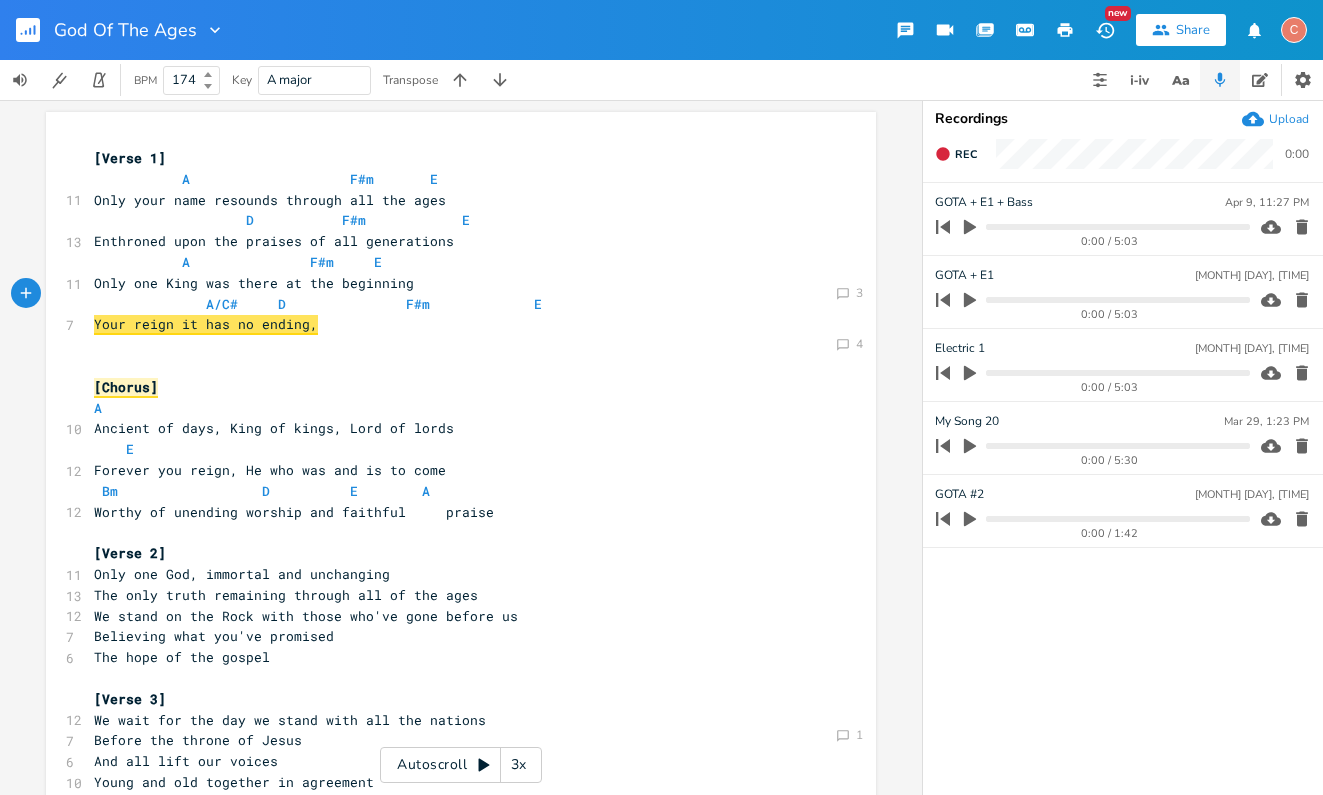 click on "Your reign it has no ending," at bounding box center [451, 324] 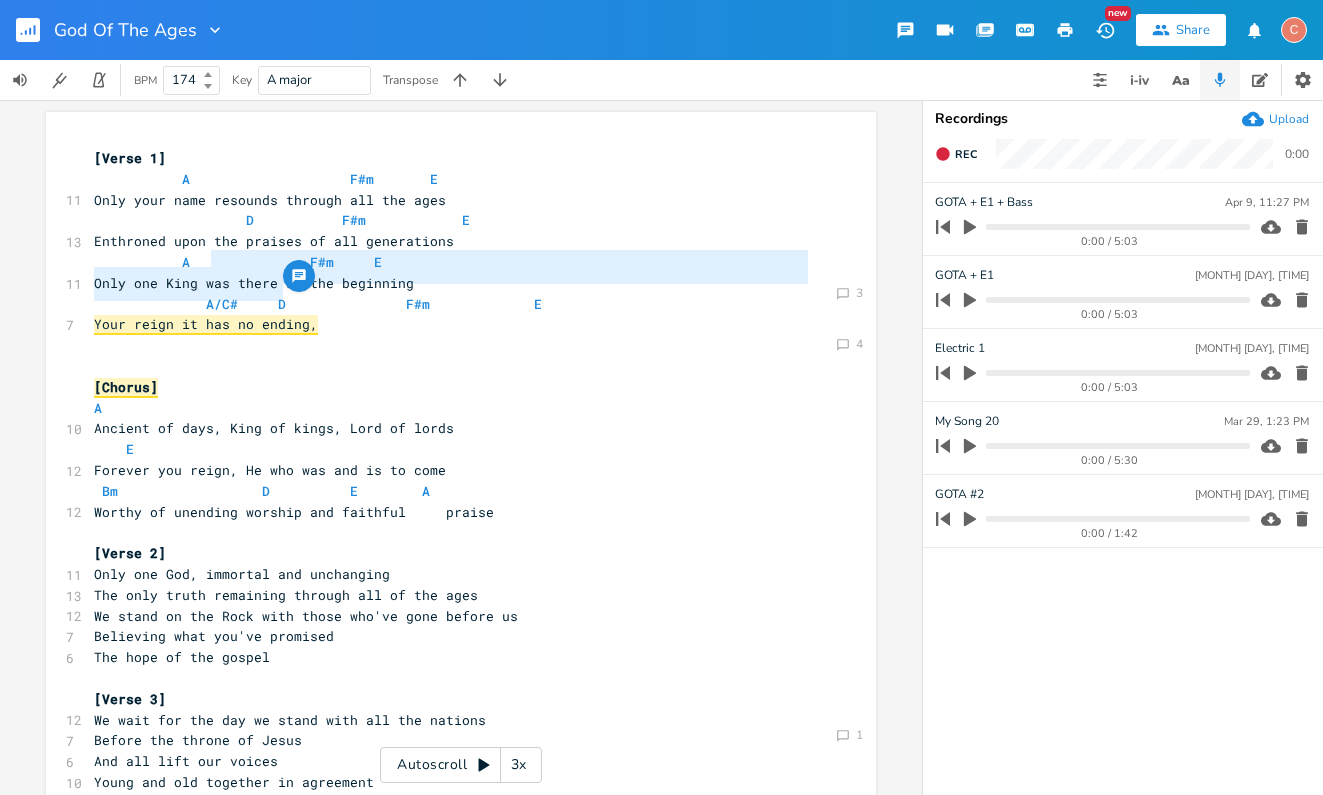 drag, startPoint x: 296, startPoint y: 291, endPoint x: 204, endPoint y: 258, distance: 97.73945 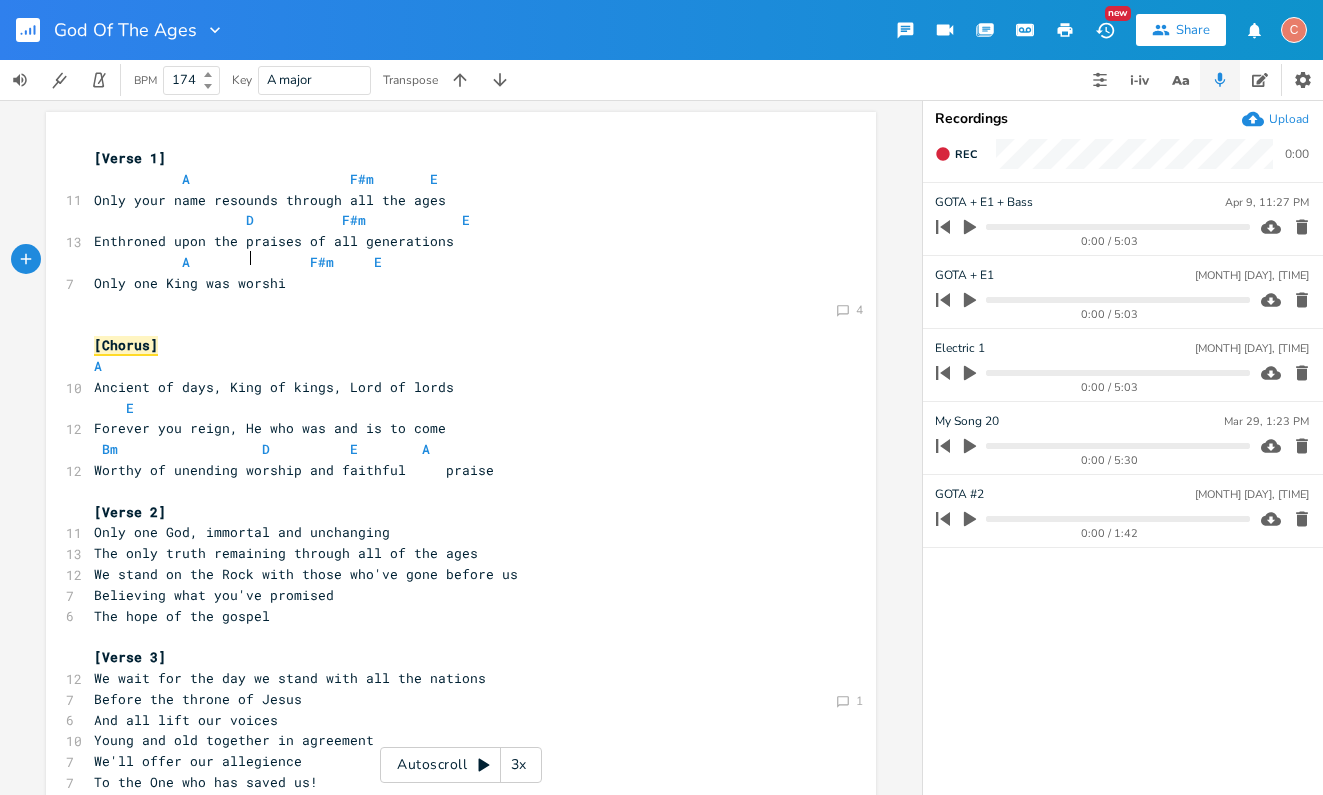 type on "worship" 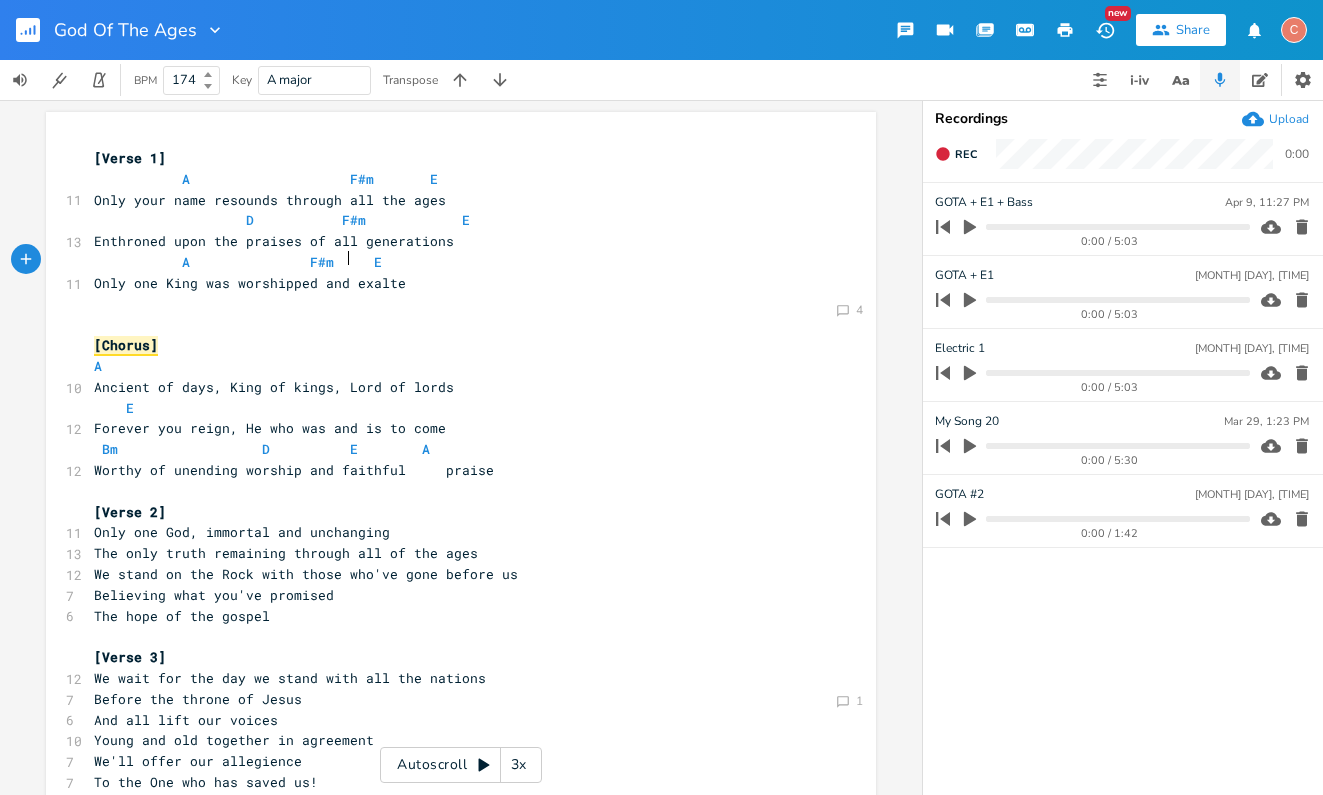 type on "ped and exalted" 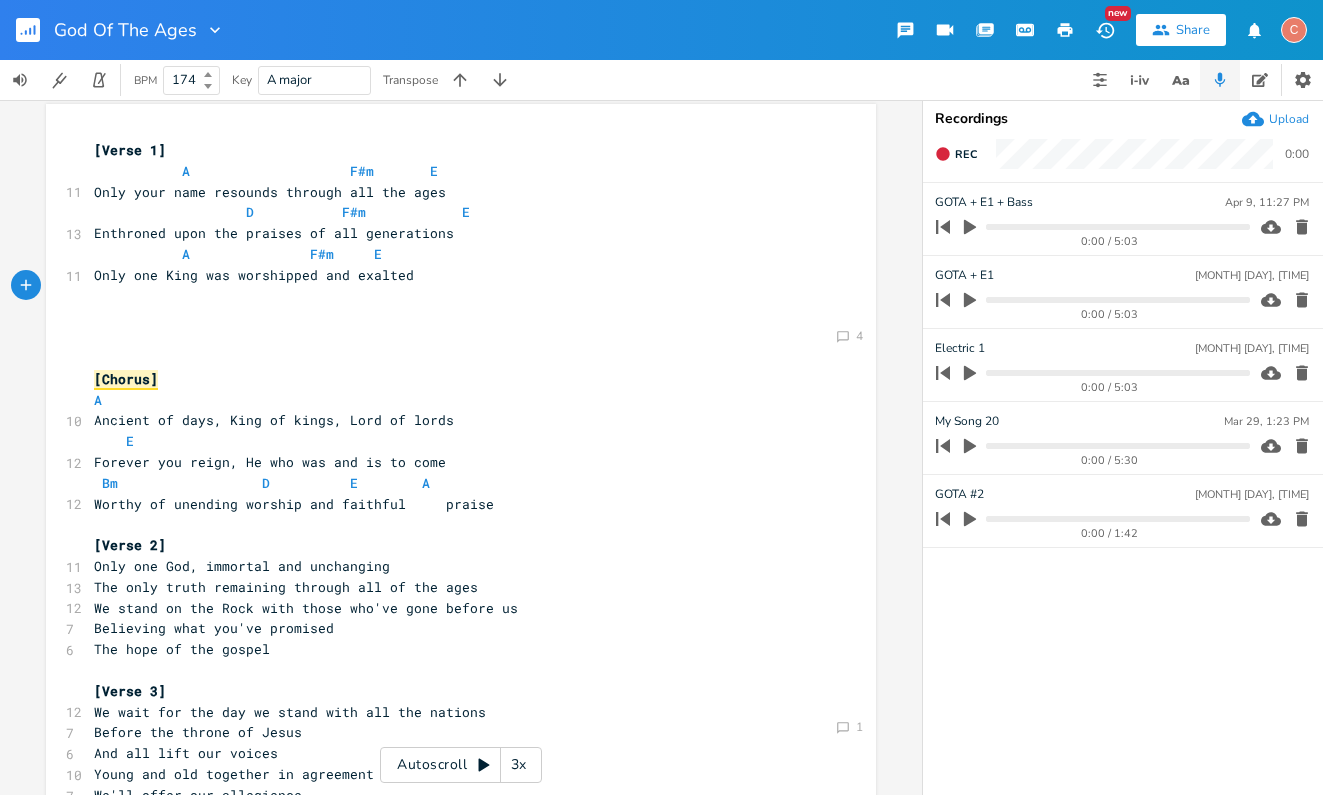 scroll, scrollTop: 9, scrollLeft: 0, axis: vertical 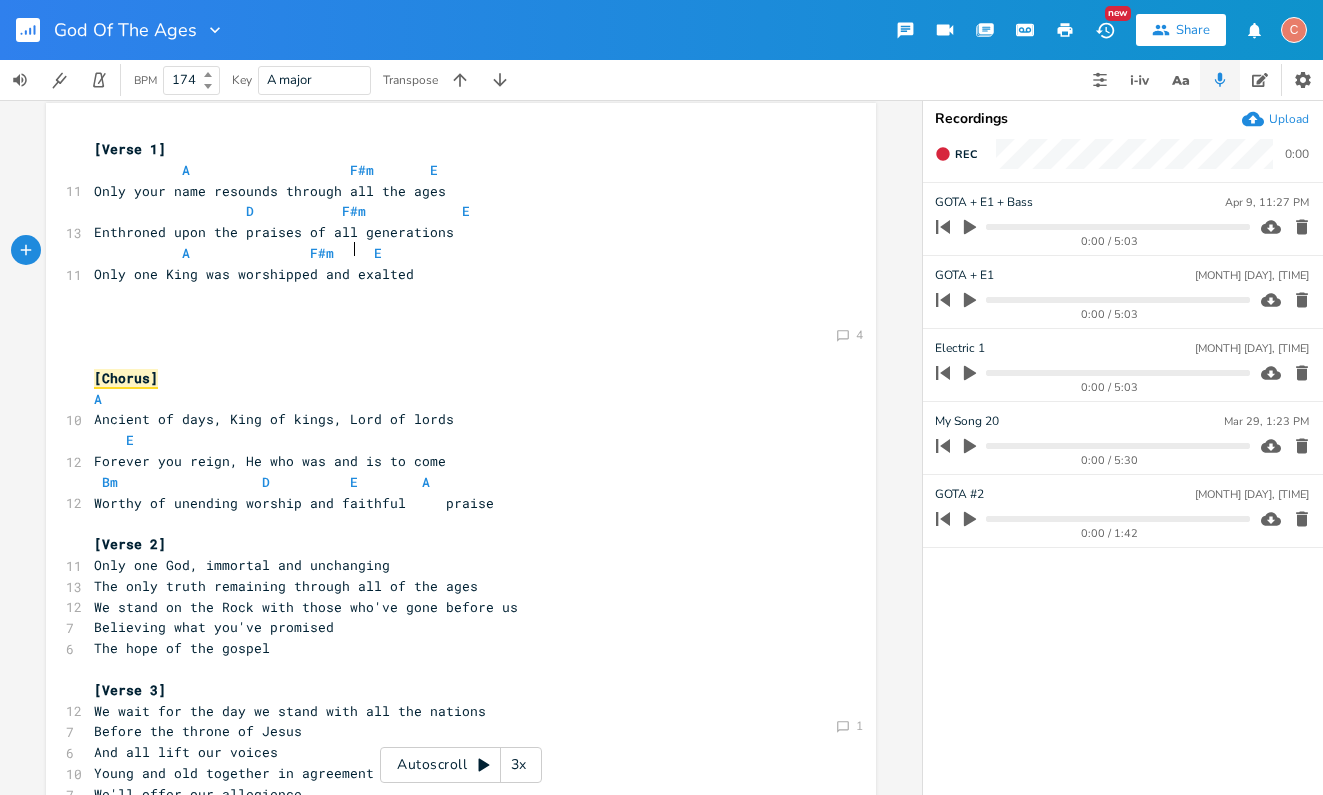 type on "ted" 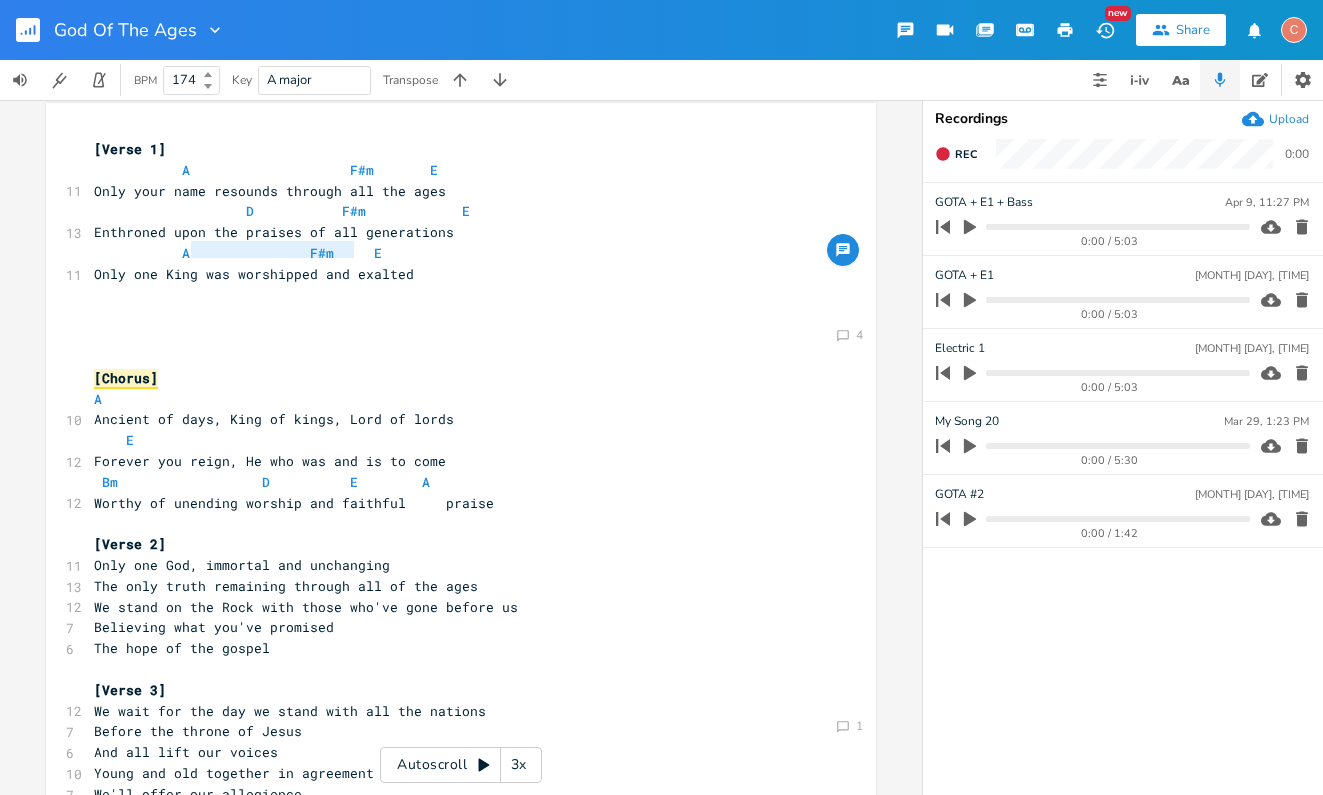 type on "was worshipped and exalted" 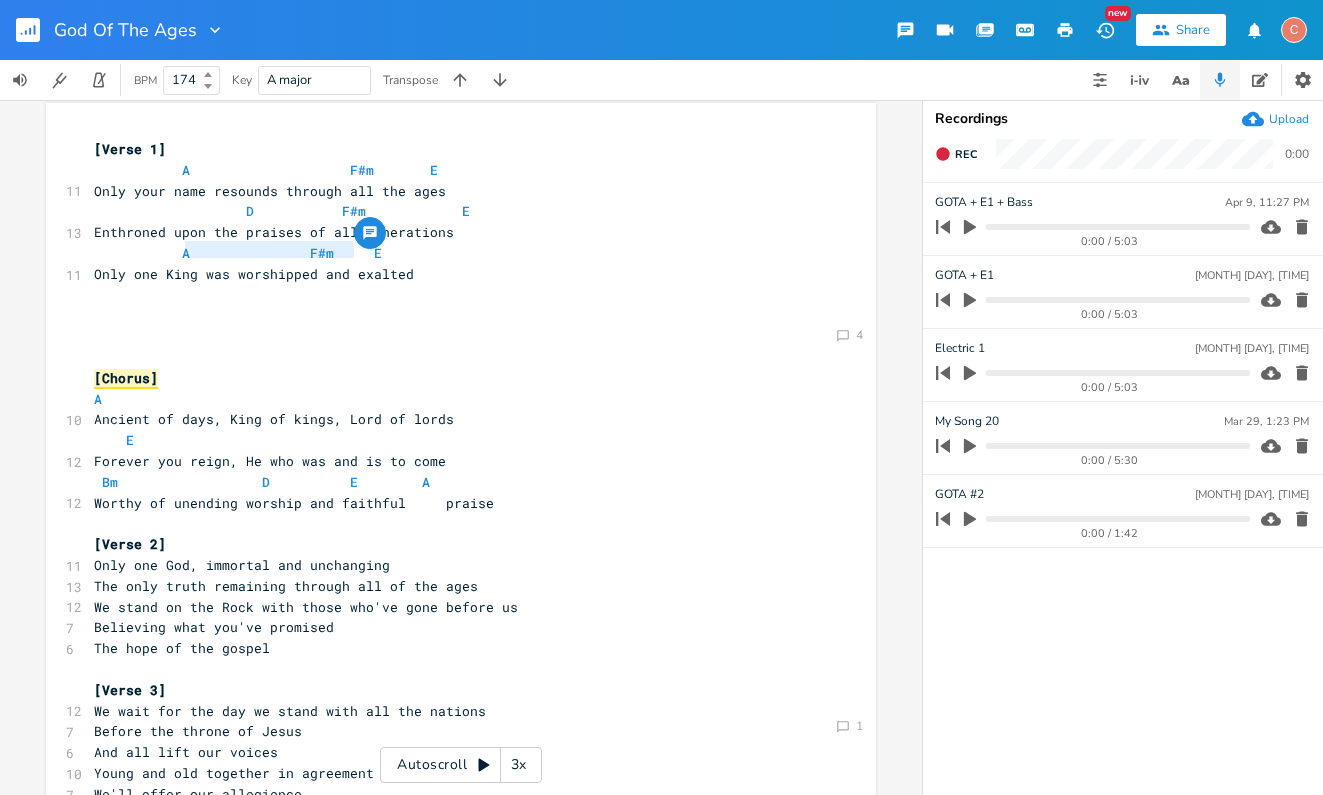 drag, startPoint x: 351, startPoint y: 251, endPoint x: 178, endPoint y: 249, distance: 173.01157 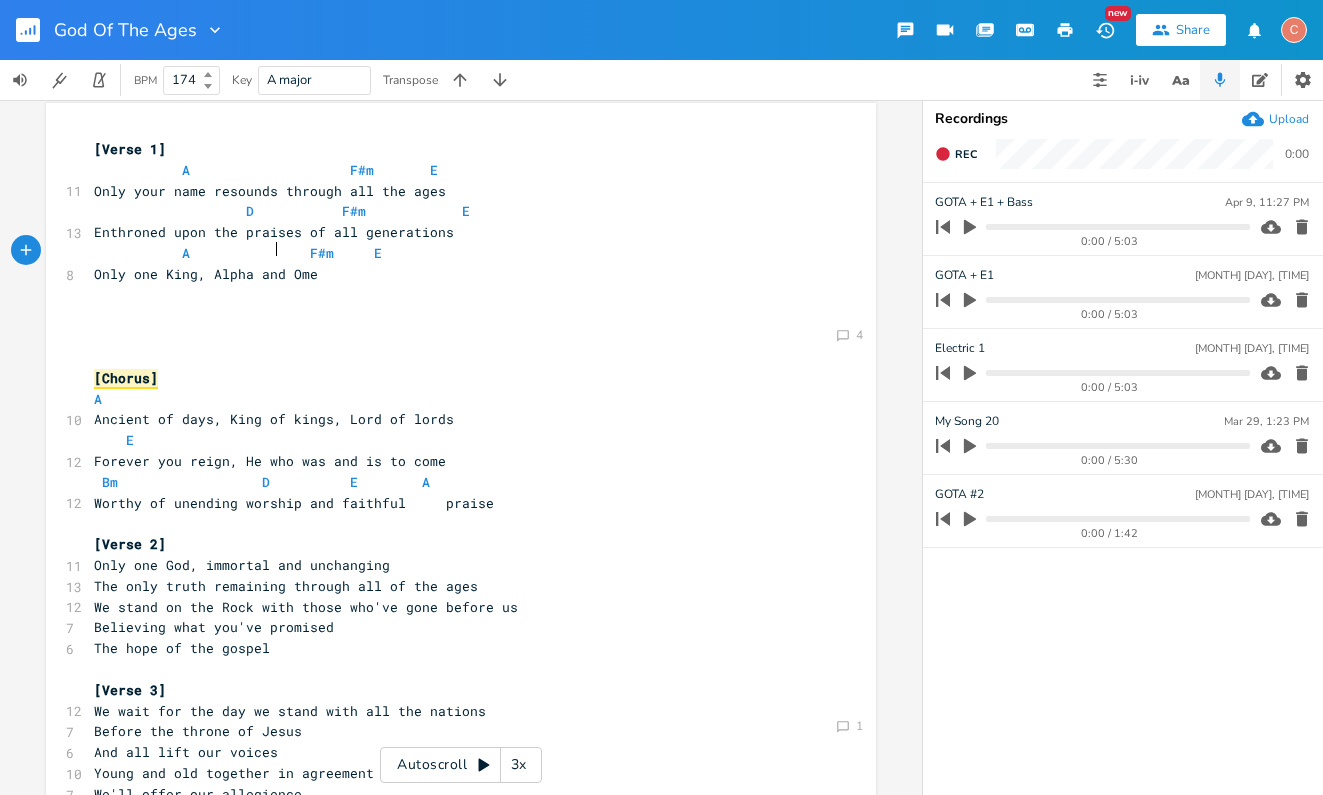 type on ", Alpha and Omega" 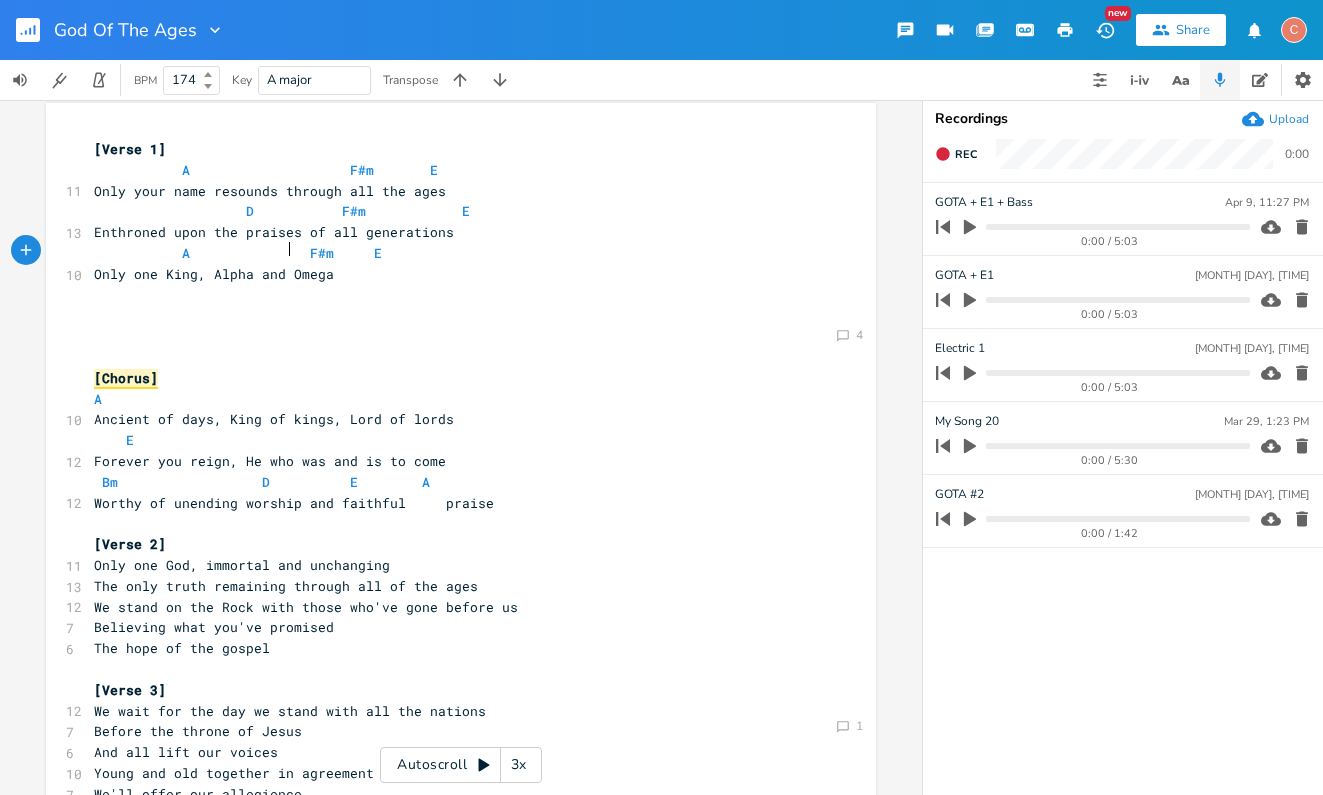 scroll, scrollTop: 0, scrollLeft: 80, axis: horizontal 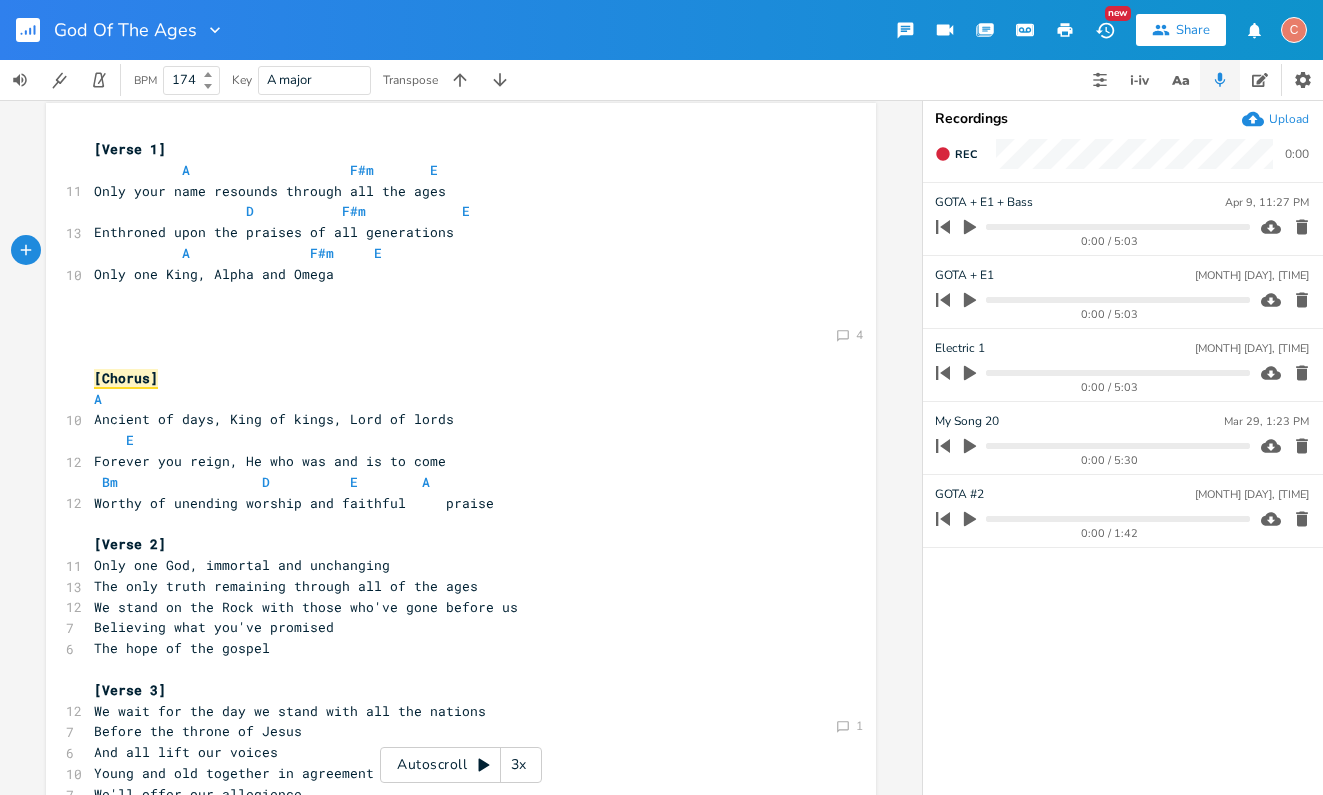 click on "​" at bounding box center [451, 315] 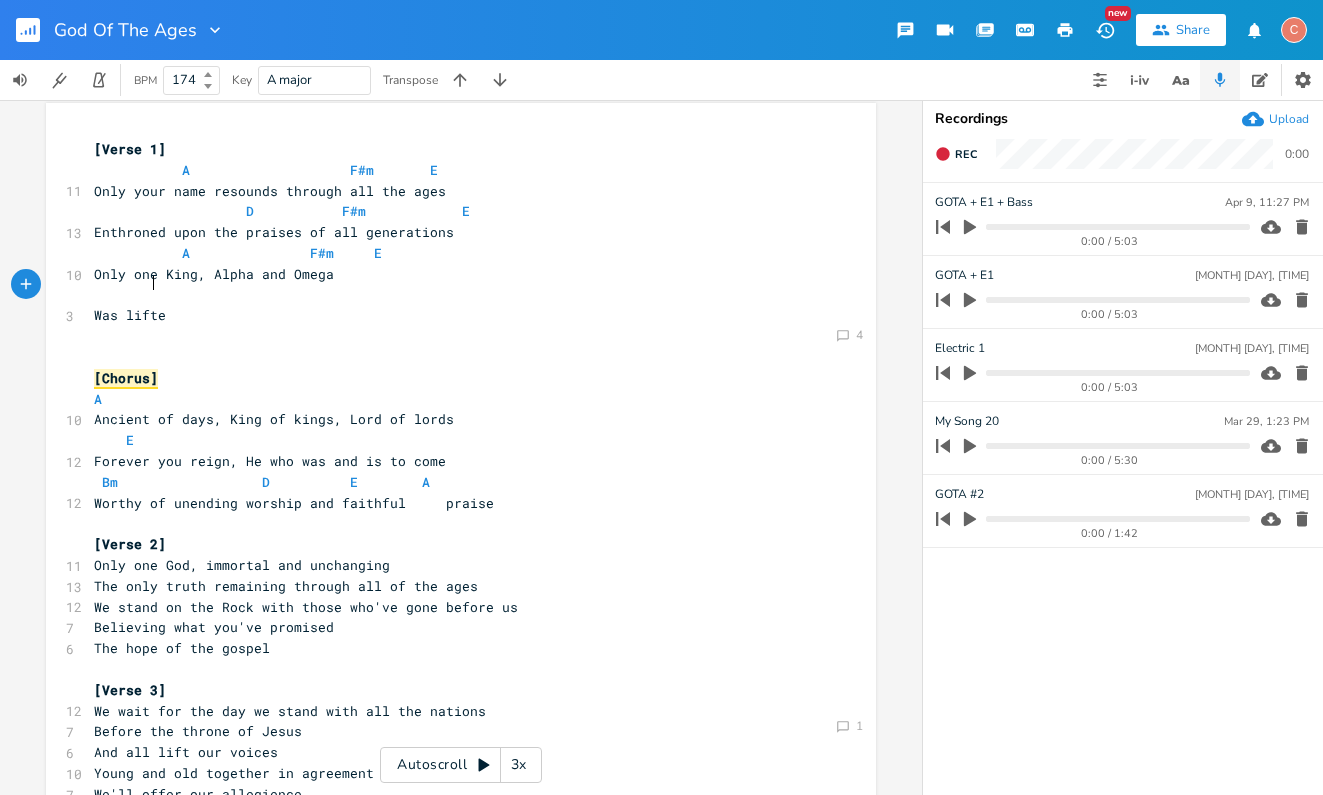type on "Was lifted" 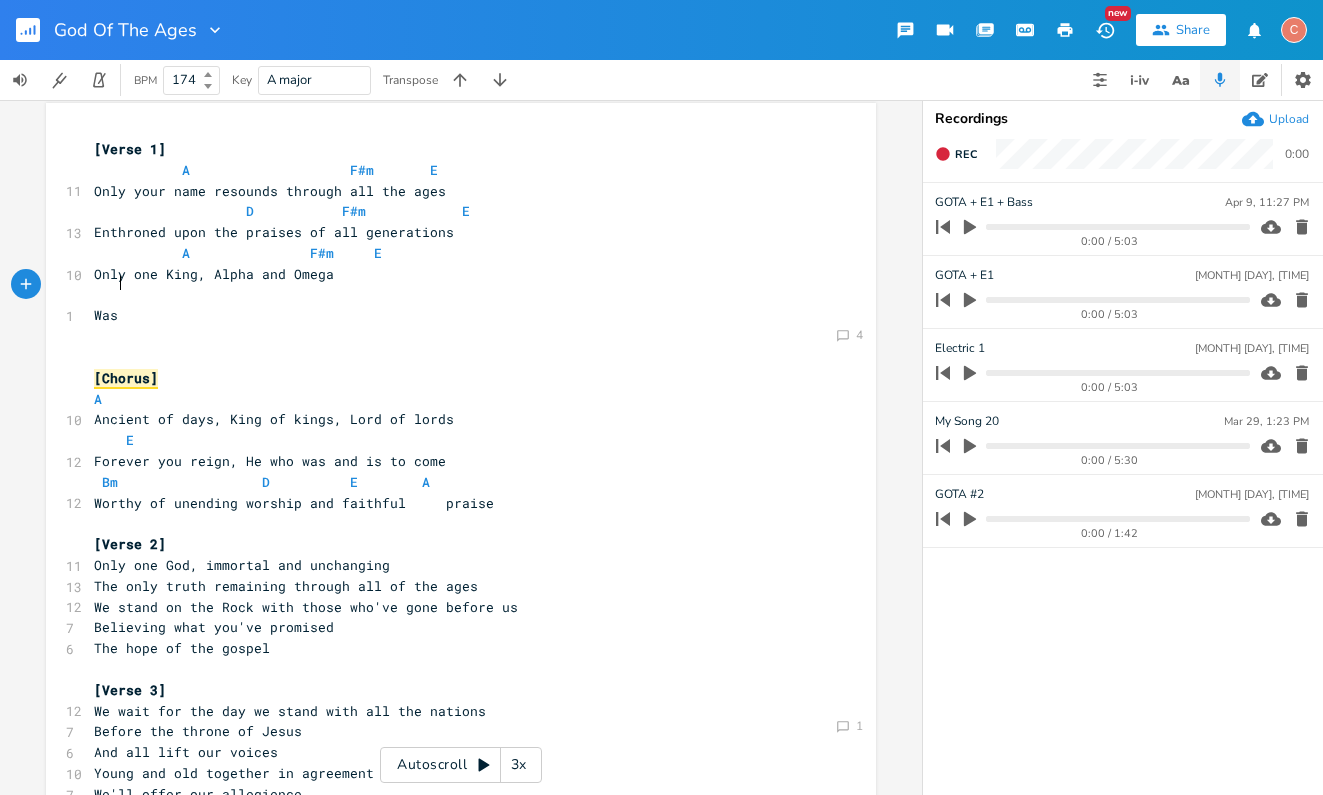 click on "Only one King, Alpha and Omega" at bounding box center [214, 274] 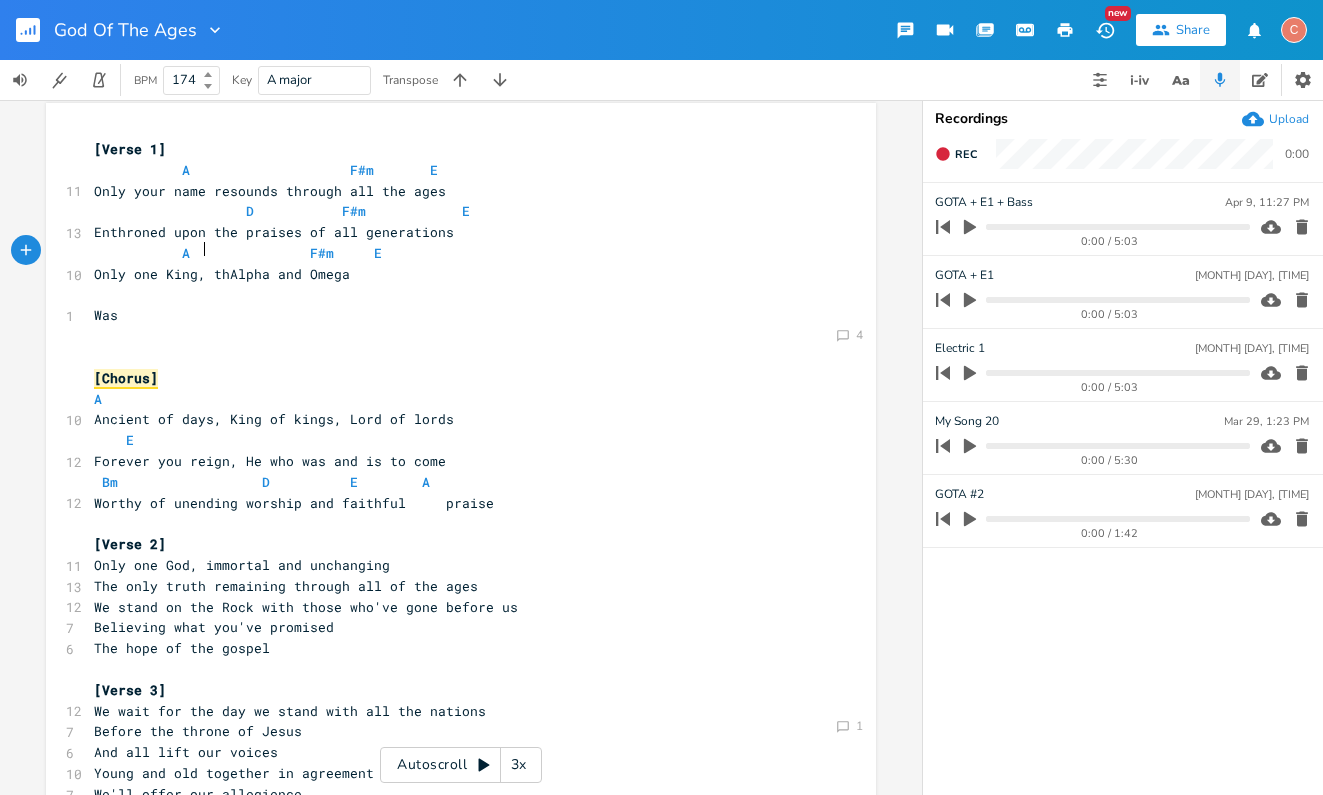 type on "the" 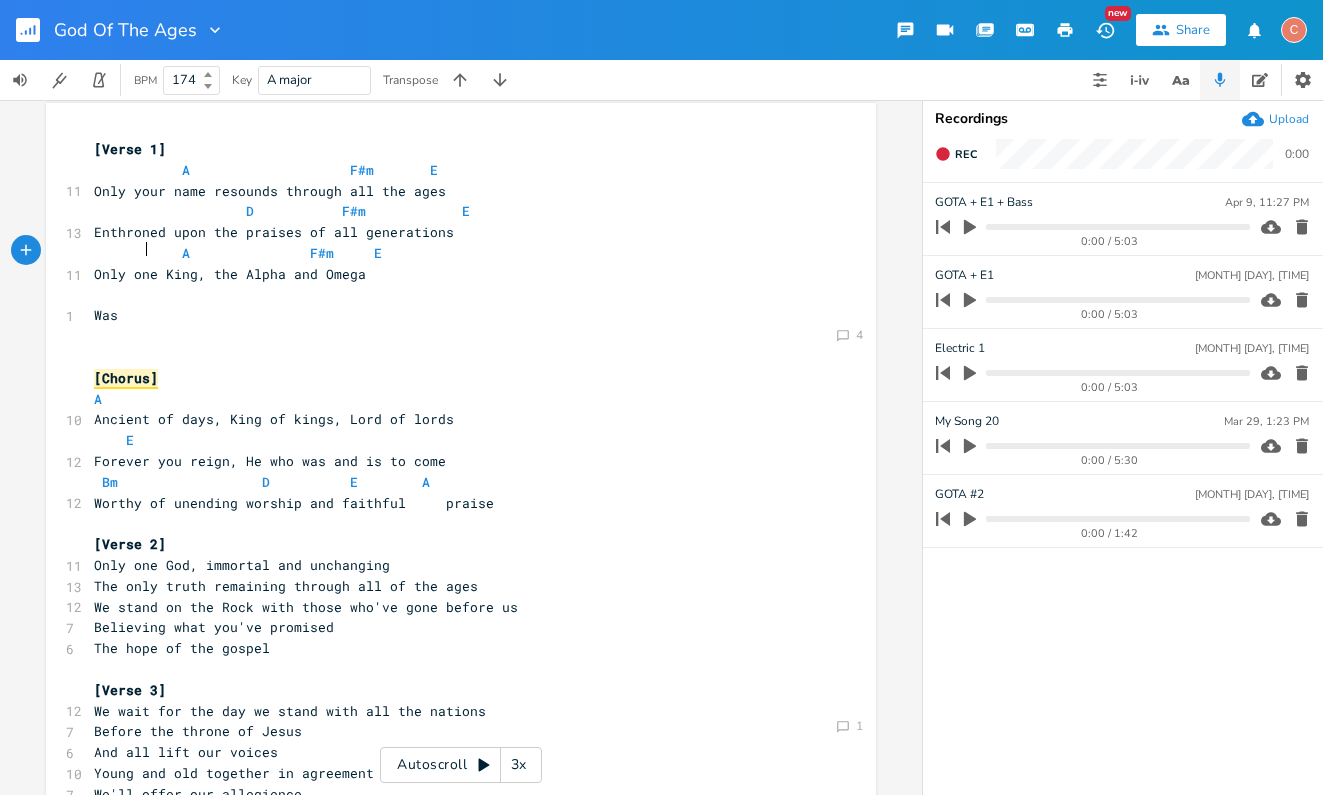 click on "Only one King, the Alpha and Omega" at bounding box center [230, 274] 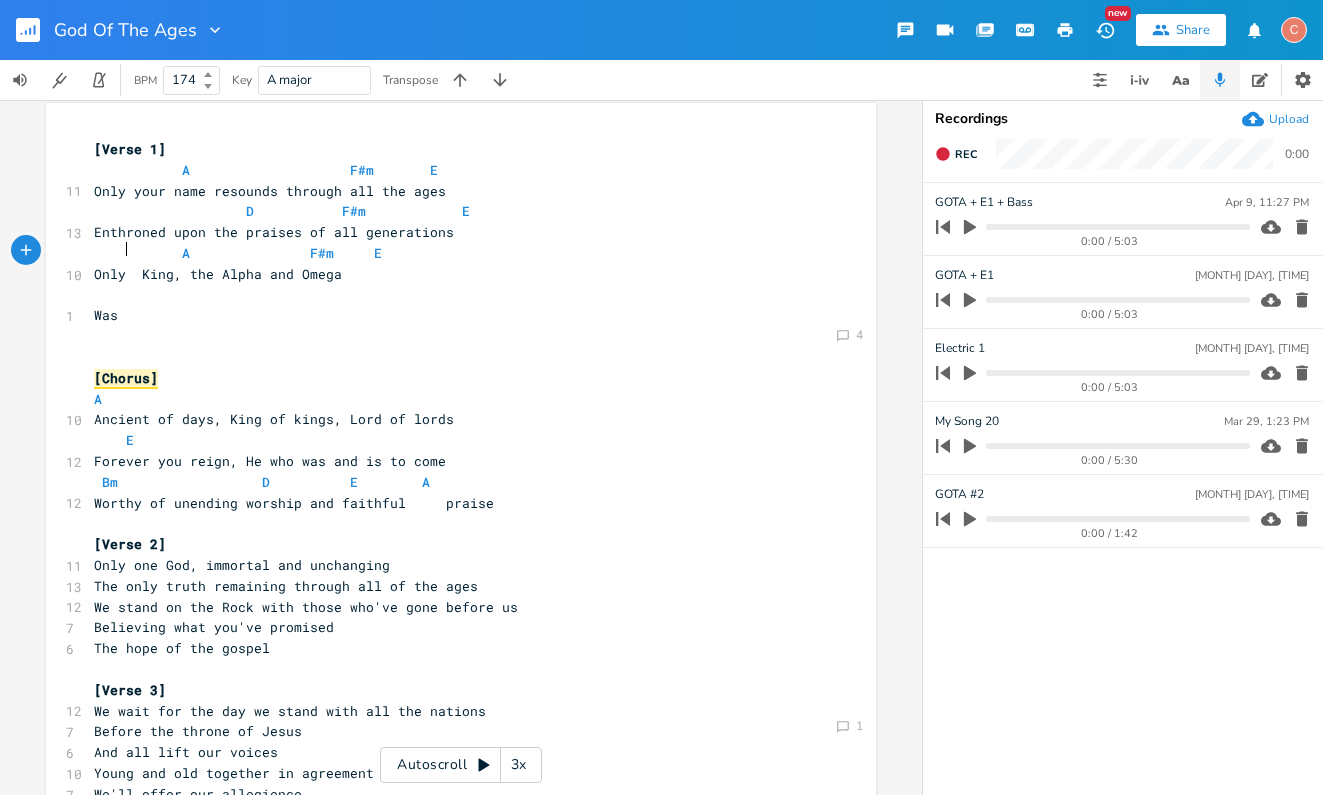 type on "our" 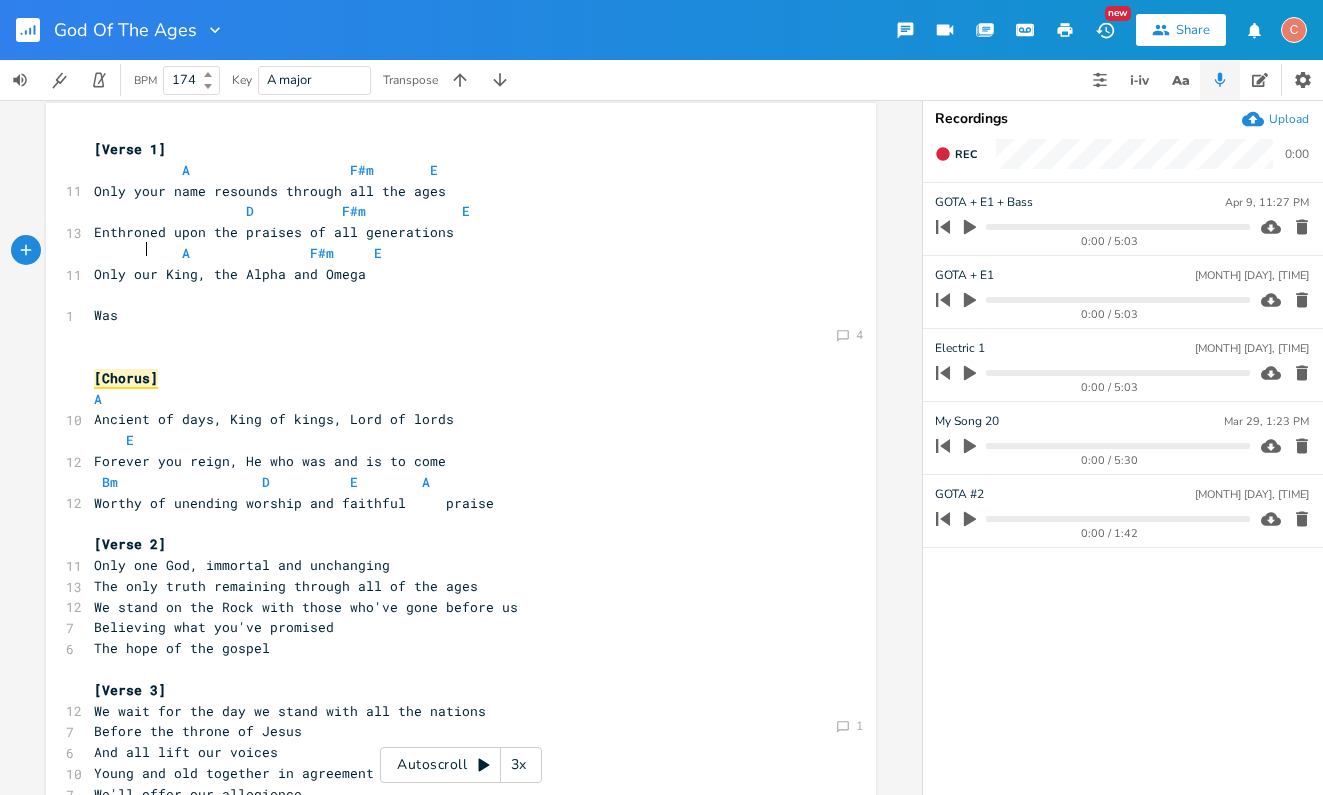 scroll, scrollTop: 0, scrollLeft: 14, axis: horizontal 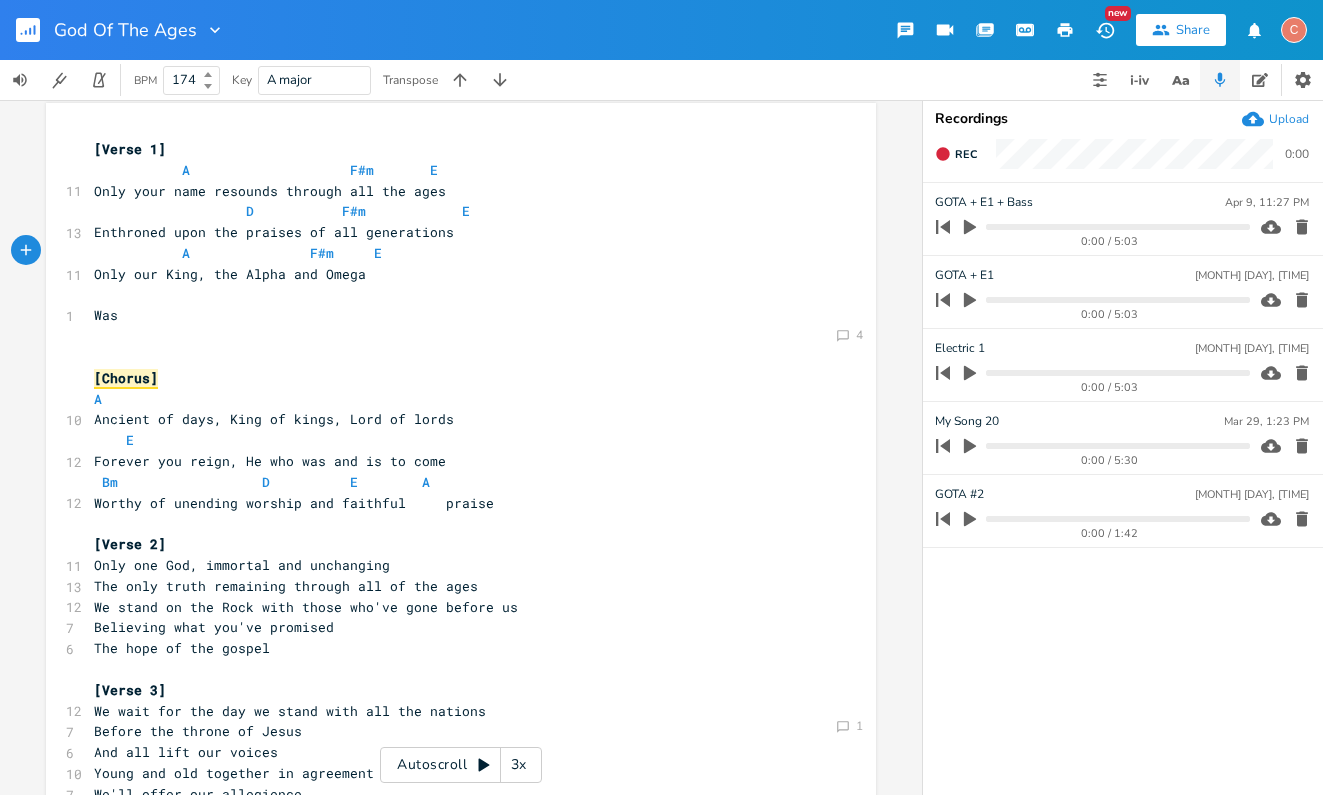 click on "A                 F#m       E" at bounding box center (238, 253) 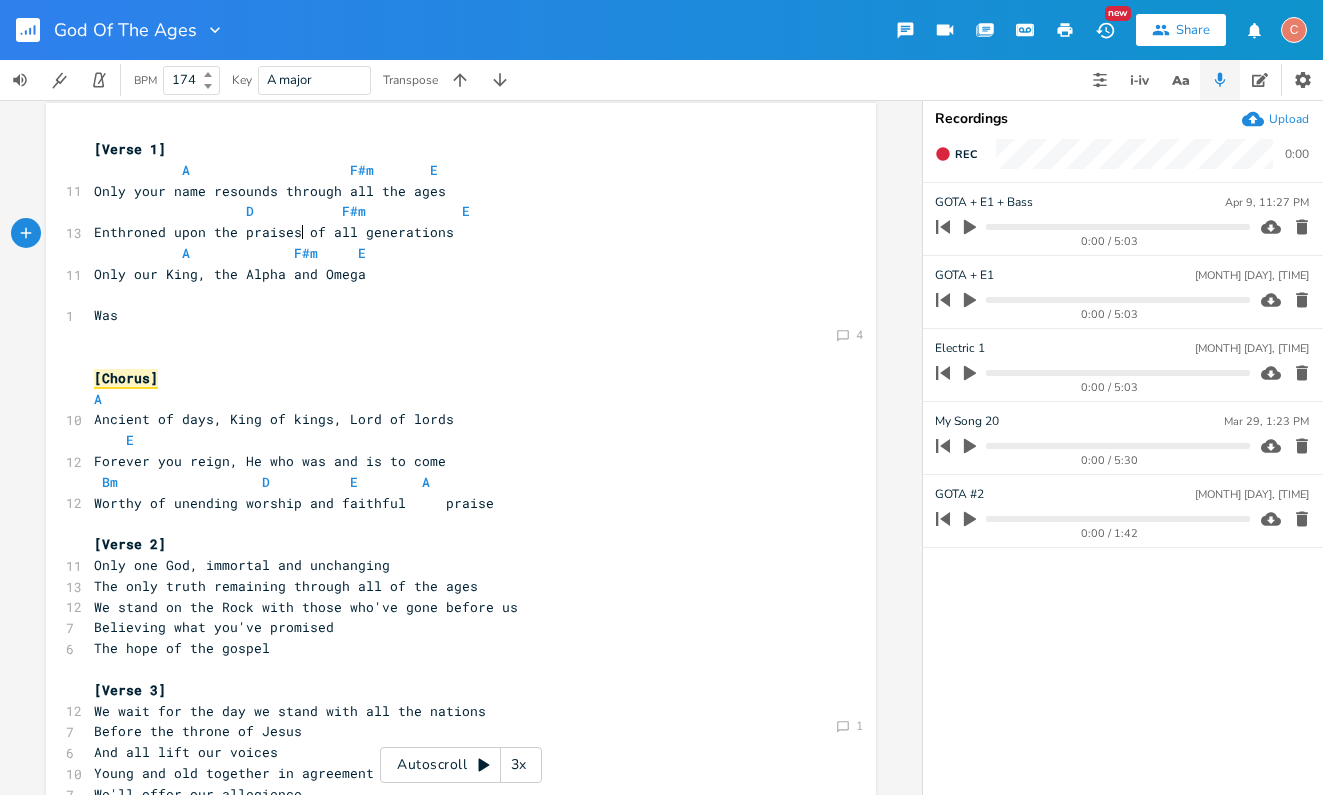click on "A               F#m       E" at bounding box center (230, 253) 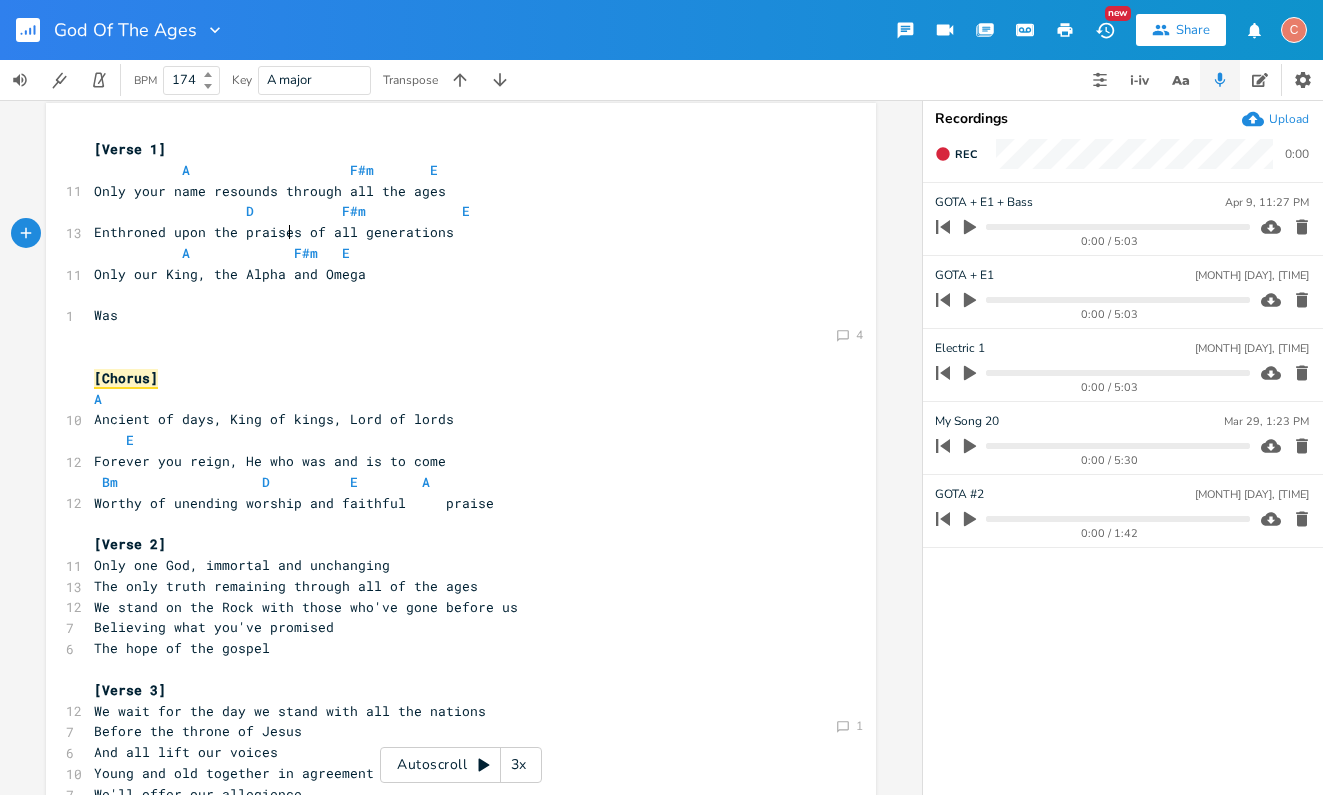 click on "Was" at bounding box center (451, 315) 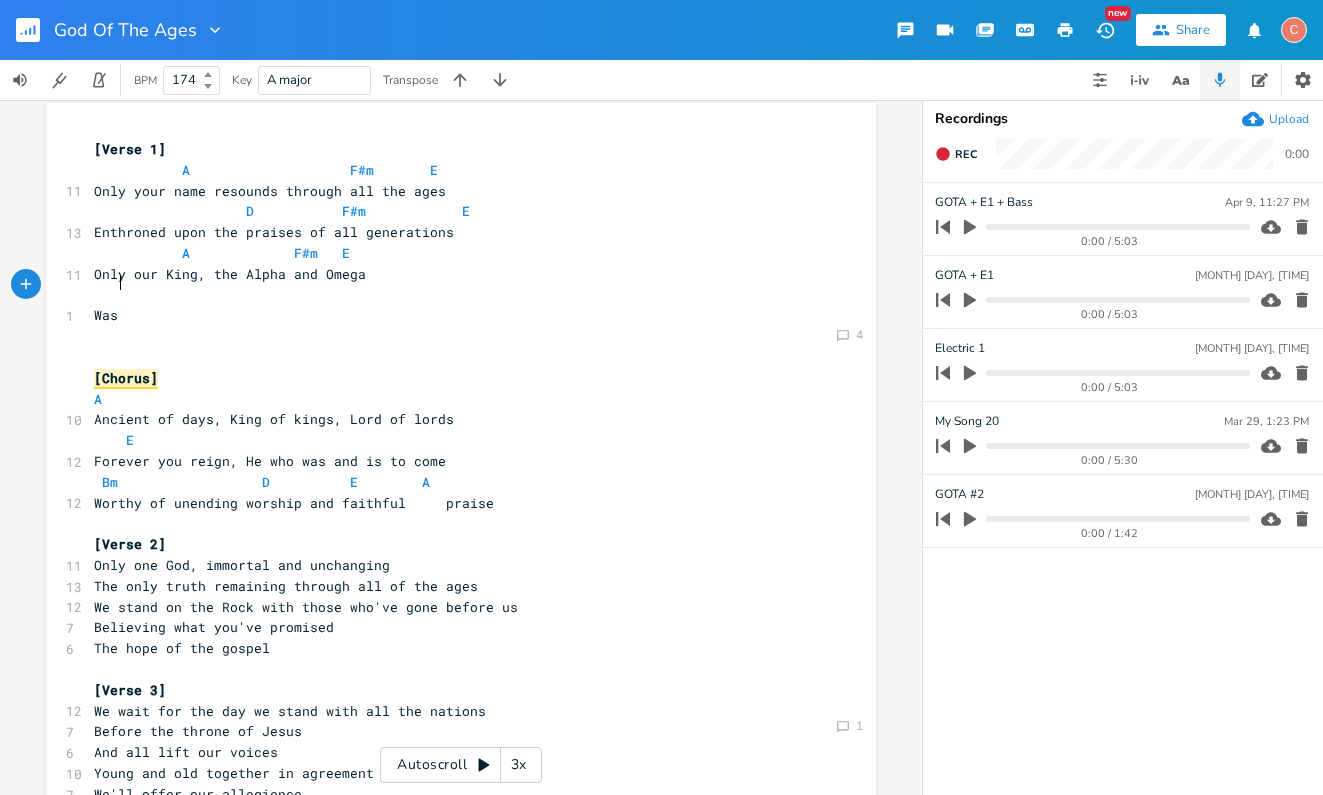 click on "A               F#m     E" at bounding box center [222, 253] 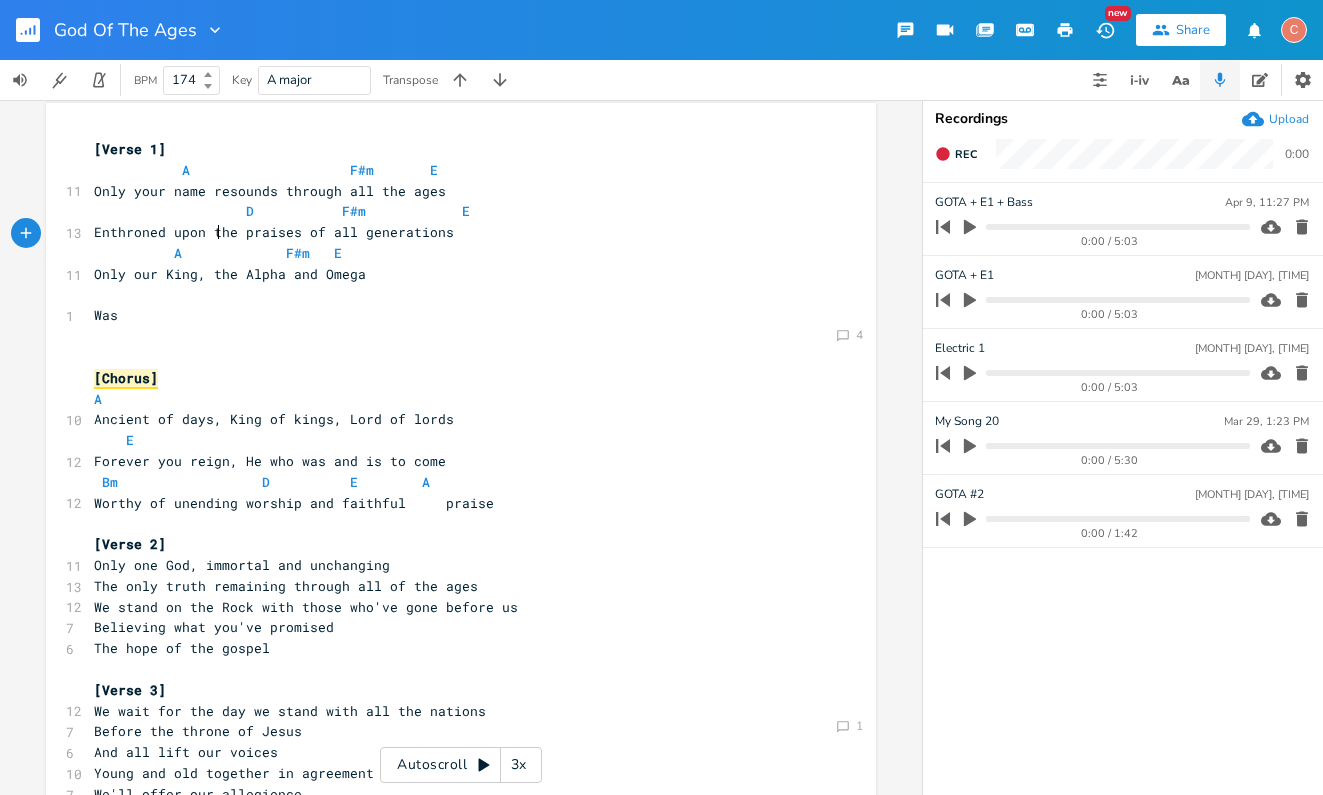 click on "A               F#m     E" at bounding box center (218, 253) 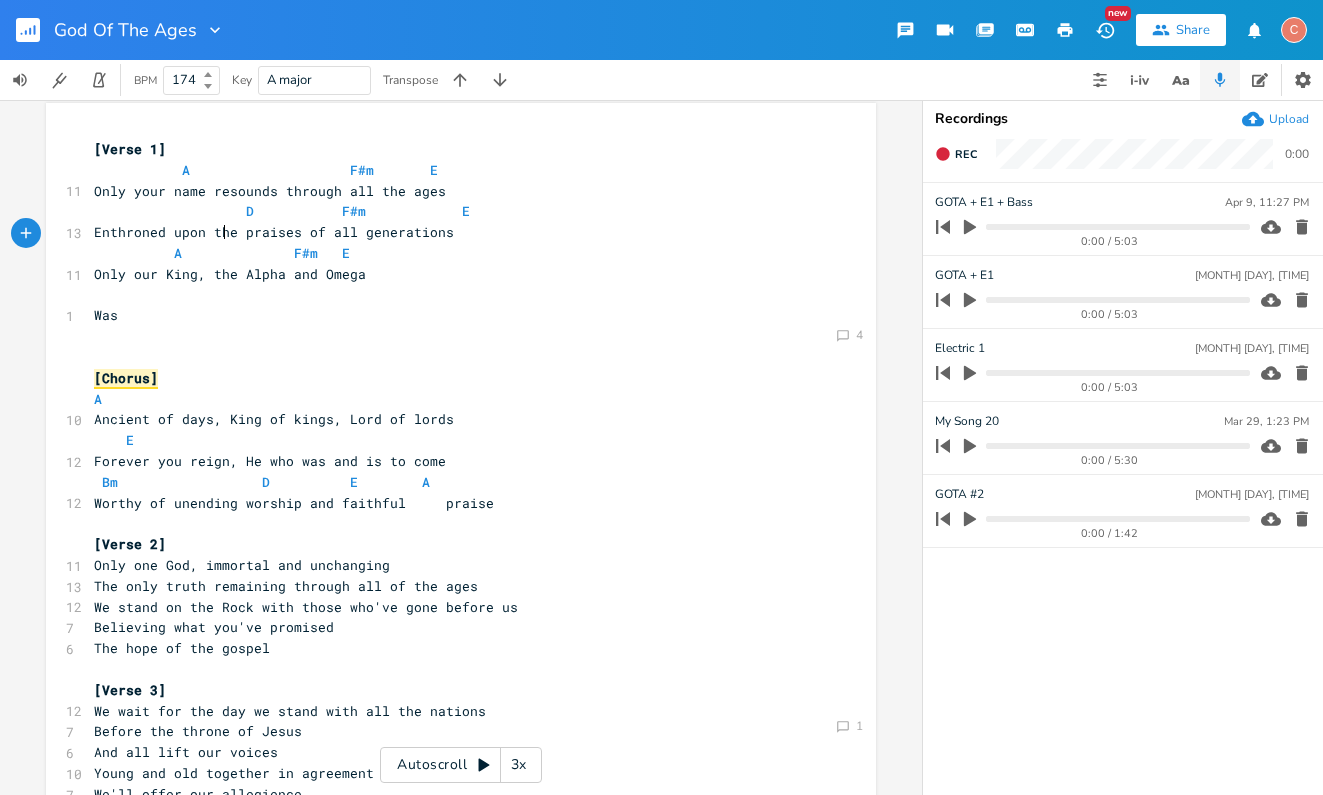 type 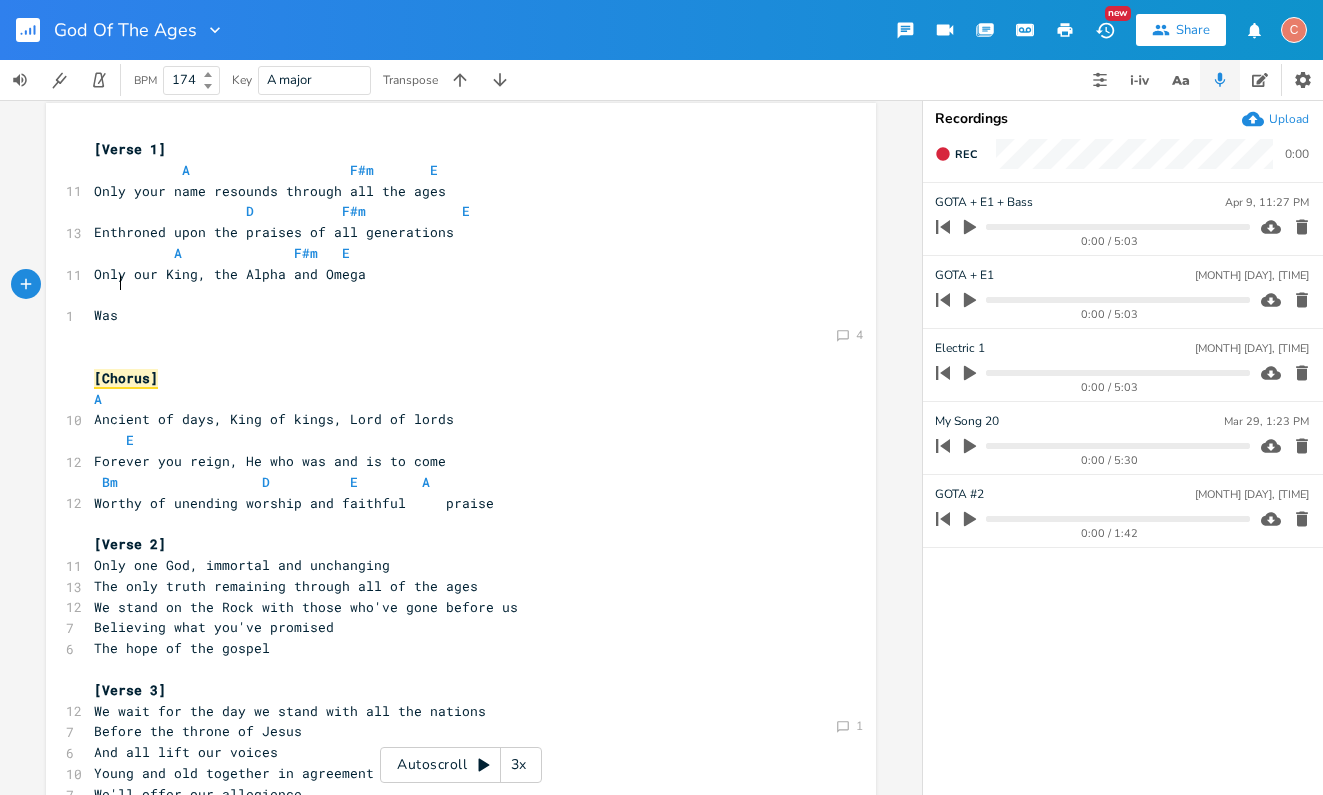 click on "Was" at bounding box center (451, 315) 